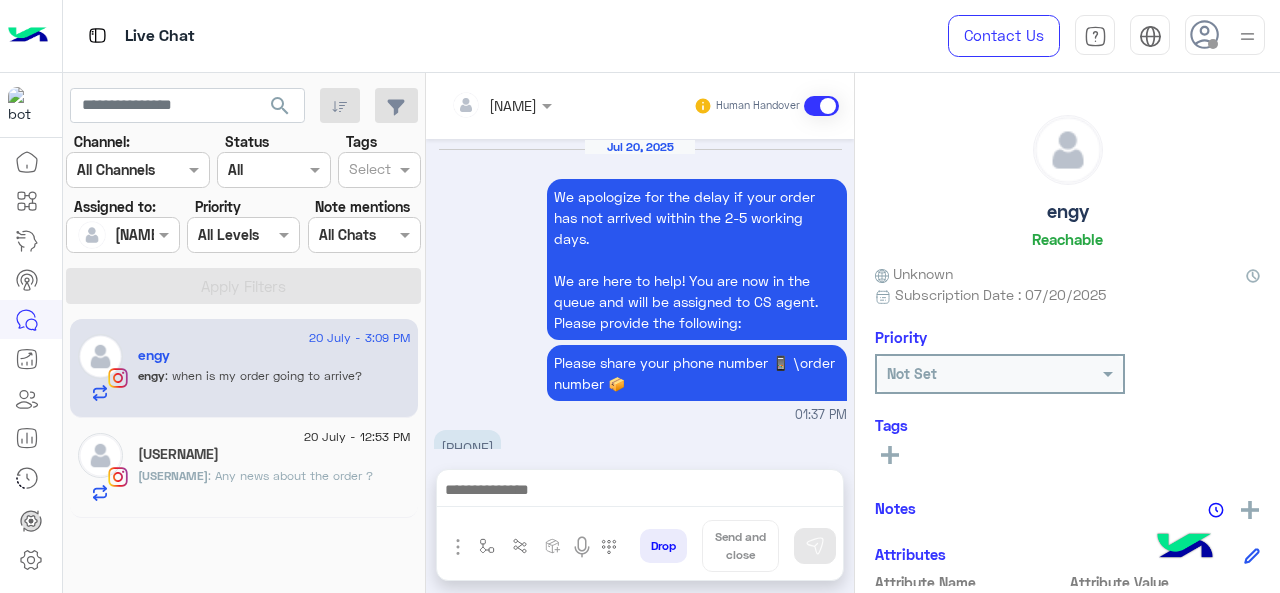 scroll, scrollTop: 0, scrollLeft: 0, axis: both 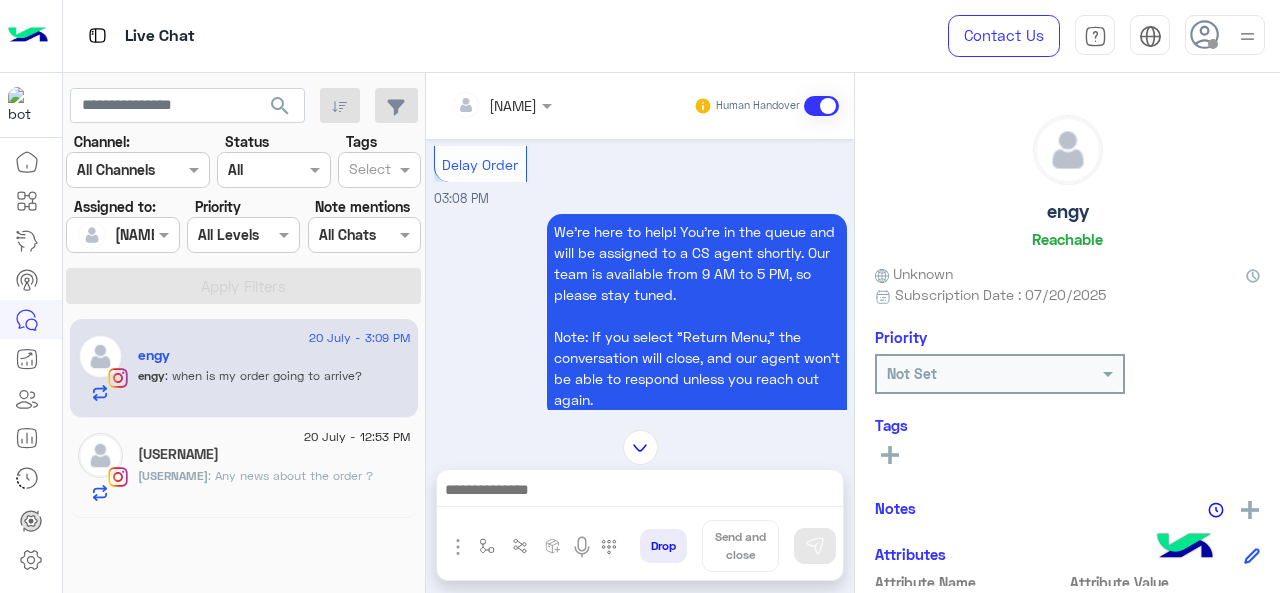 click at bounding box center [122, 234] 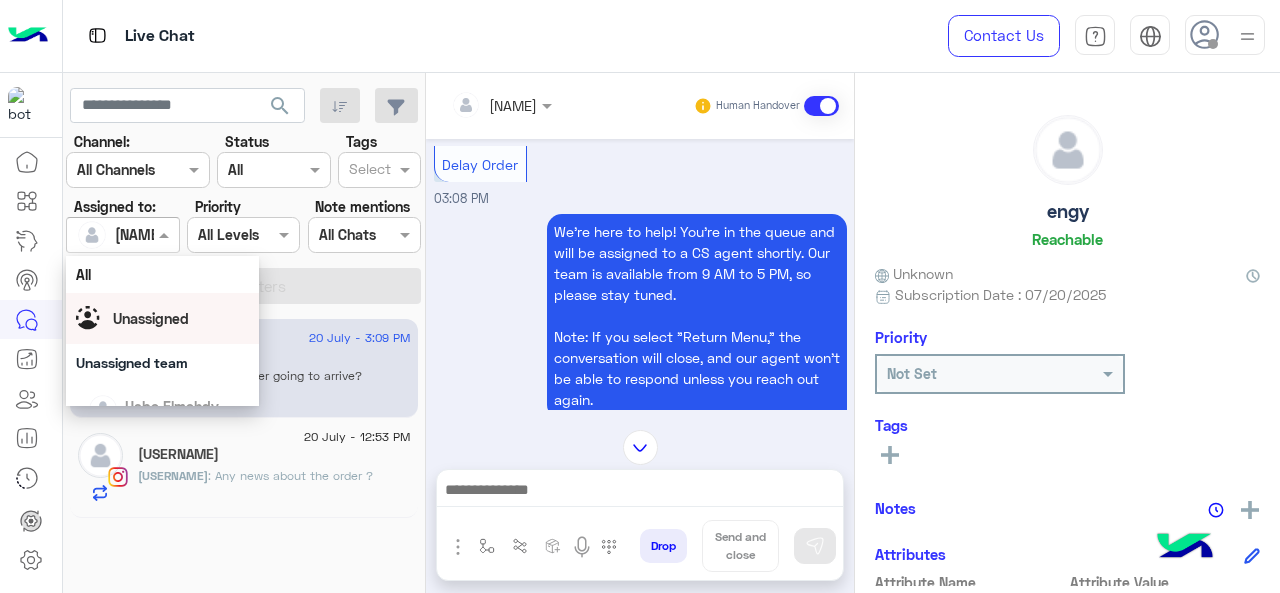 scroll, scrollTop: 392, scrollLeft: 0, axis: vertical 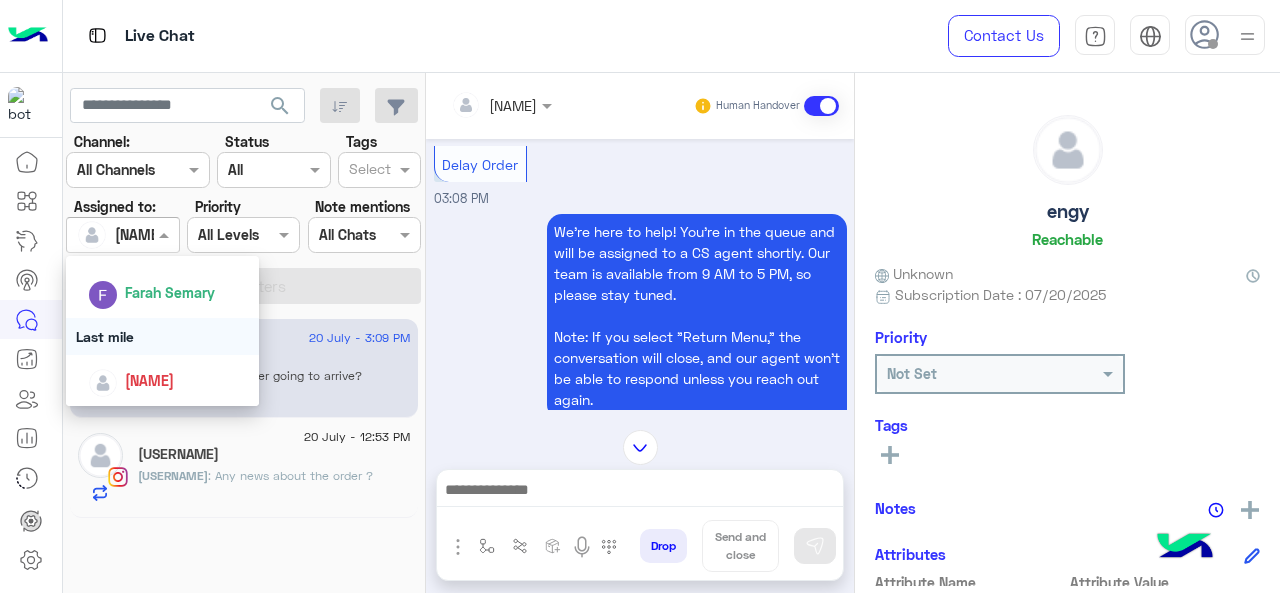 click on "Last mile" at bounding box center [163, 336] 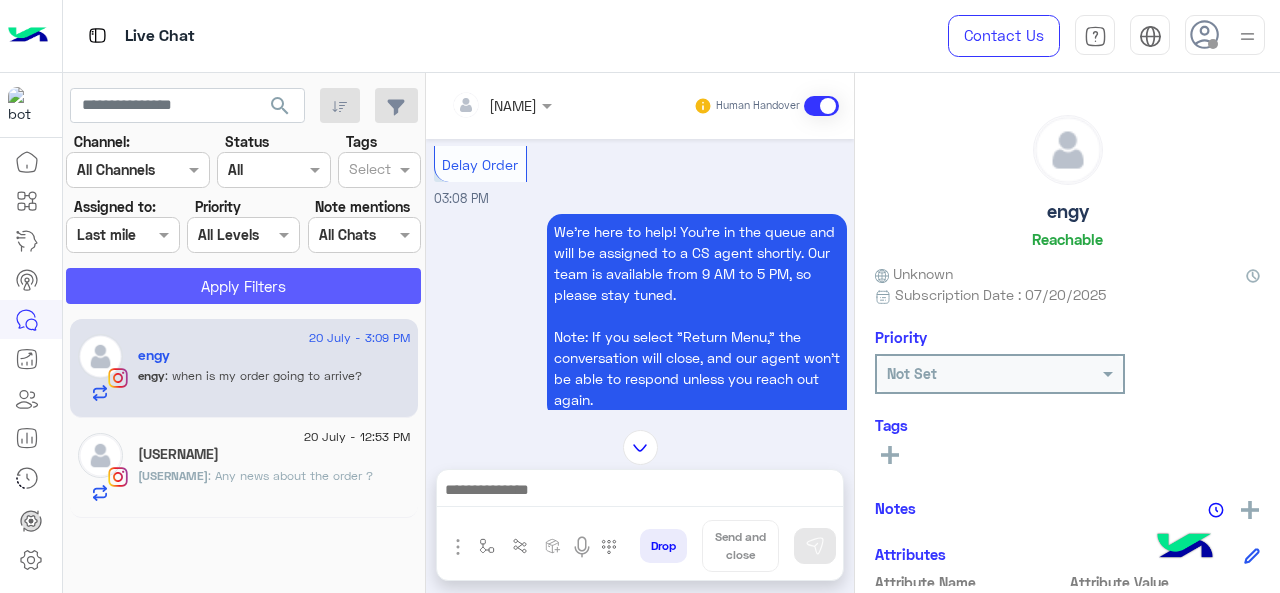 click on "Apply Filters" 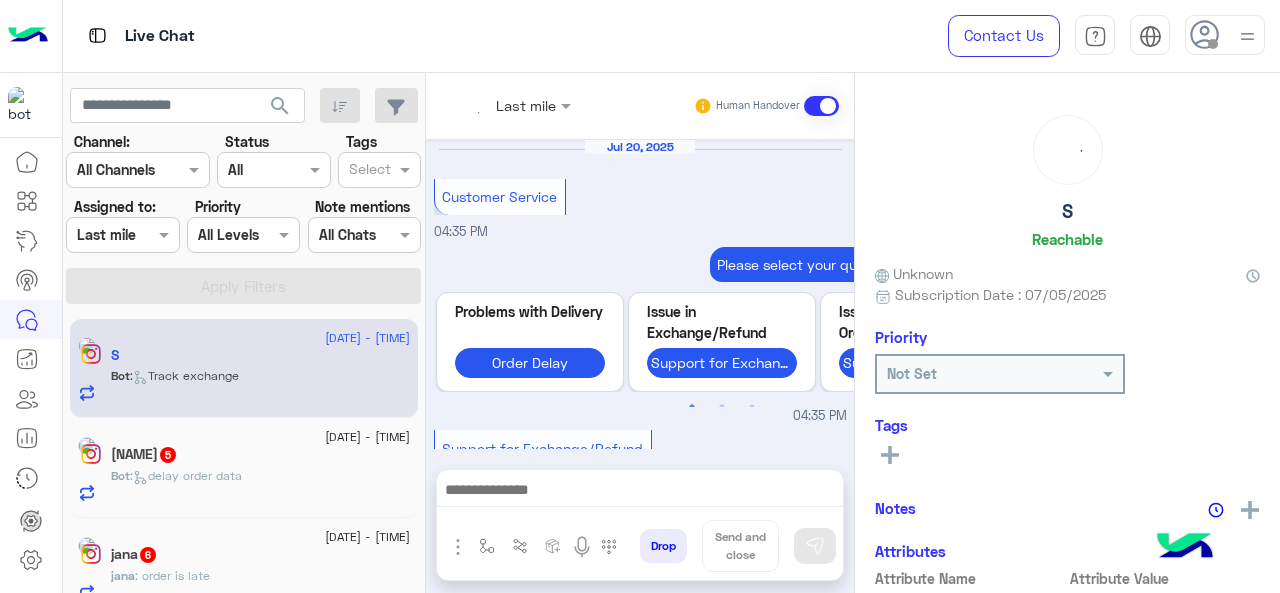 scroll, scrollTop: 785, scrollLeft: 0, axis: vertical 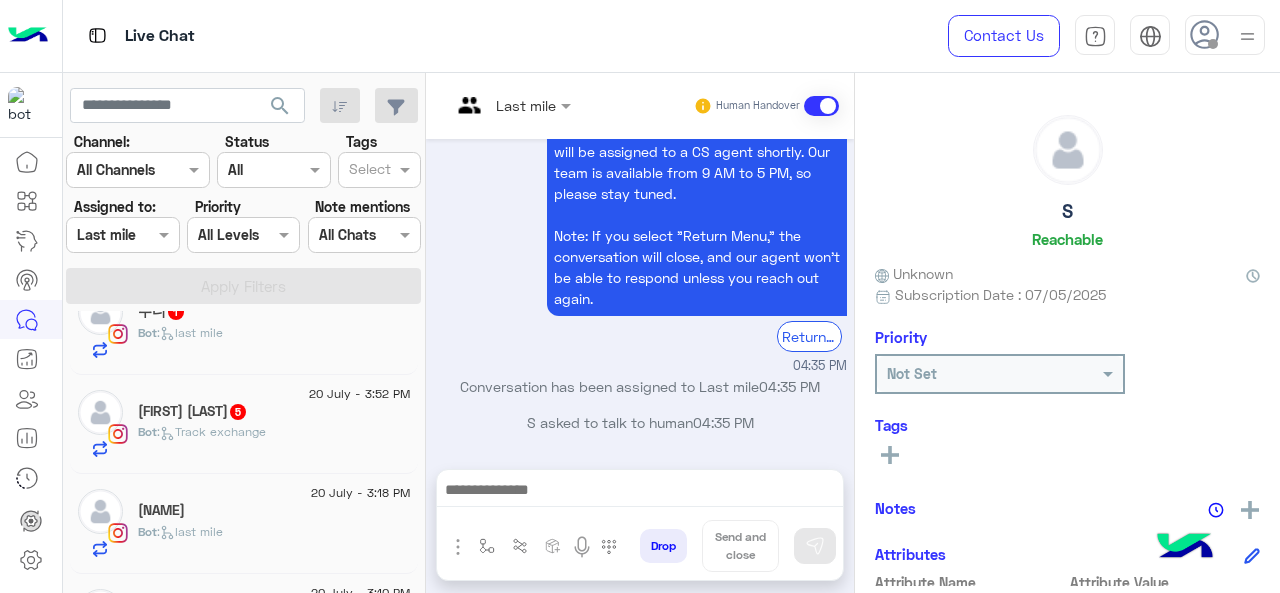 click on ":   Track exchange" 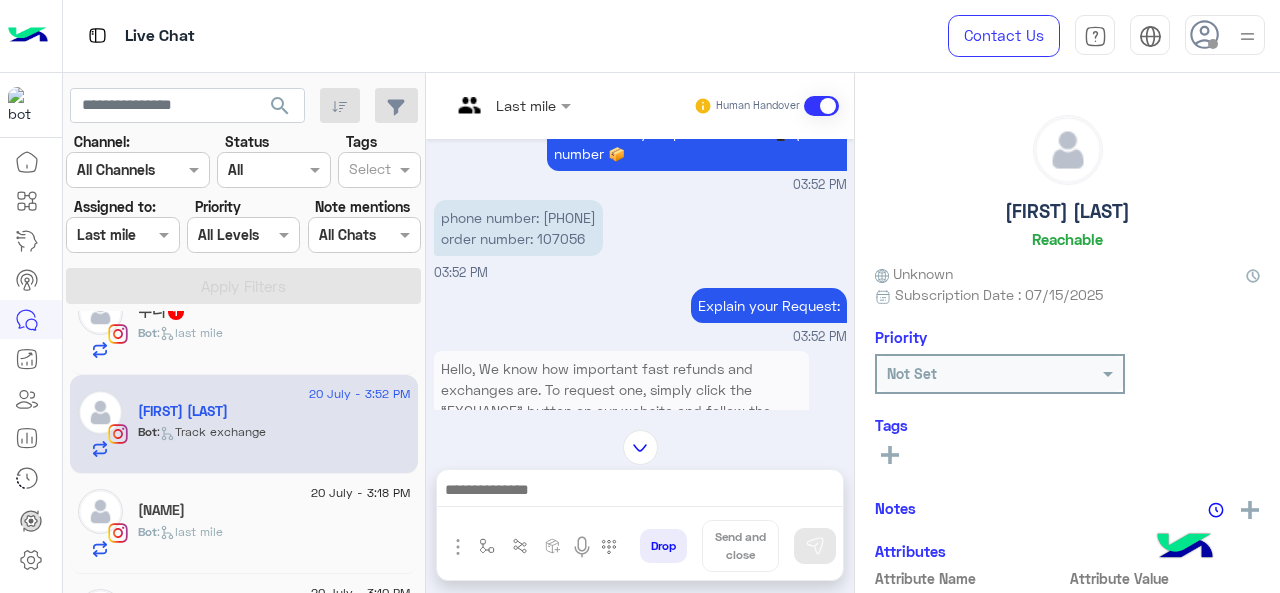 scroll, scrollTop: 192, scrollLeft: 0, axis: vertical 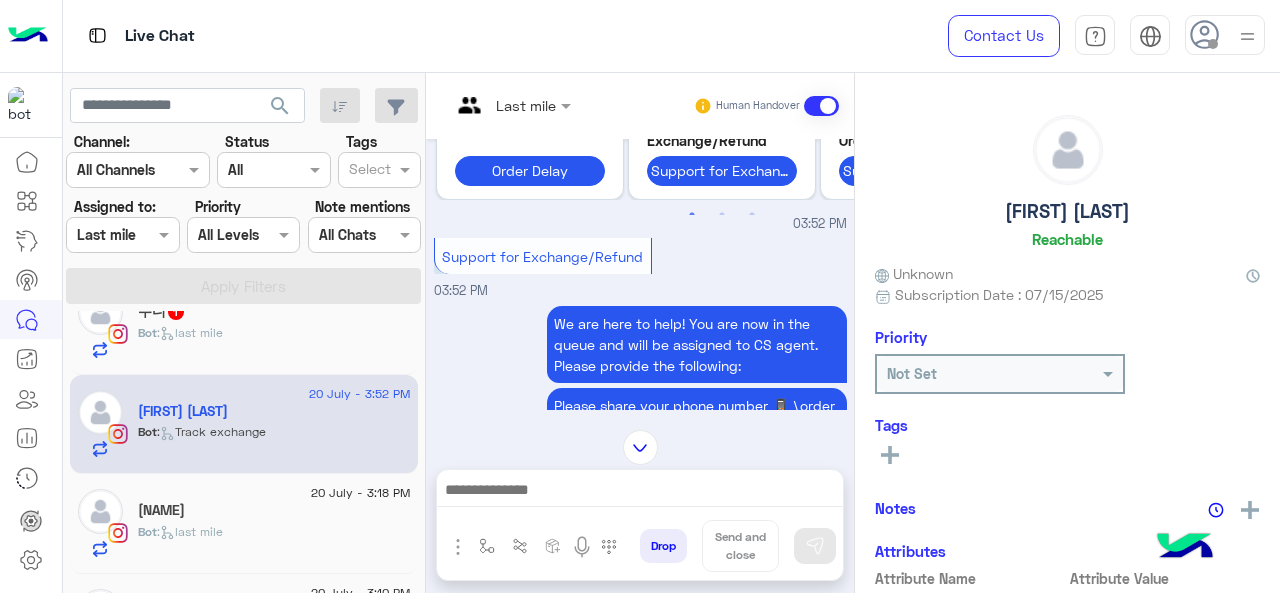 click at bounding box center [487, 105] 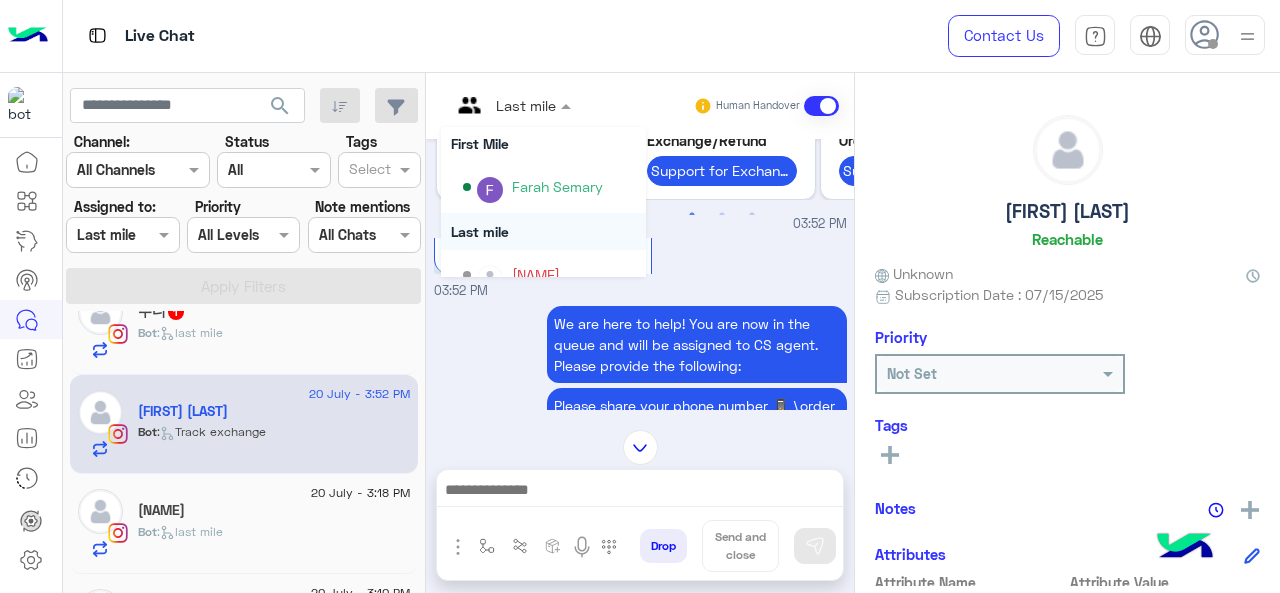 scroll, scrollTop: 354, scrollLeft: 0, axis: vertical 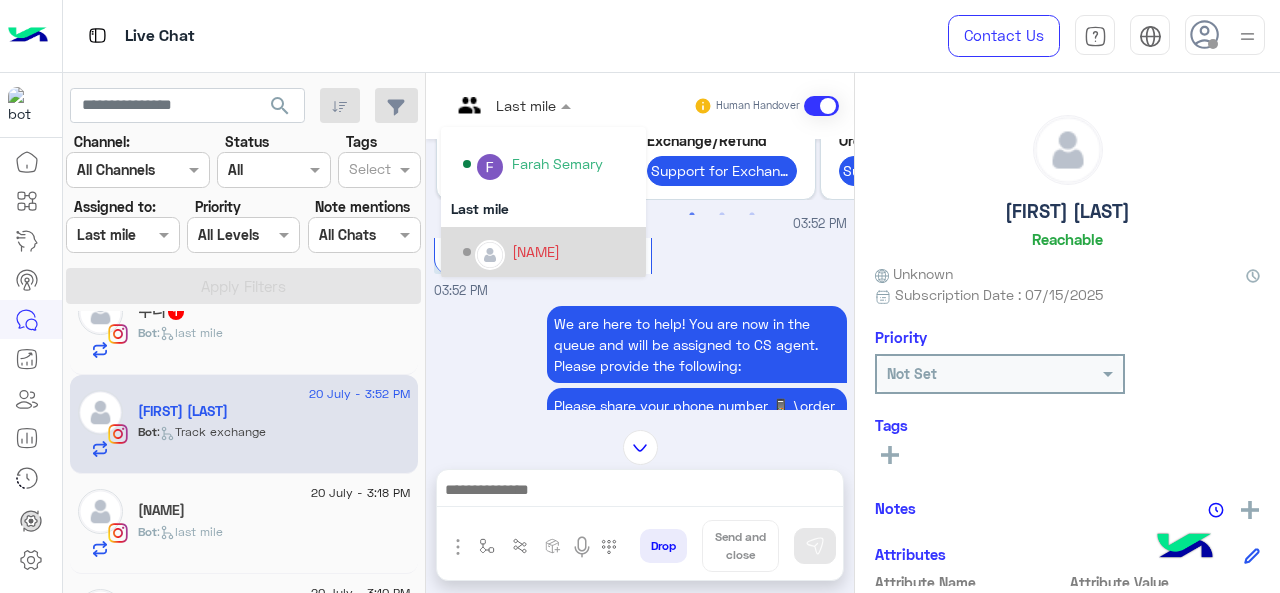 click on "Support for Exchange/Refund [TIME]" at bounding box center [640, 267] 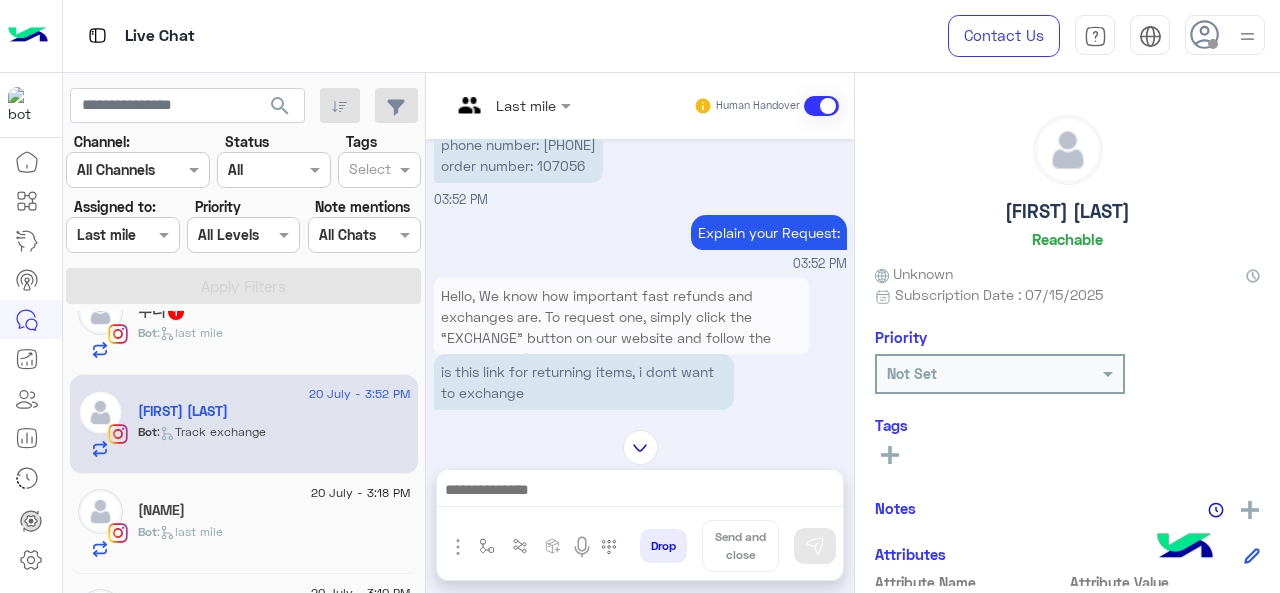 scroll, scrollTop: 550, scrollLeft: 0, axis: vertical 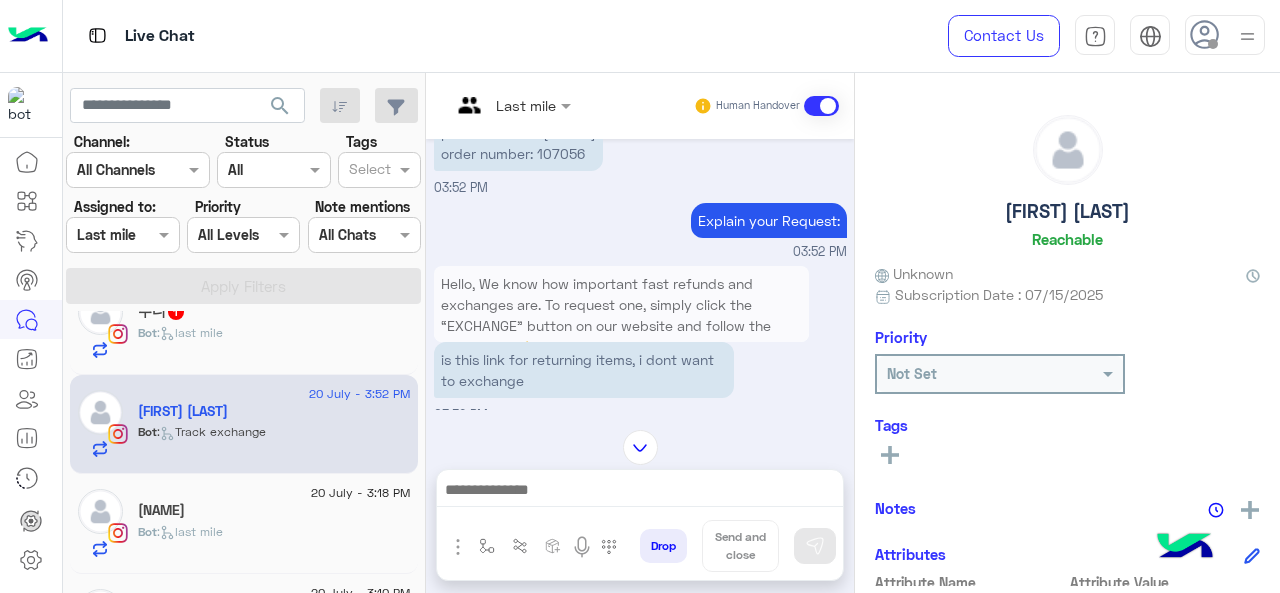click at bounding box center [511, 104] 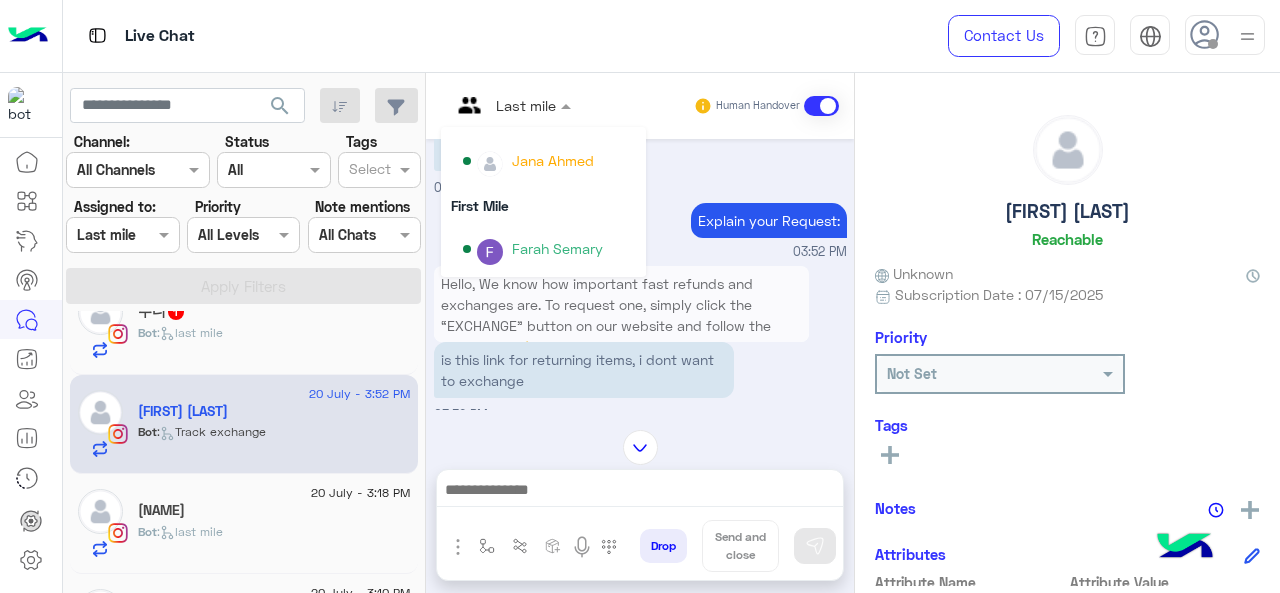 scroll, scrollTop: 354, scrollLeft: 0, axis: vertical 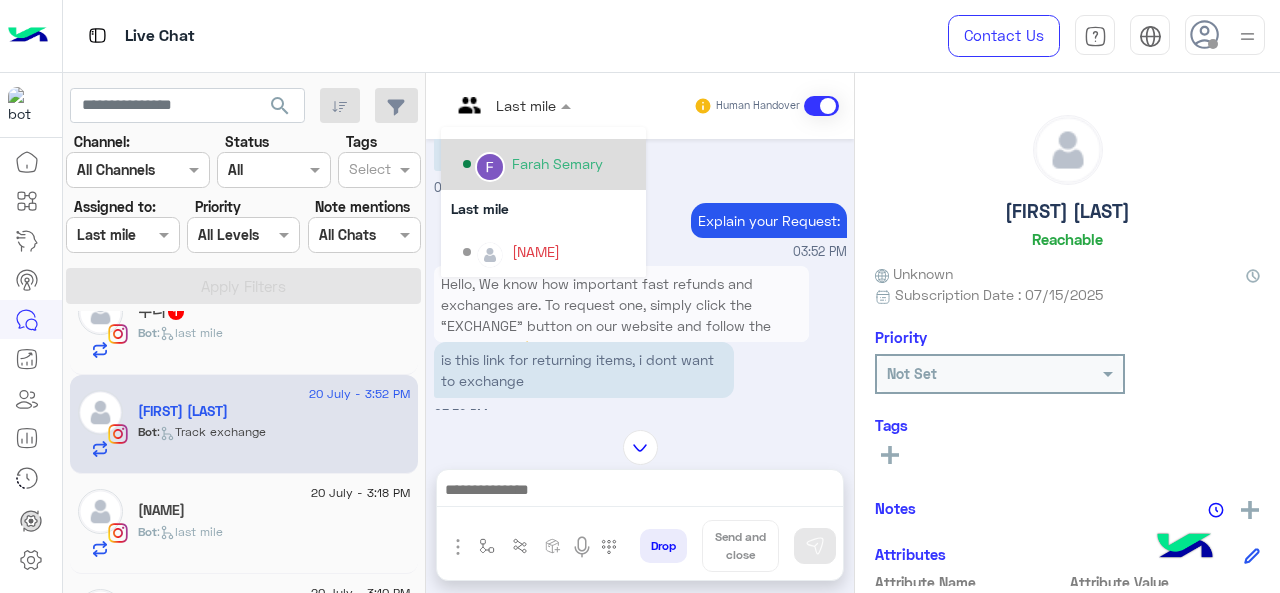 click on "Farah Semary" at bounding box center (557, 163) 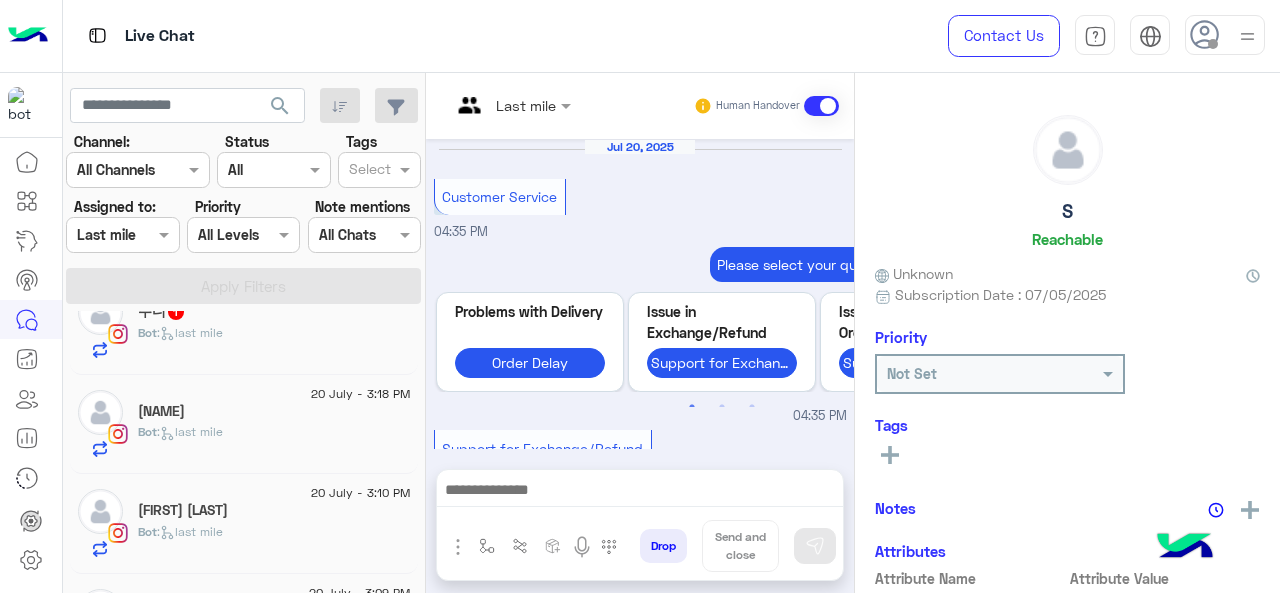 scroll, scrollTop: 785, scrollLeft: 0, axis: vertical 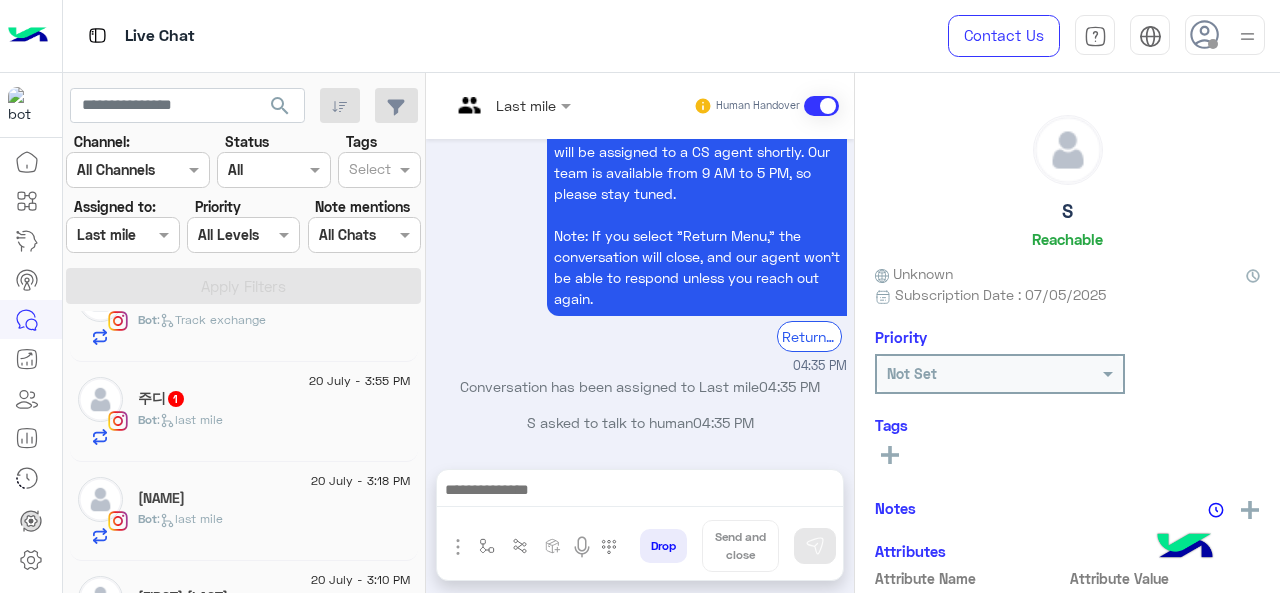 click on "[NAME] 1" 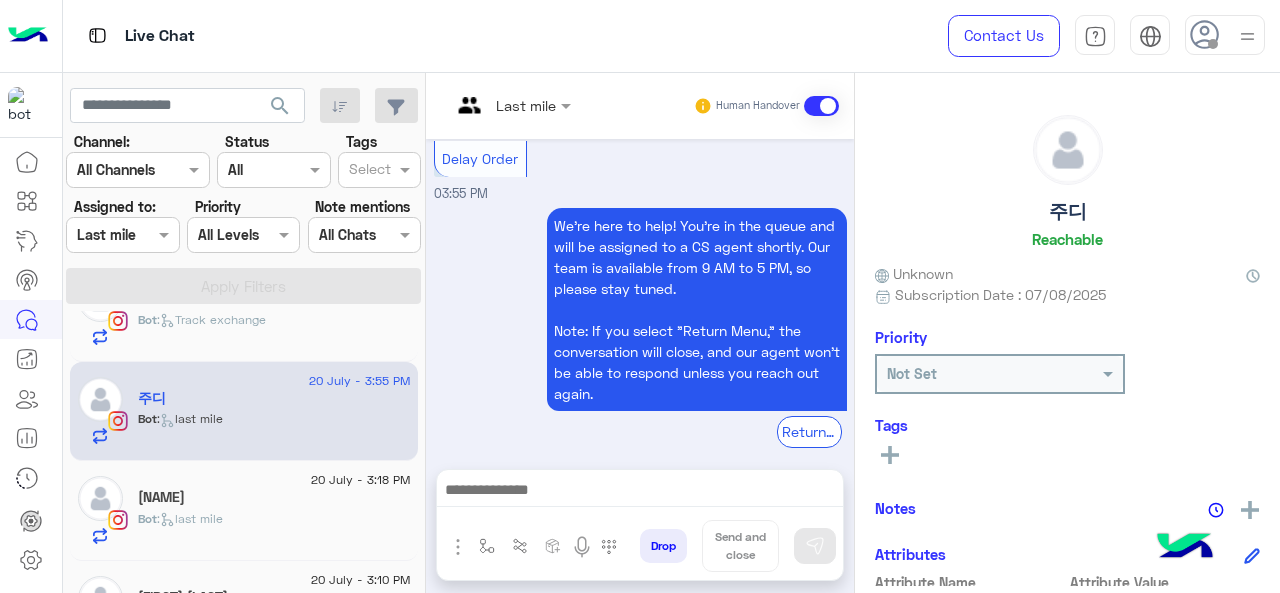 scroll, scrollTop: 894, scrollLeft: 0, axis: vertical 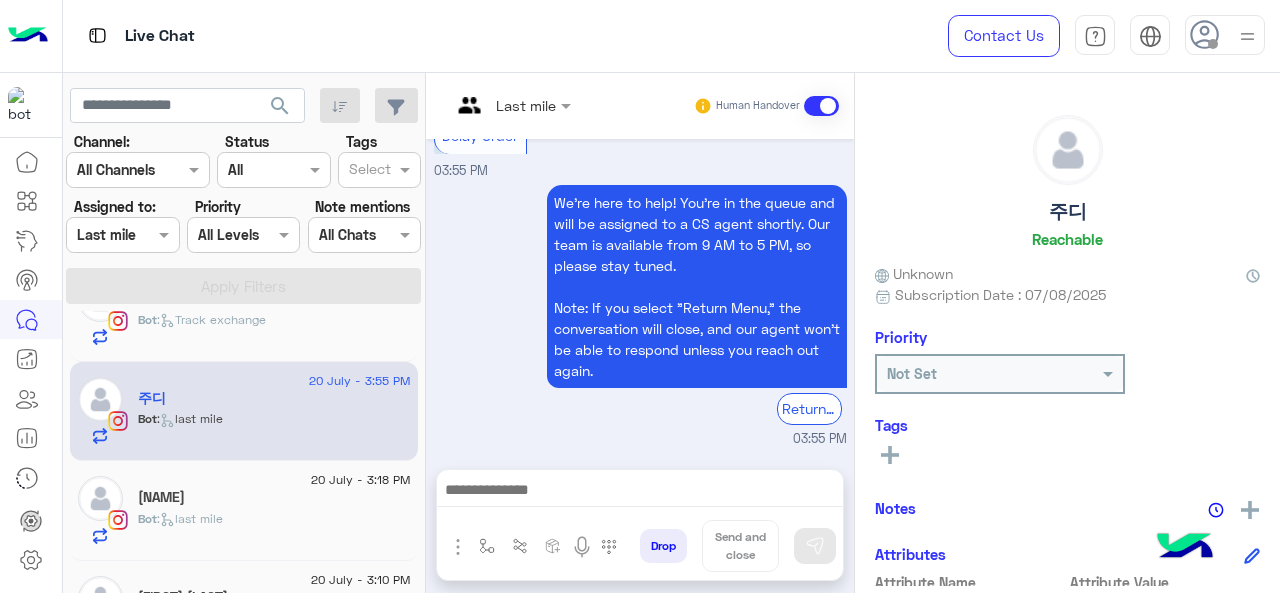 click at bounding box center (511, 104) 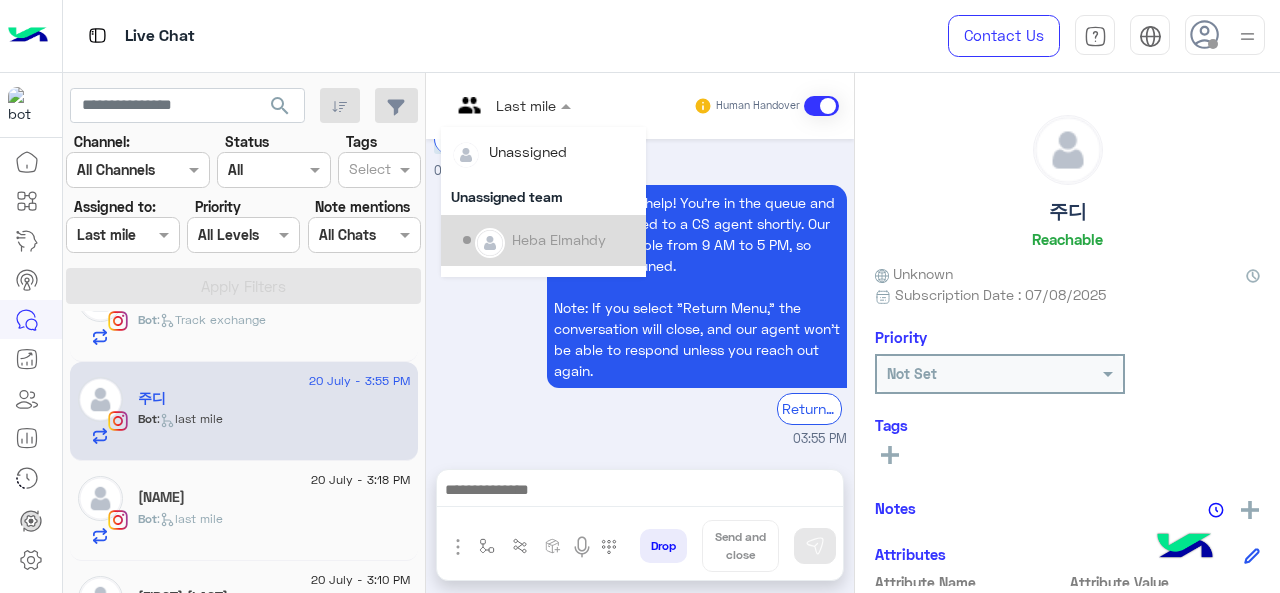 scroll, scrollTop: 354, scrollLeft: 0, axis: vertical 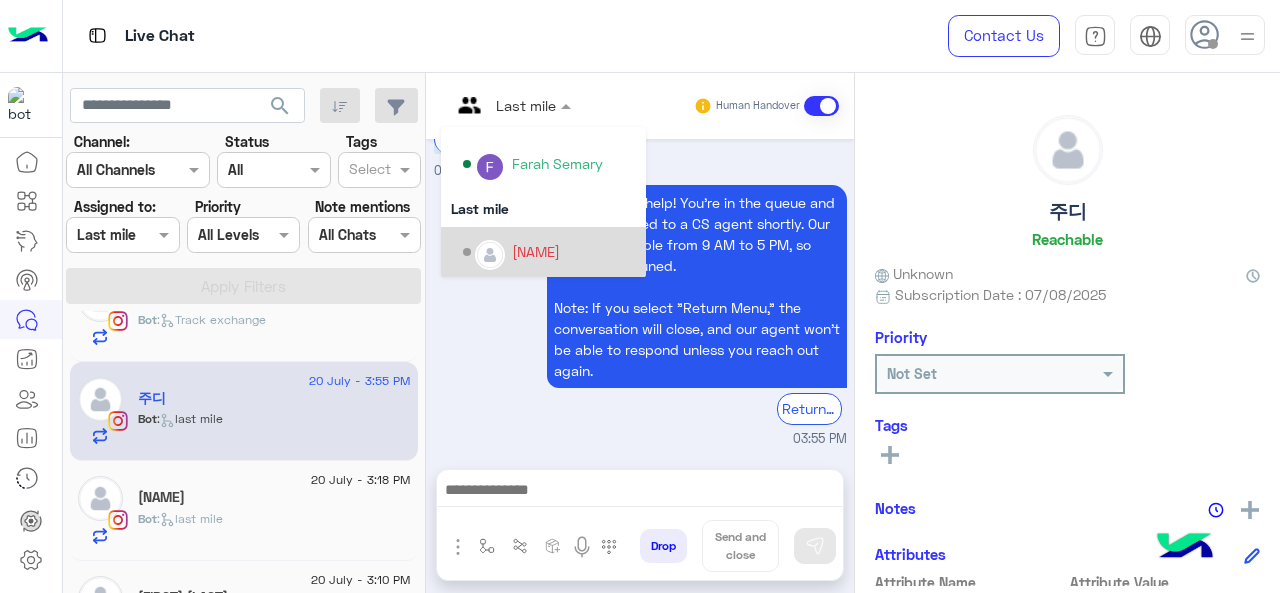 click on "[NAME]" at bounding box center [536, 251] 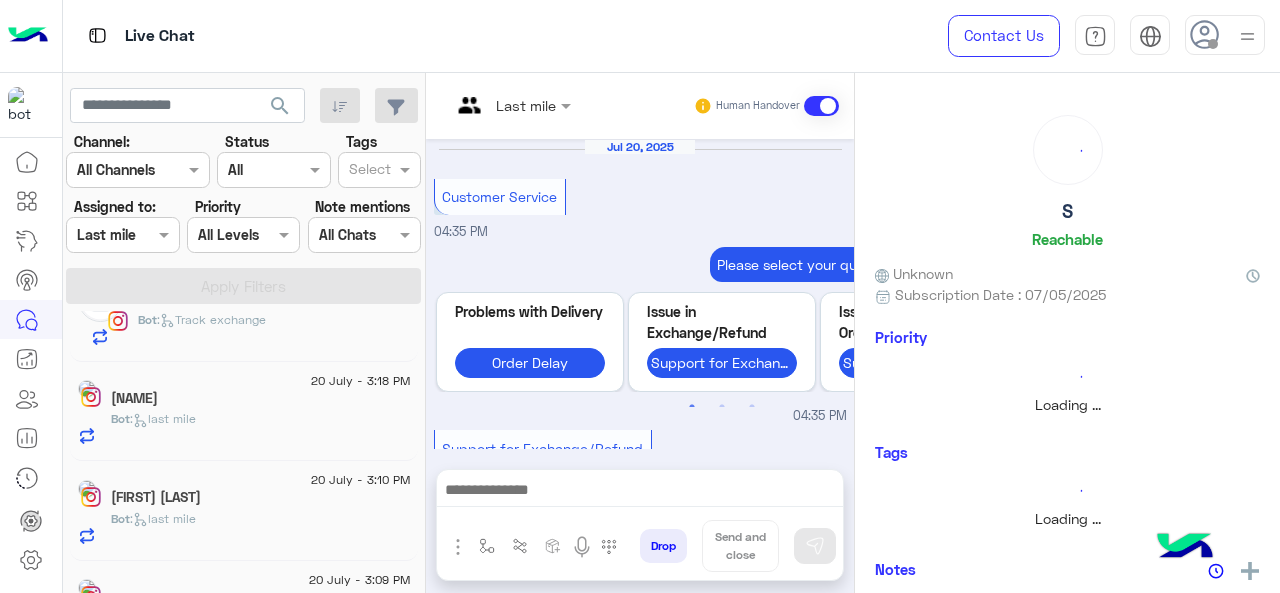 scroll, scrollTop: 785, scrollLeft: 0, axis: vertical 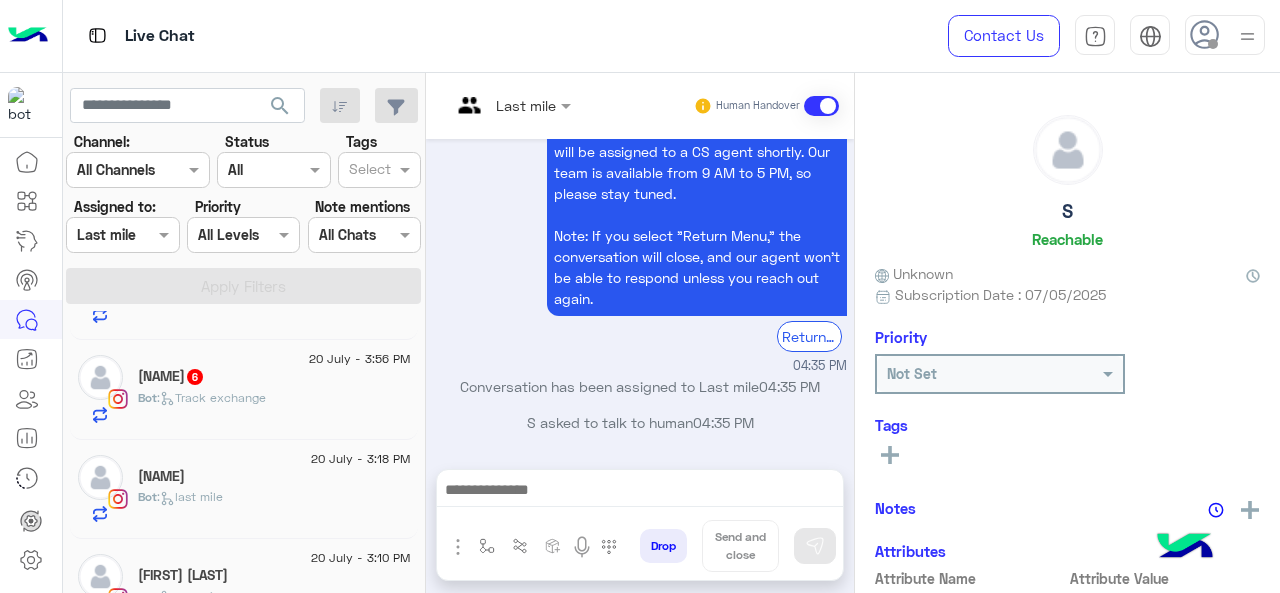 click on "[NAME] [NUMBER]" 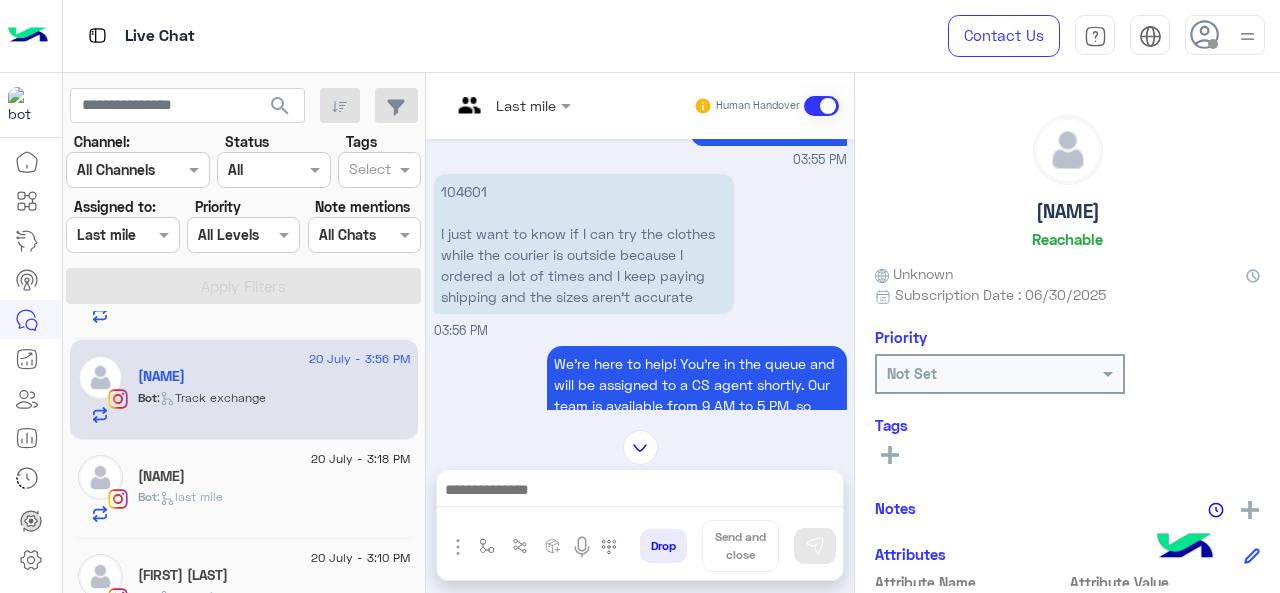 scroll, scrollTop: 672, scrollLeft: 0, axis: vertical 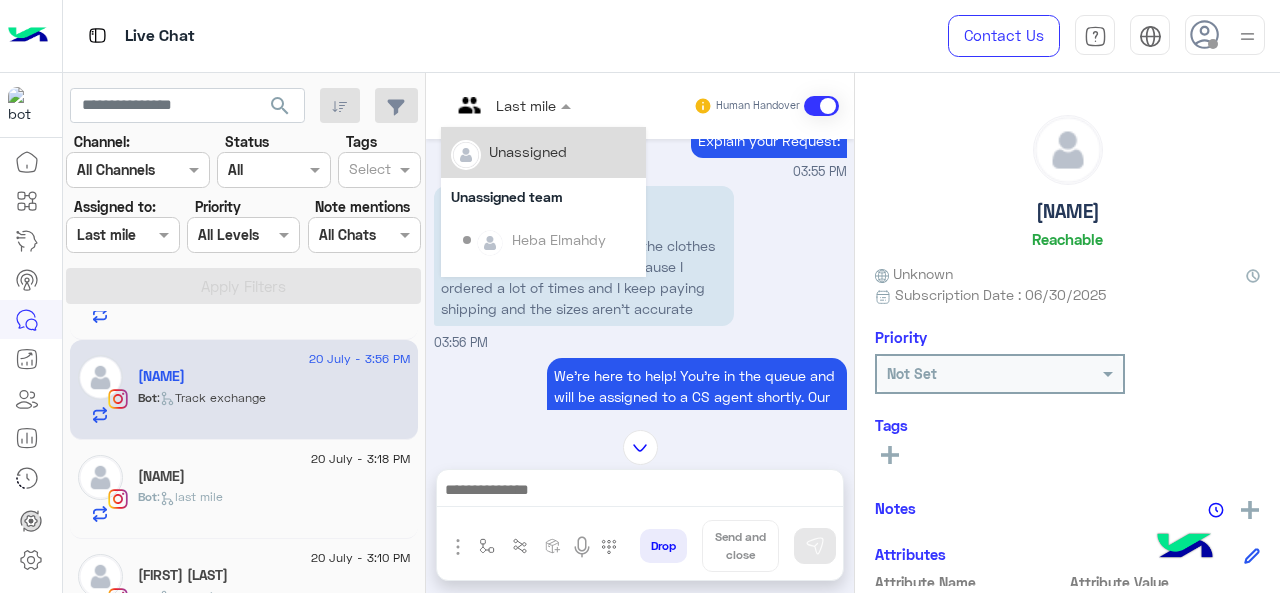 click at bounding box center [487, 105] 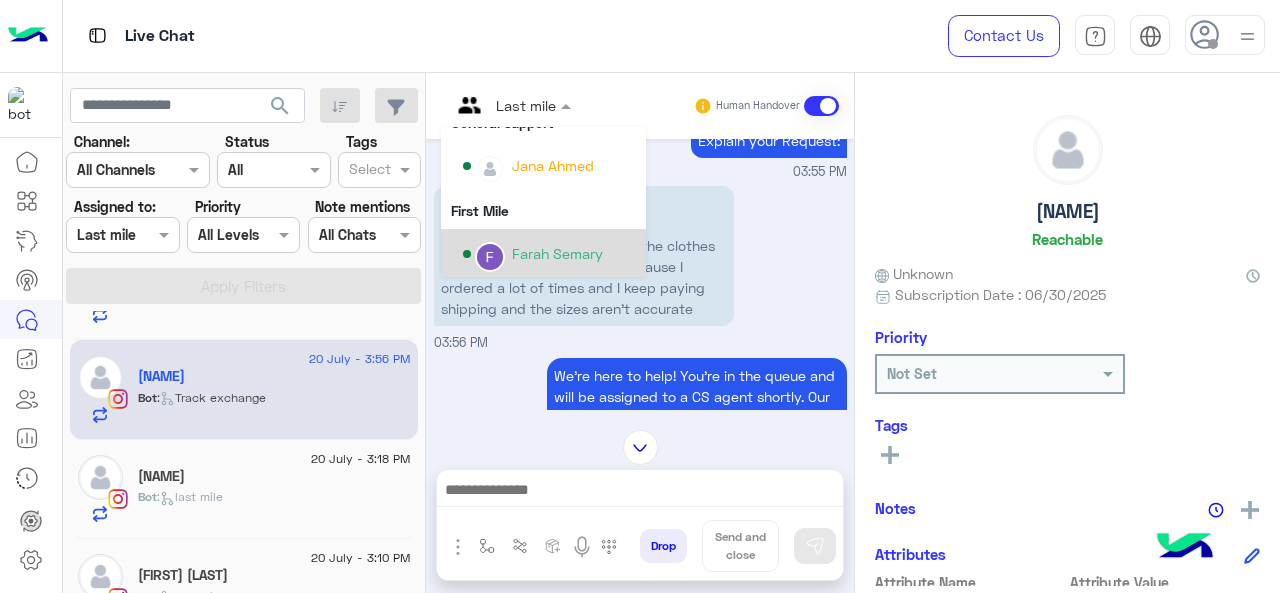 scroll, scrollTop: 261, scrollLeft: 0, axis: vertical 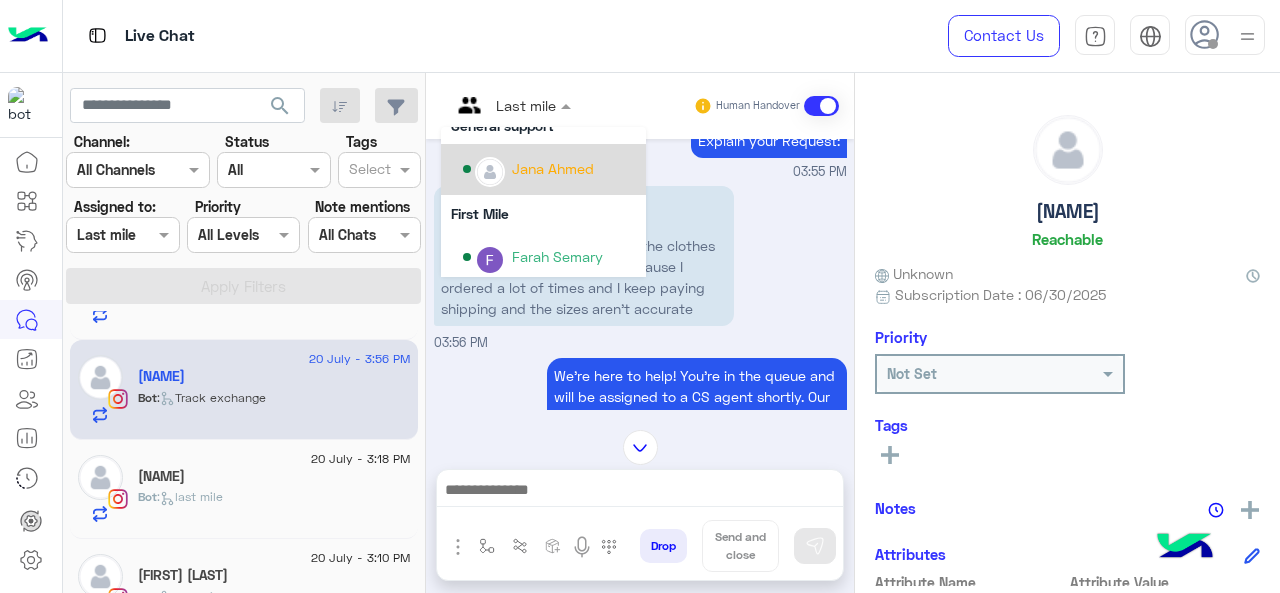 click on "Jana Ahmed" at bounding box center [553, 168] 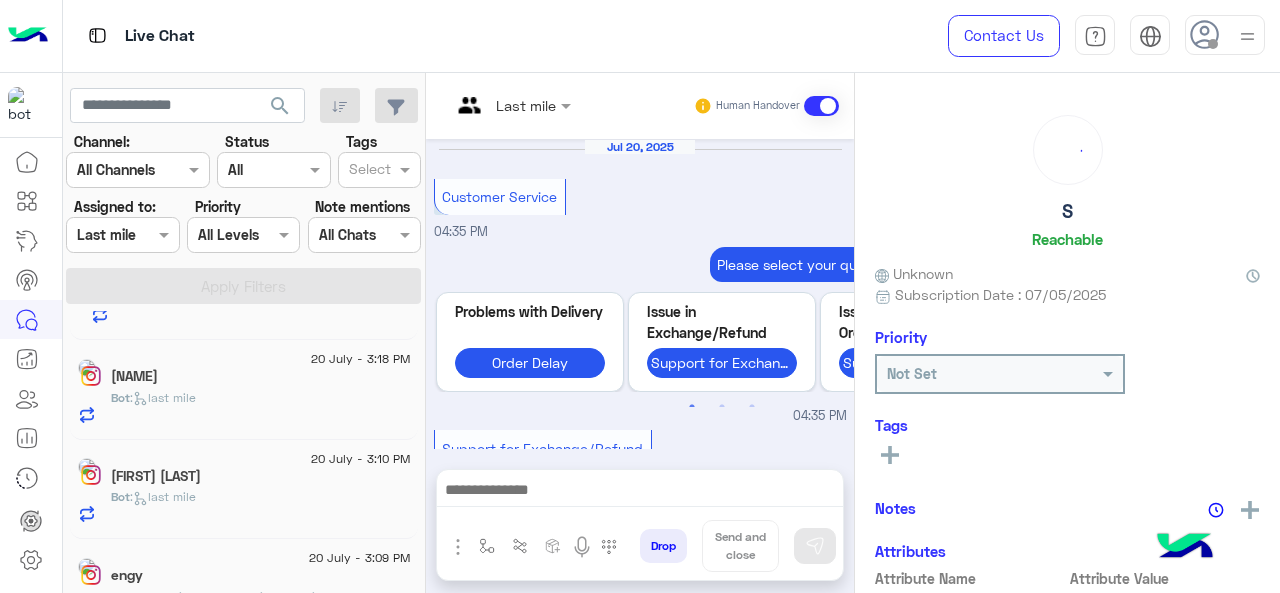 scroll, scrollTop: 785, scrollLeft: 0, axis: vertical 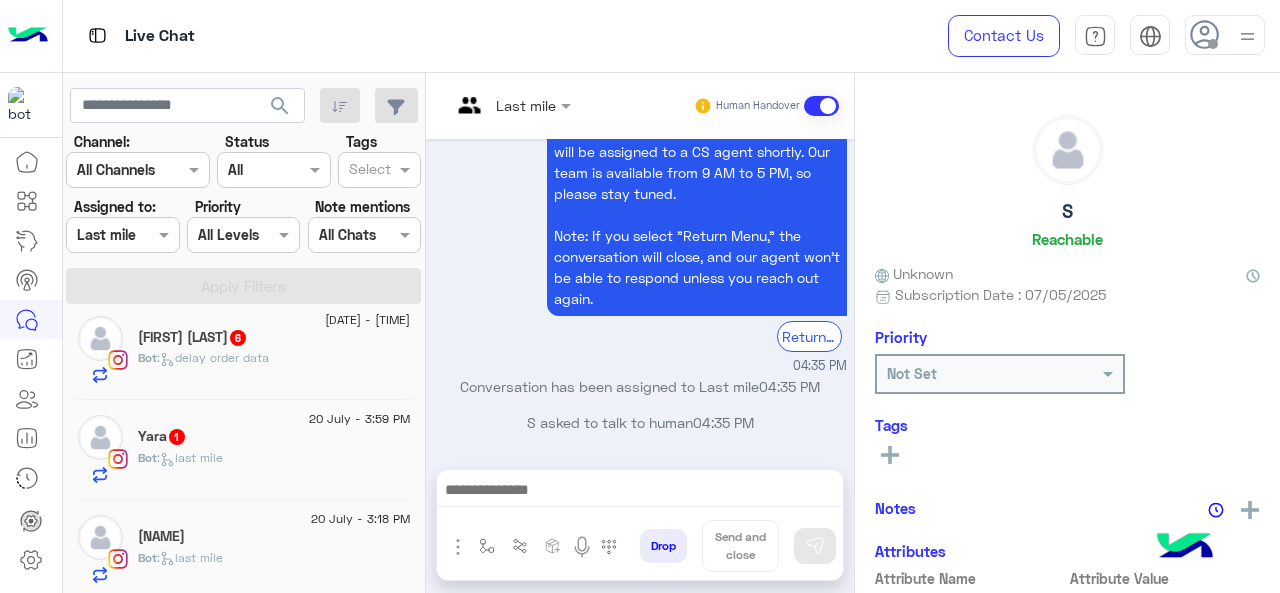 click on "Bot :   last mile" 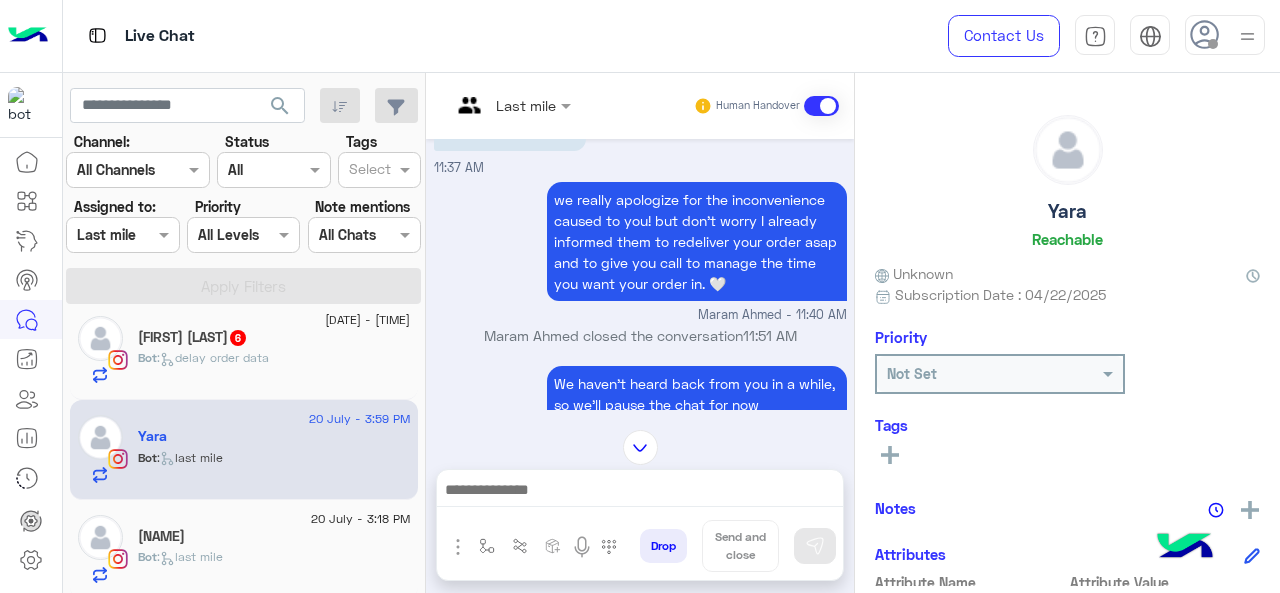 scroll, scrollTop: 550, scrollLeft: 0, axis: vertical 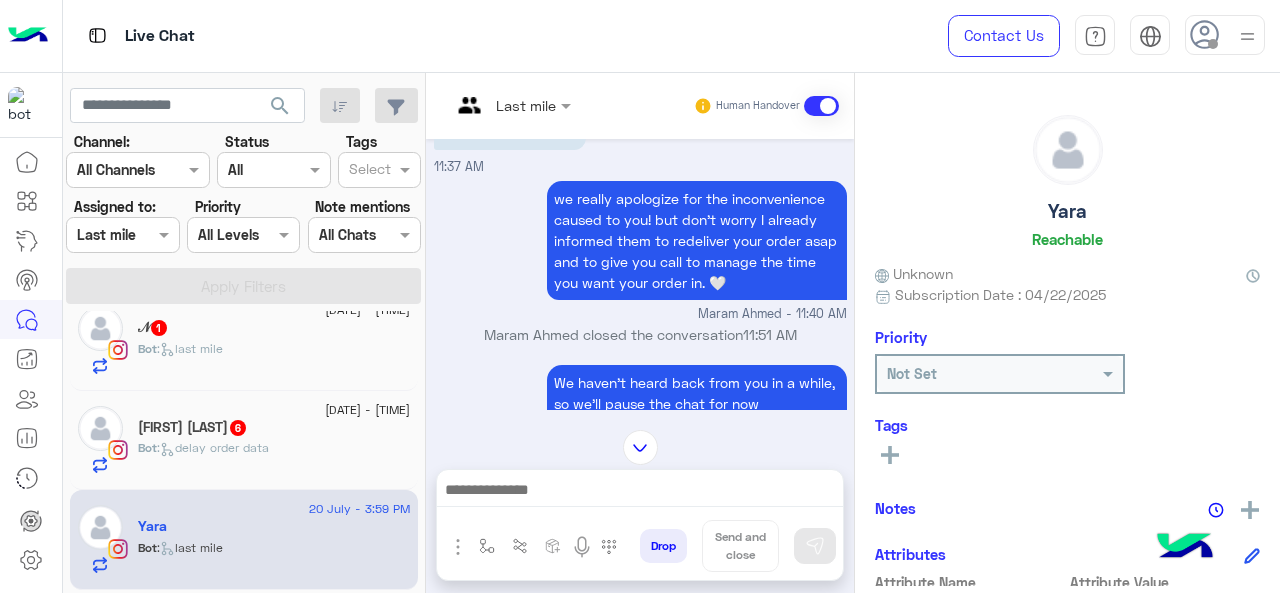 click on "Bot :   delay order data" 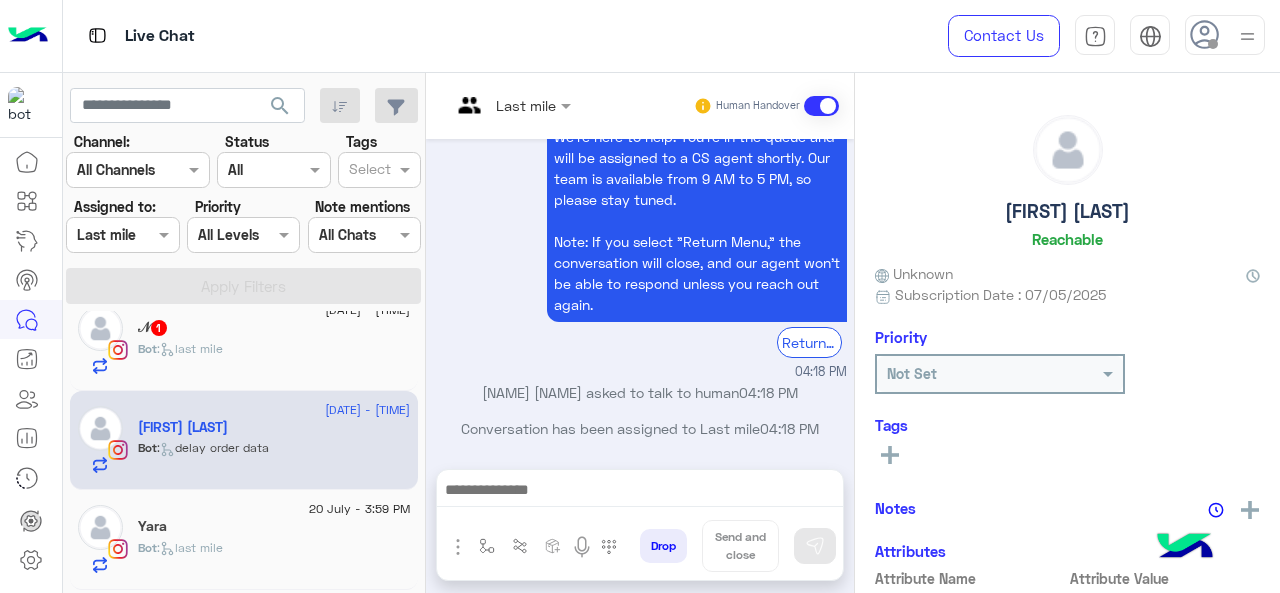 click on ":   last mile" 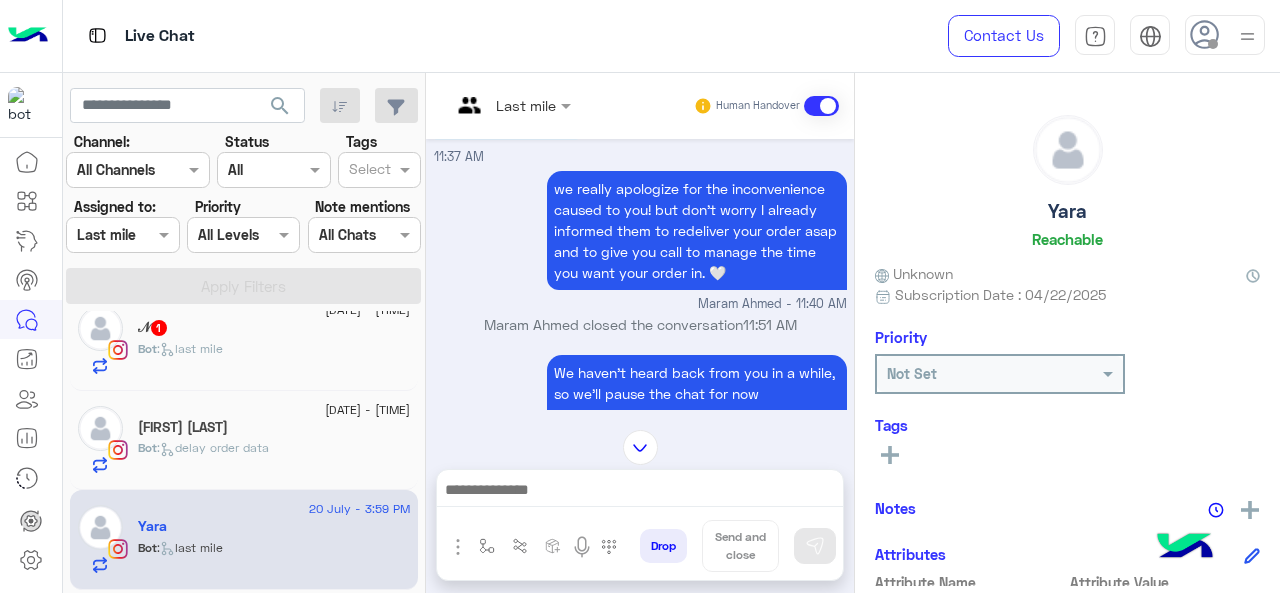 click on "[FIRST] [LAST]" 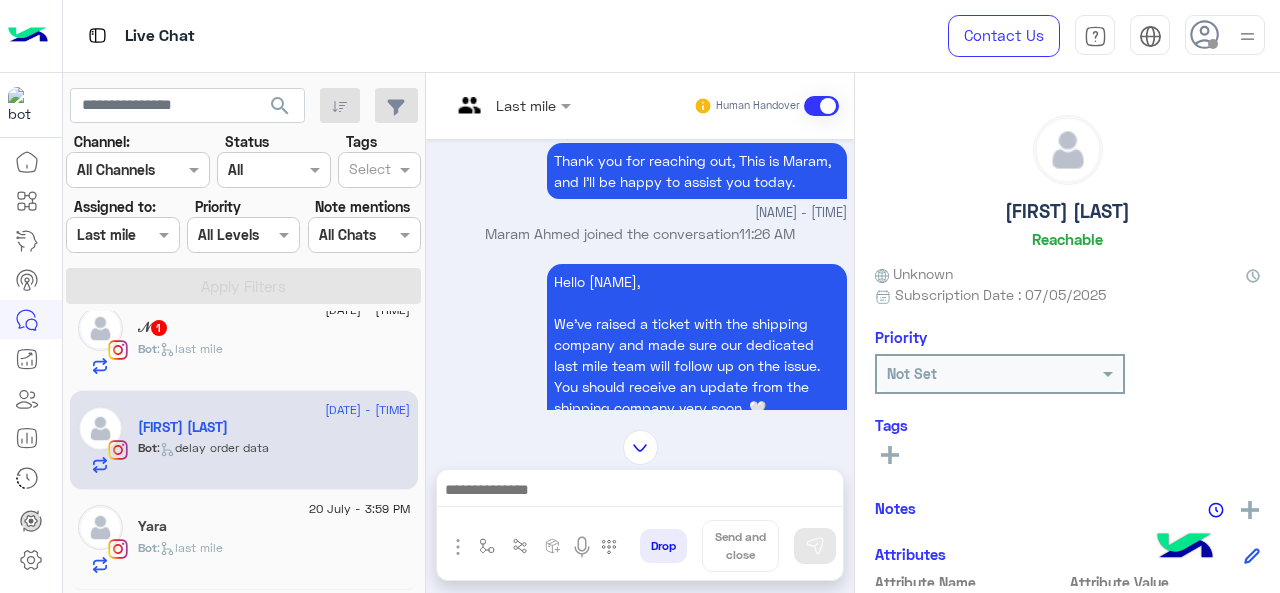 scroll, scrollTop: 1132, scrollLeft: 0, axis: vertical 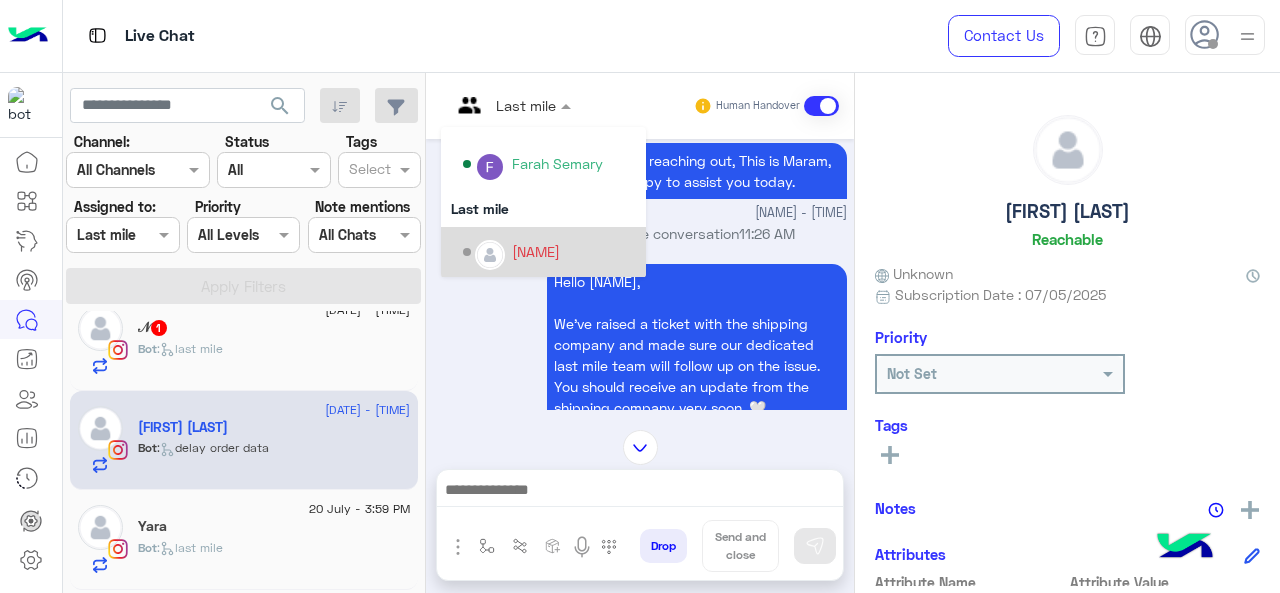 click at bounding box center [490, 255] 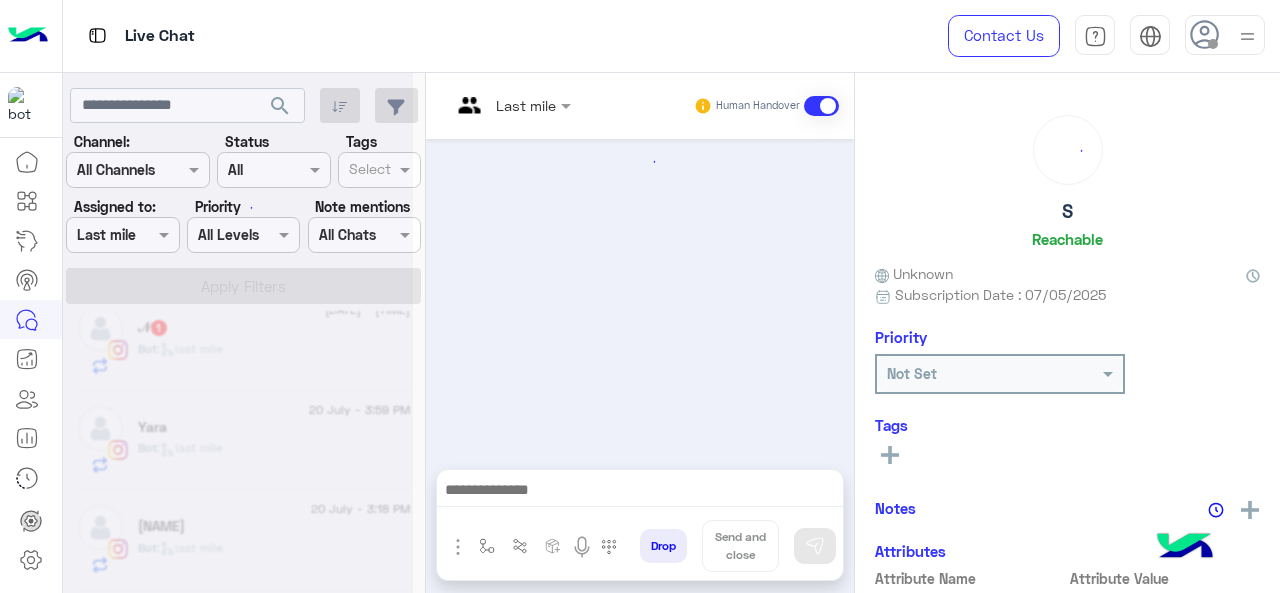 scroll, scrollTop: 785, scrollLeft: 0, axis: vertical 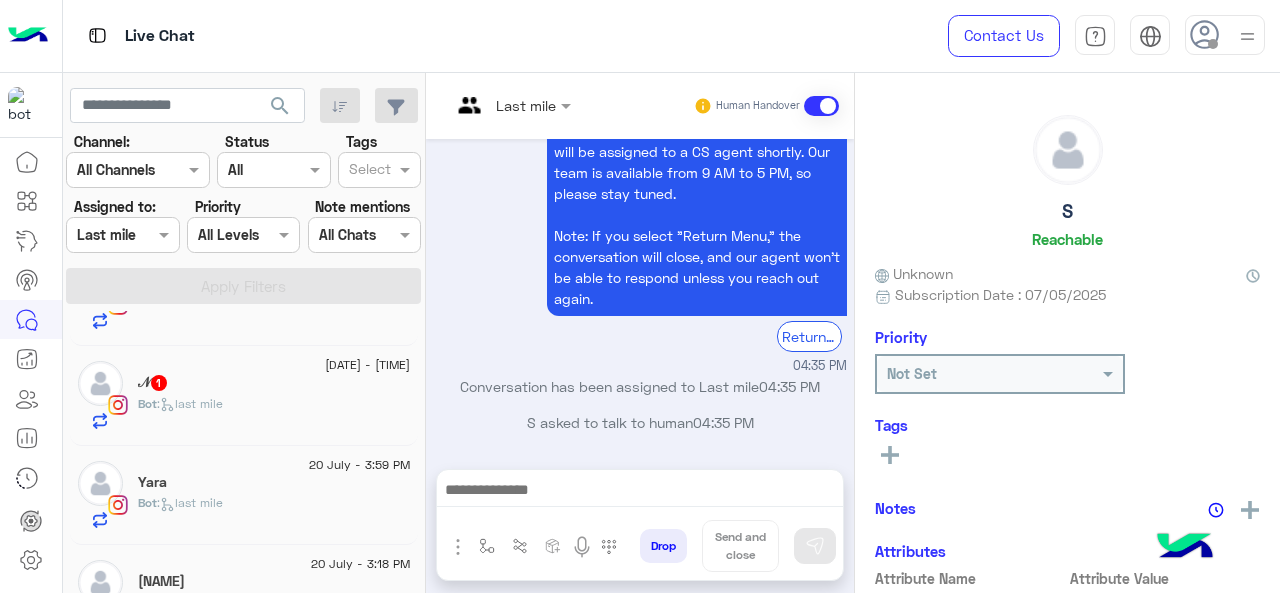 click on "[NAME] [NUMBER]" 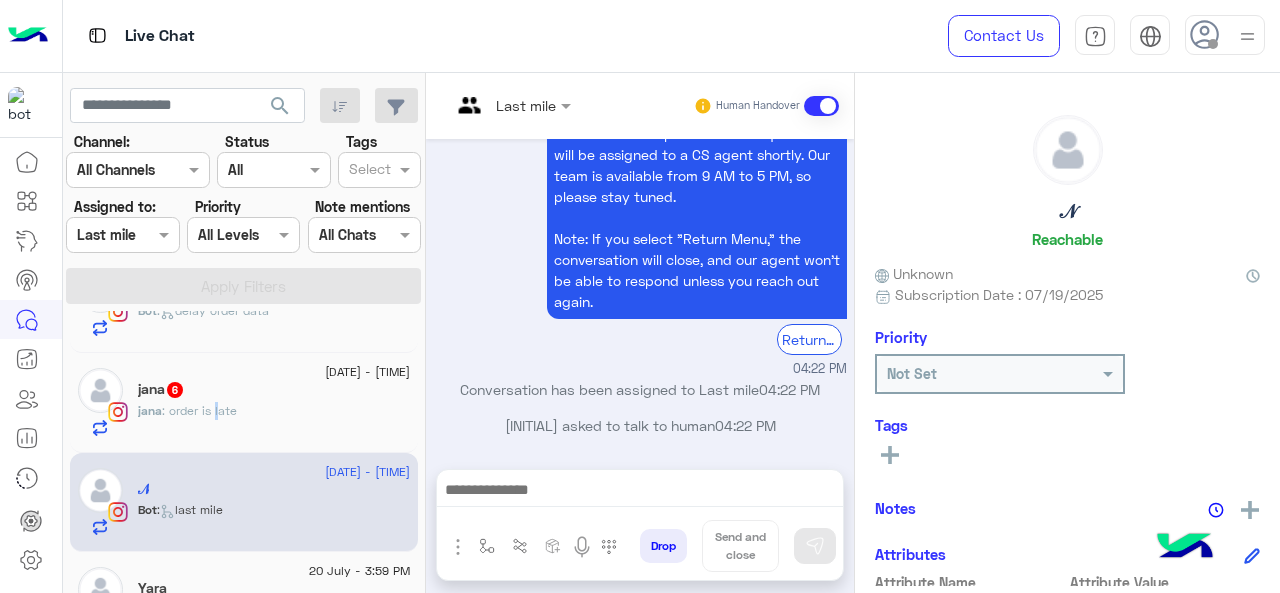 click on ": order is late" 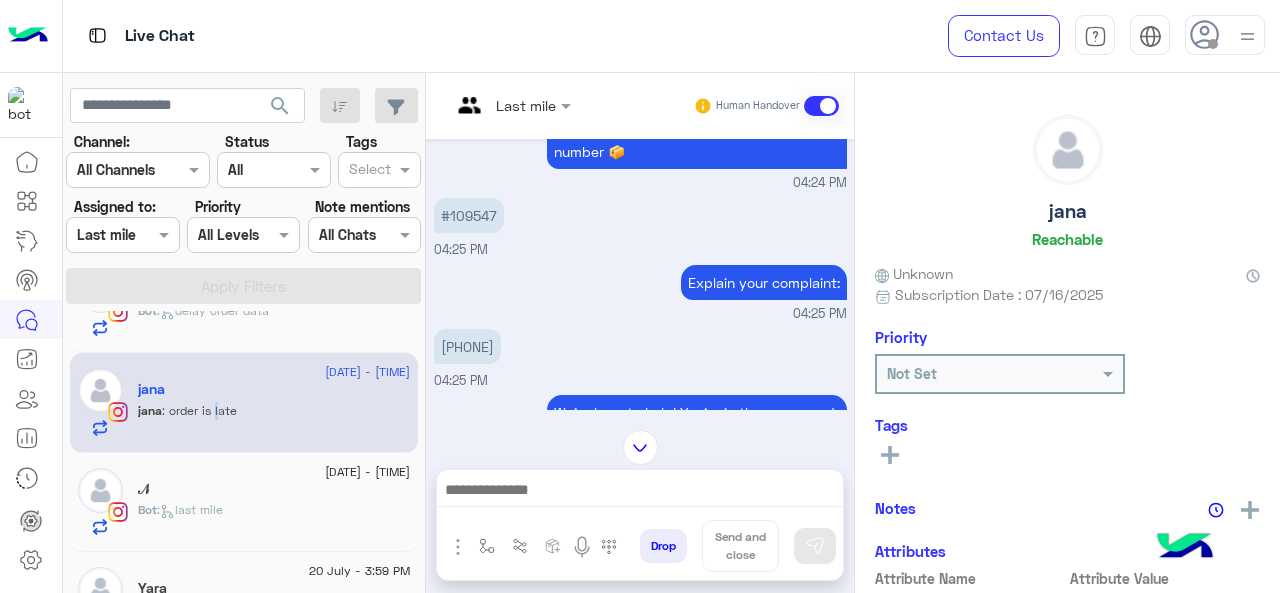 scroll, scrollTop: 439, scrollLeft: 0, axis: vertical 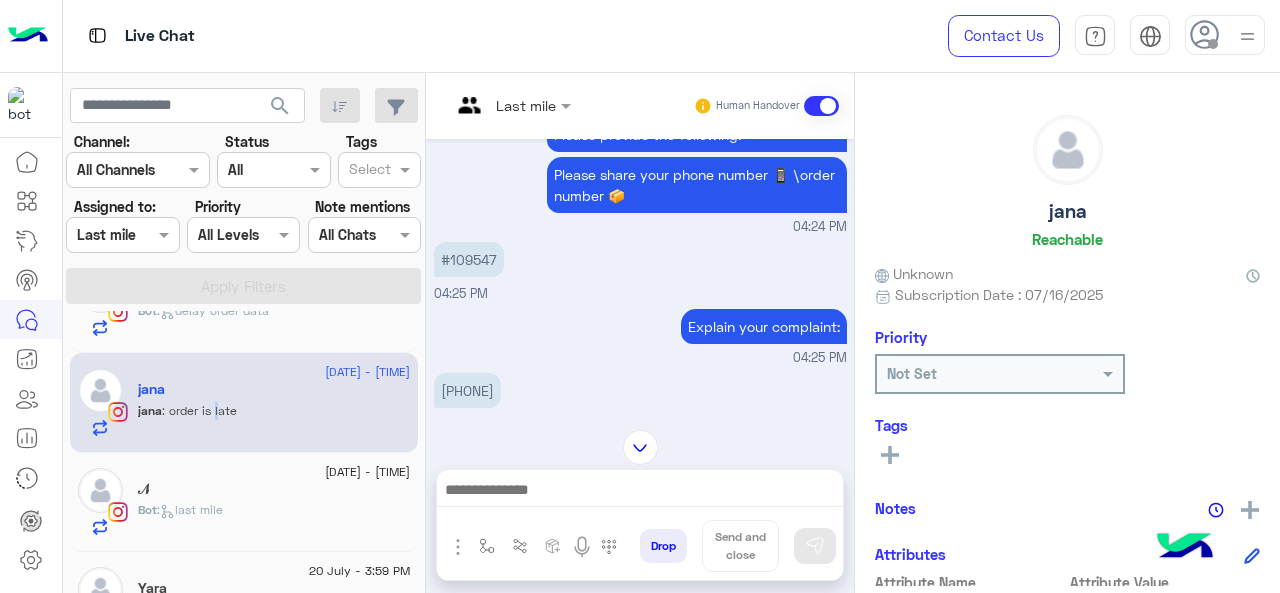 click on "Last mile" at bounding box center (503, 106) 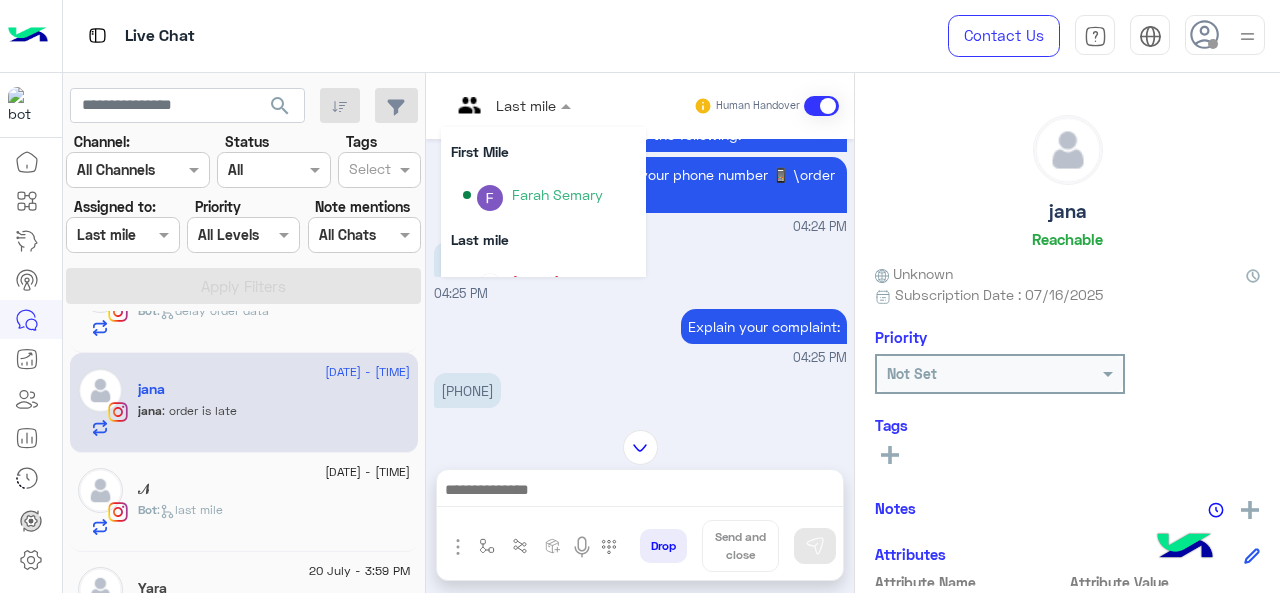 scroll, scrollTop: 354, scrollLeft: 0, axis: vertical 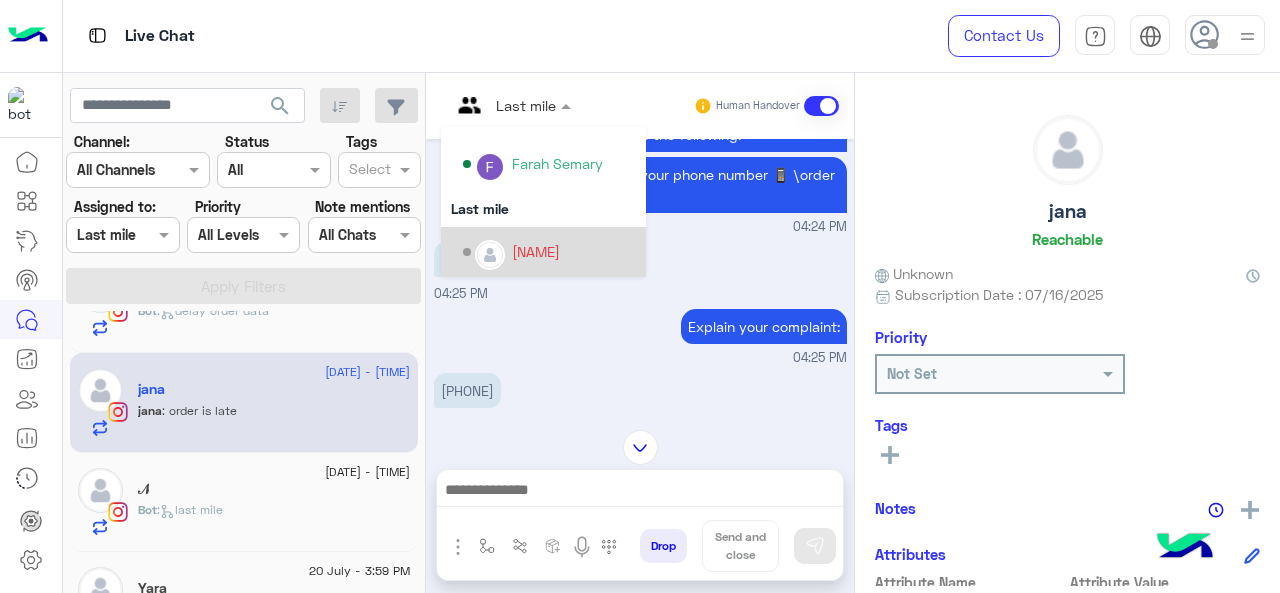 click on "[NAME]" at bounding box center [536, 251] 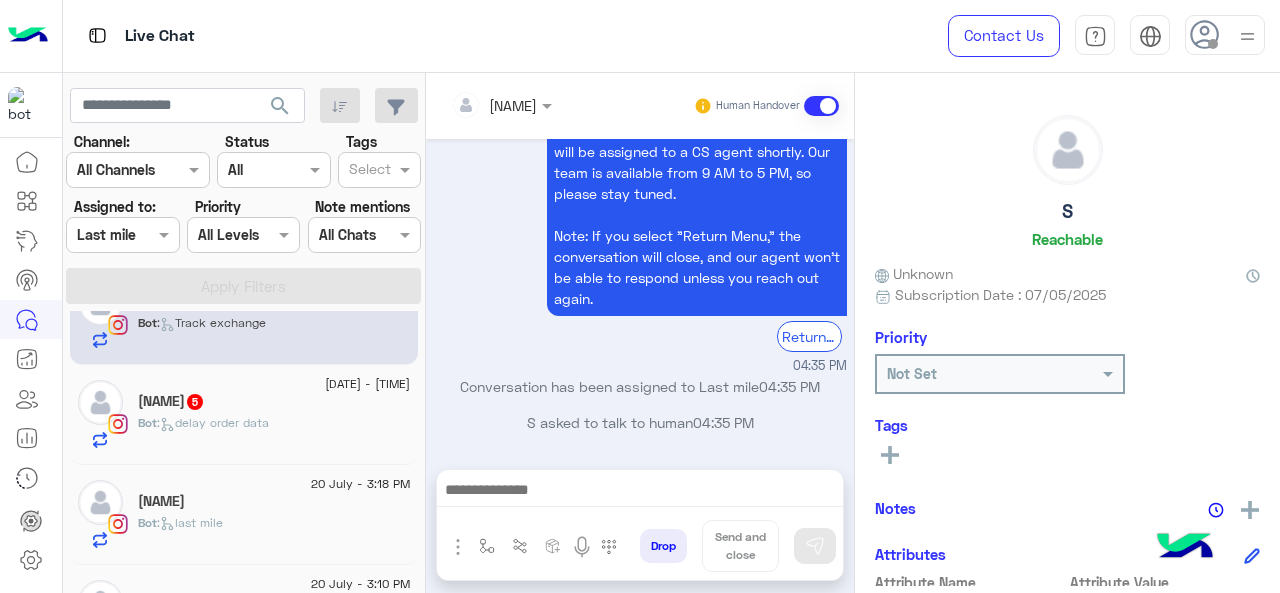 click on ":   delay order data" 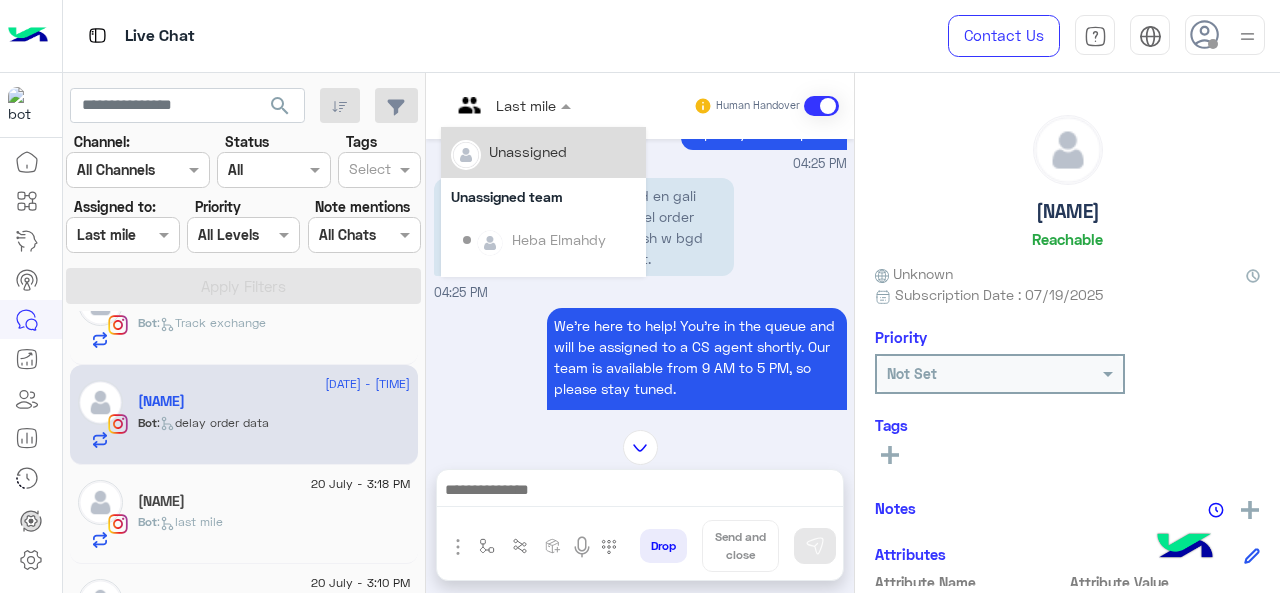 click at bounding box center [511, 104] 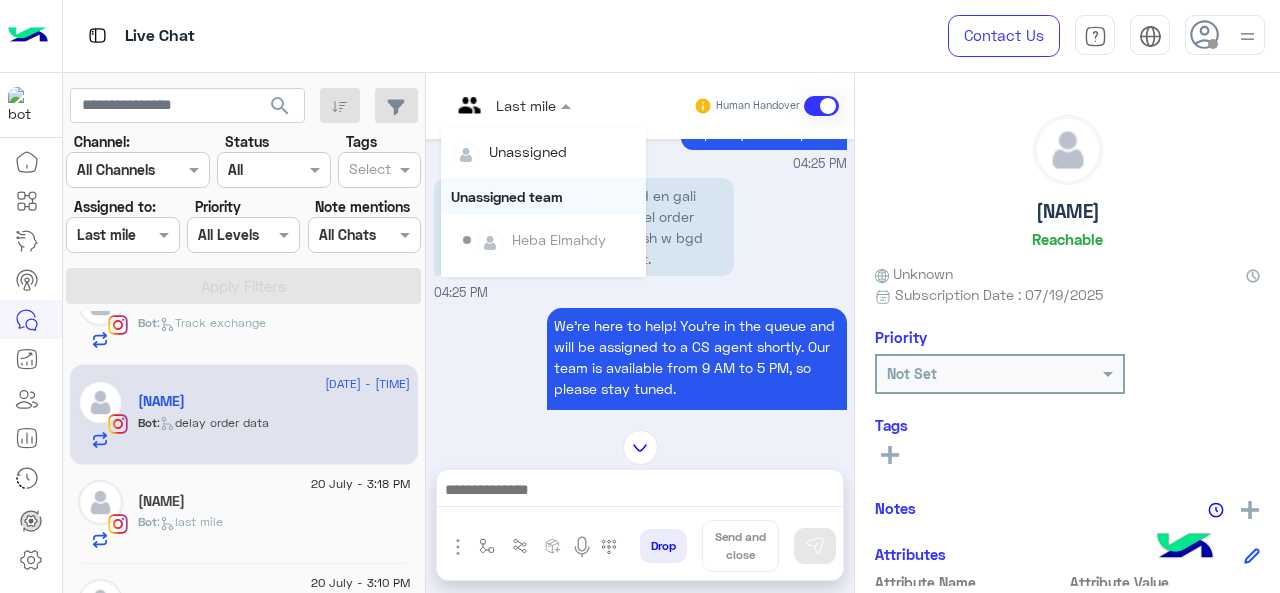 scroll, scrollTop: 354, scrollLeft: 0, axis: vertical 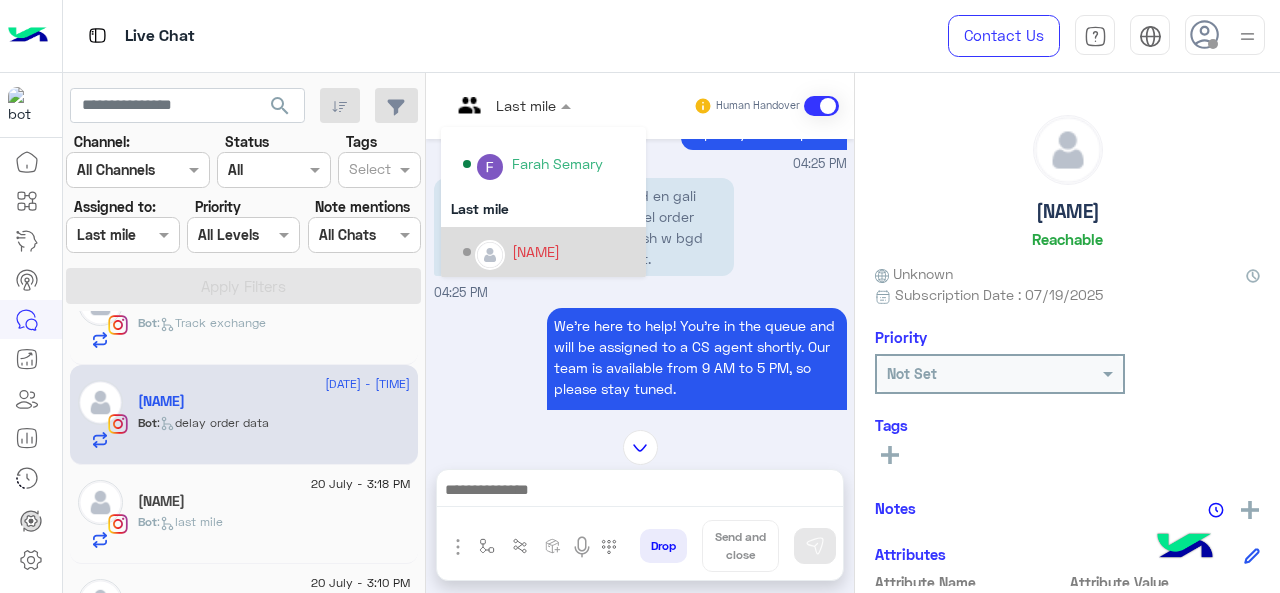 click on "[NAME]" at bounding box center [536, 251] 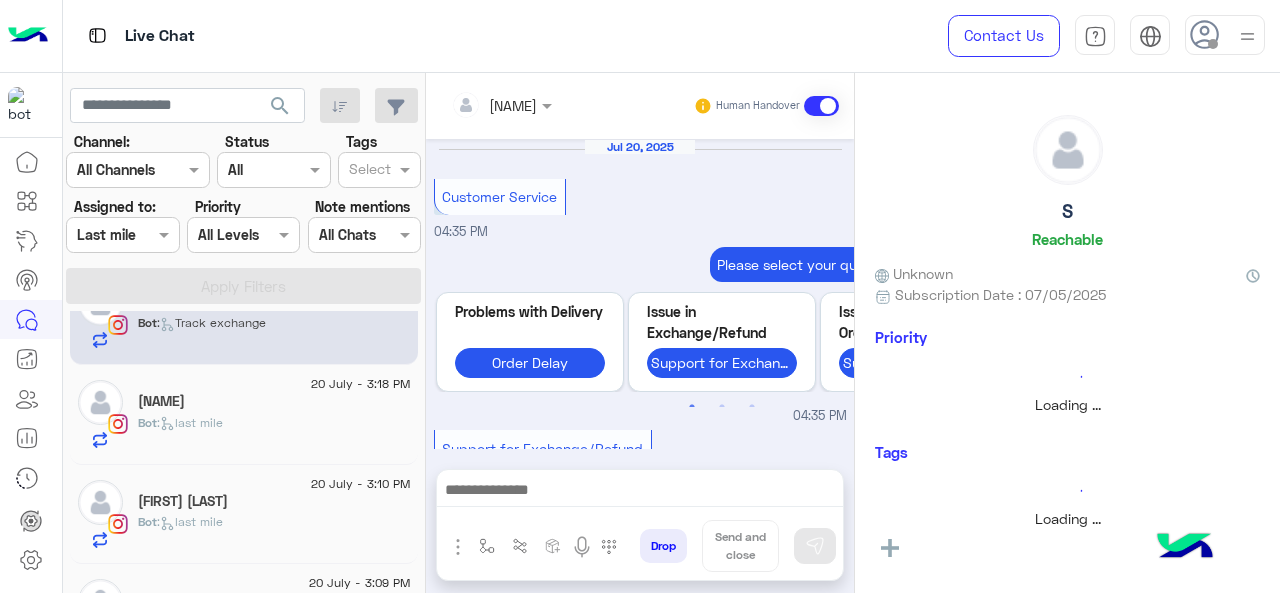 scroll, scrollTop: 785, scrollLeft: 0, axis: vertical 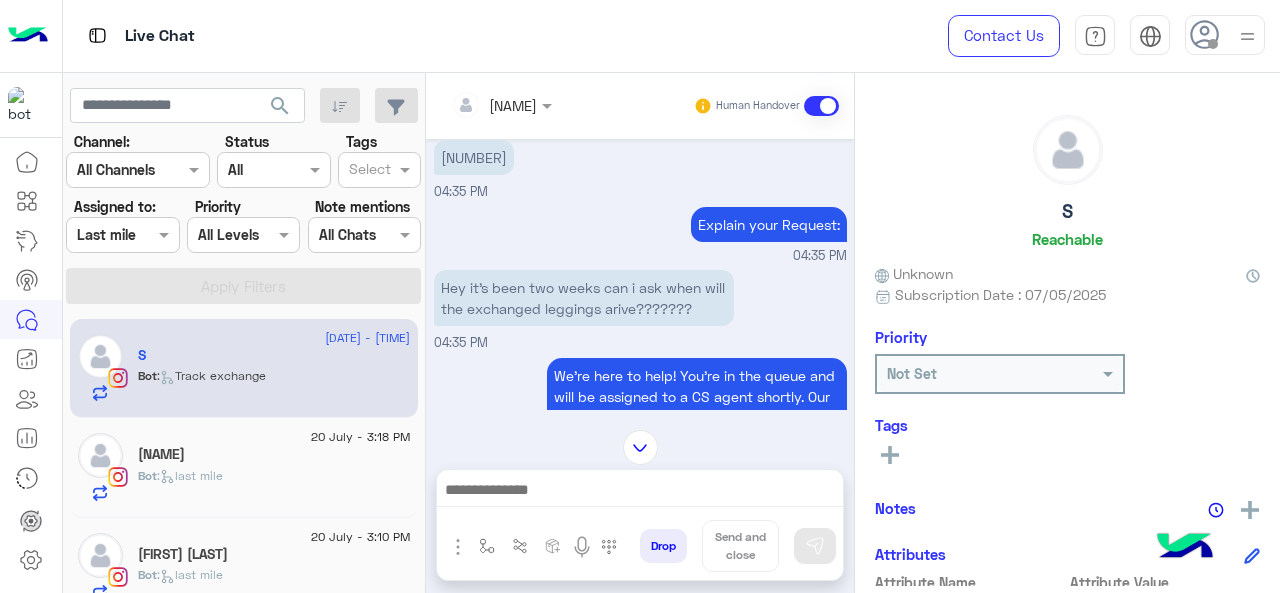click at bounding box center [478, 105] 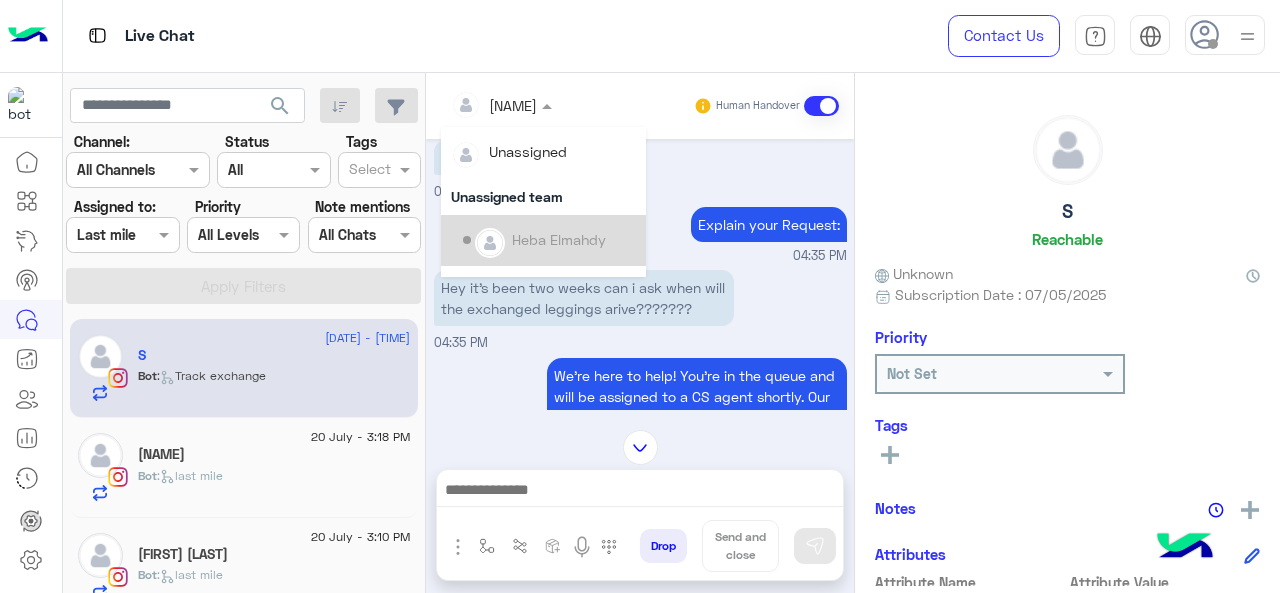 scroll, scrollTop: 354, scrollLeft: 0, axis: vertical 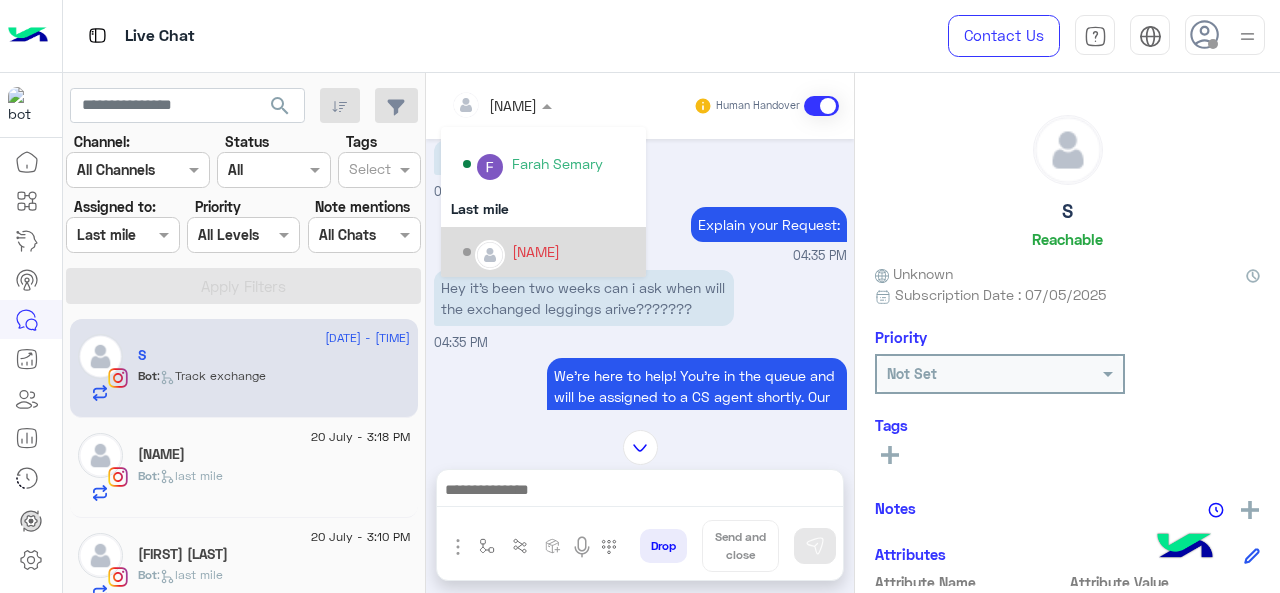 click on "[NAME]" at bounding box center [536, 251] 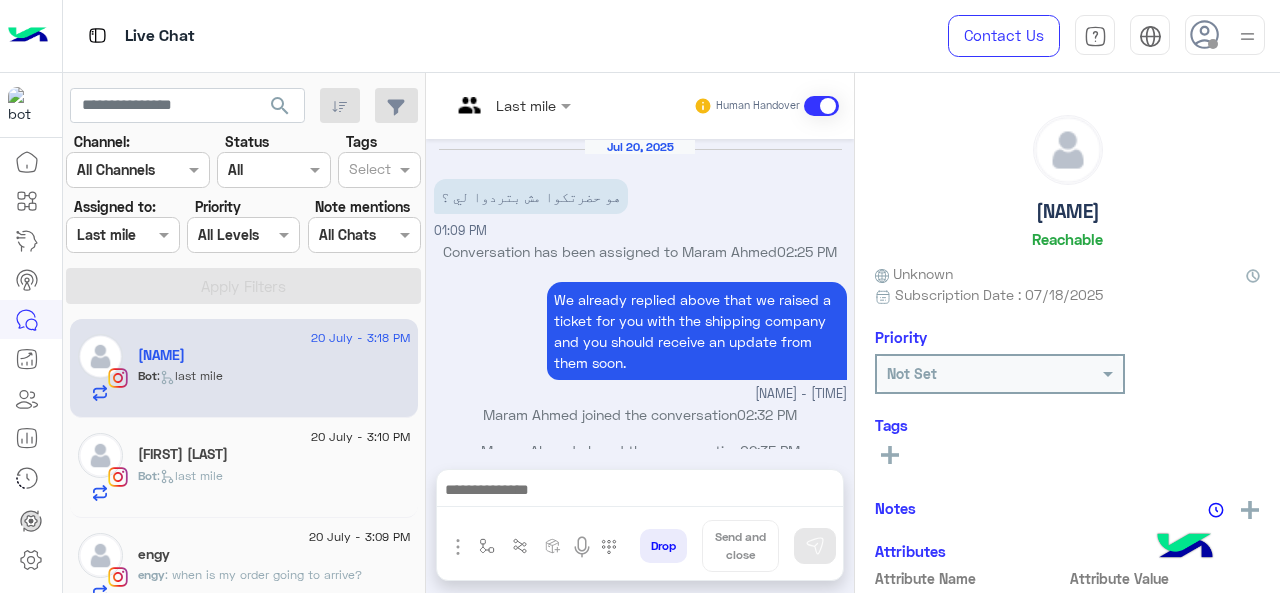 scroll, scrollTop: 679, scrollLeft: 0, axis: vertical 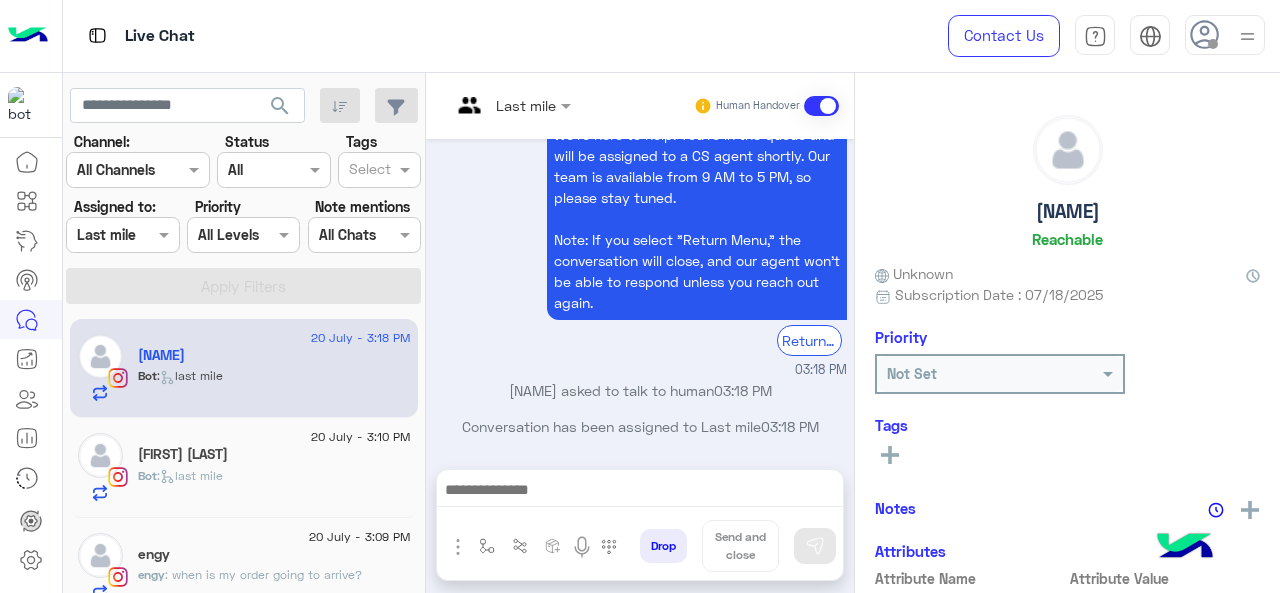 click at bounding box center [122, 234] 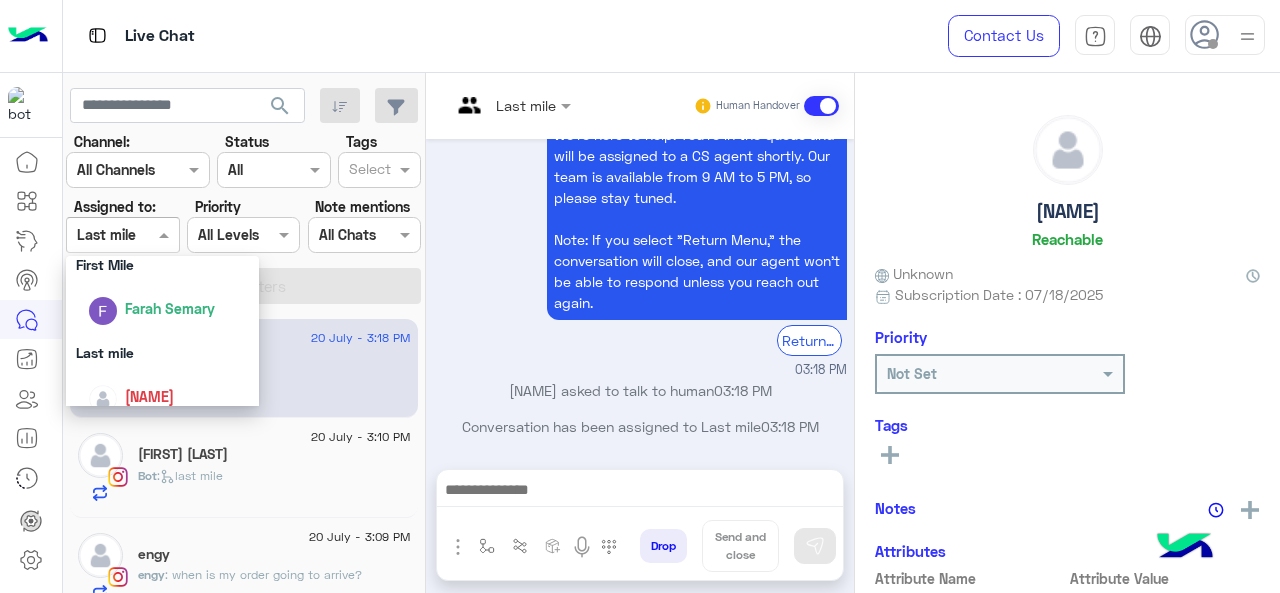 scroll, scrollTop: 392, scrollLeft: 0, axis: vertical 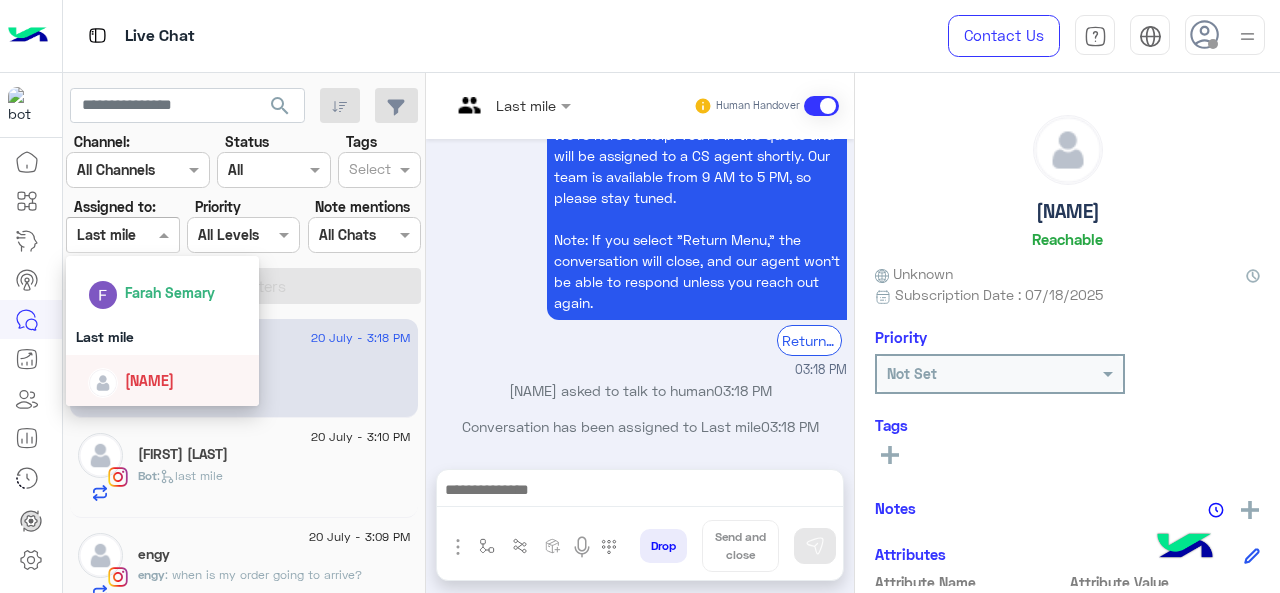 click on "[NAME]" at bounding box center [149, 380] 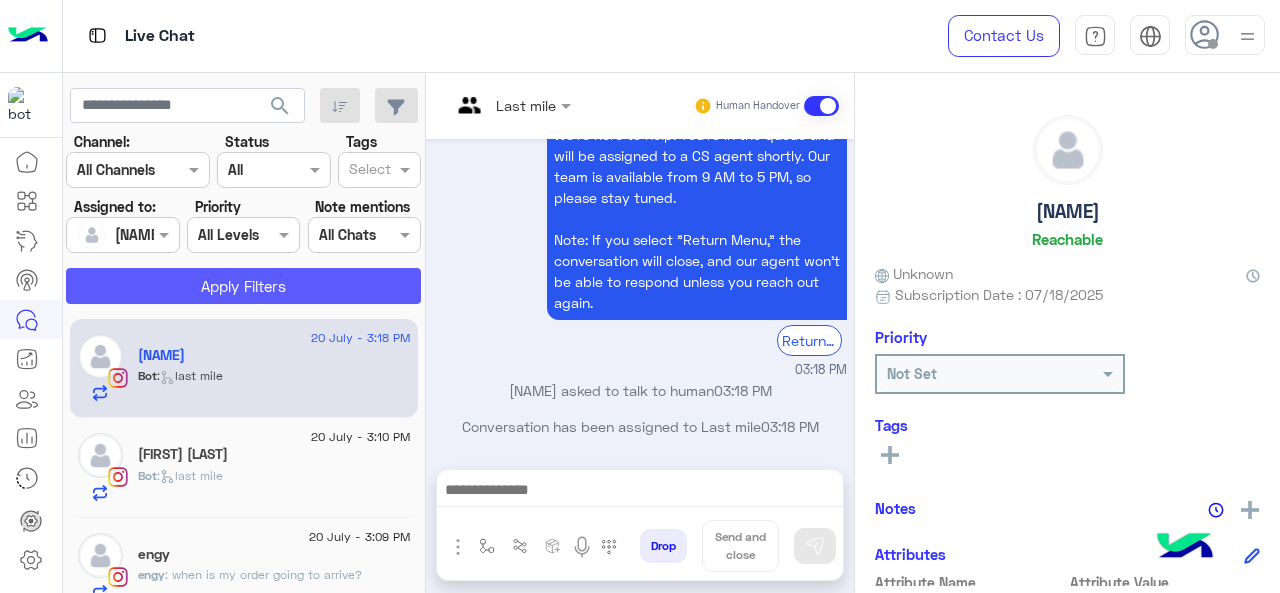 click on "Apply Filters" 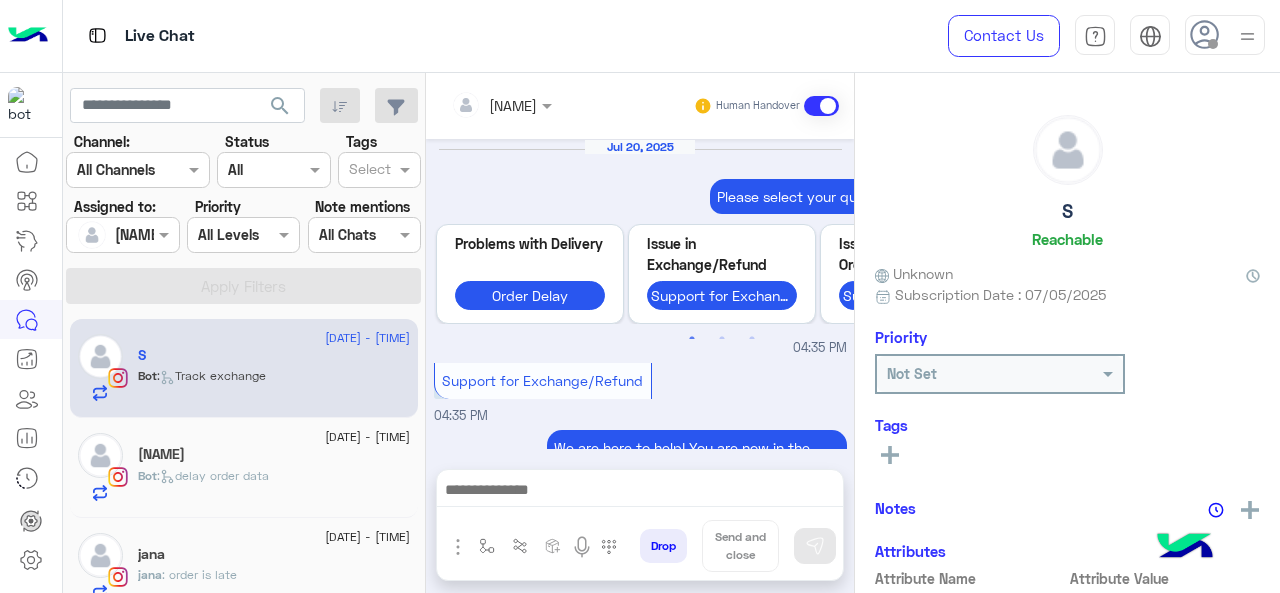 scroll, scrollTop: 754, scrollLeft: 0, axis: vertical 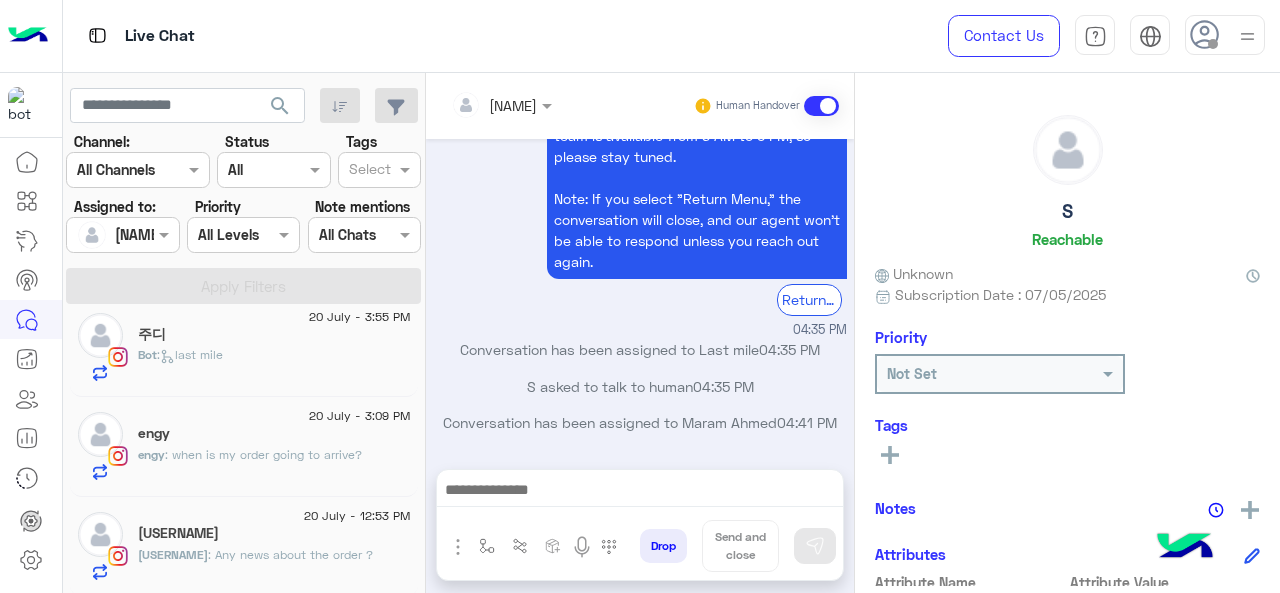 click on ": Any news about the order ?" 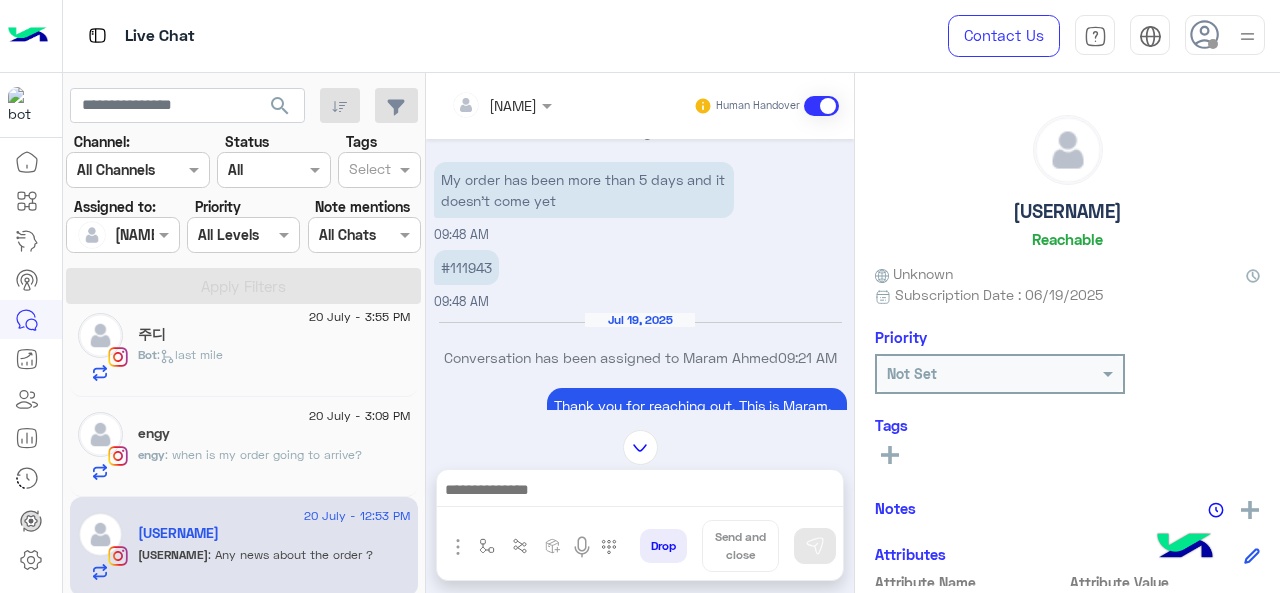 scroll, scrollTop: 50, scrollLeft: 0, axis: vertical 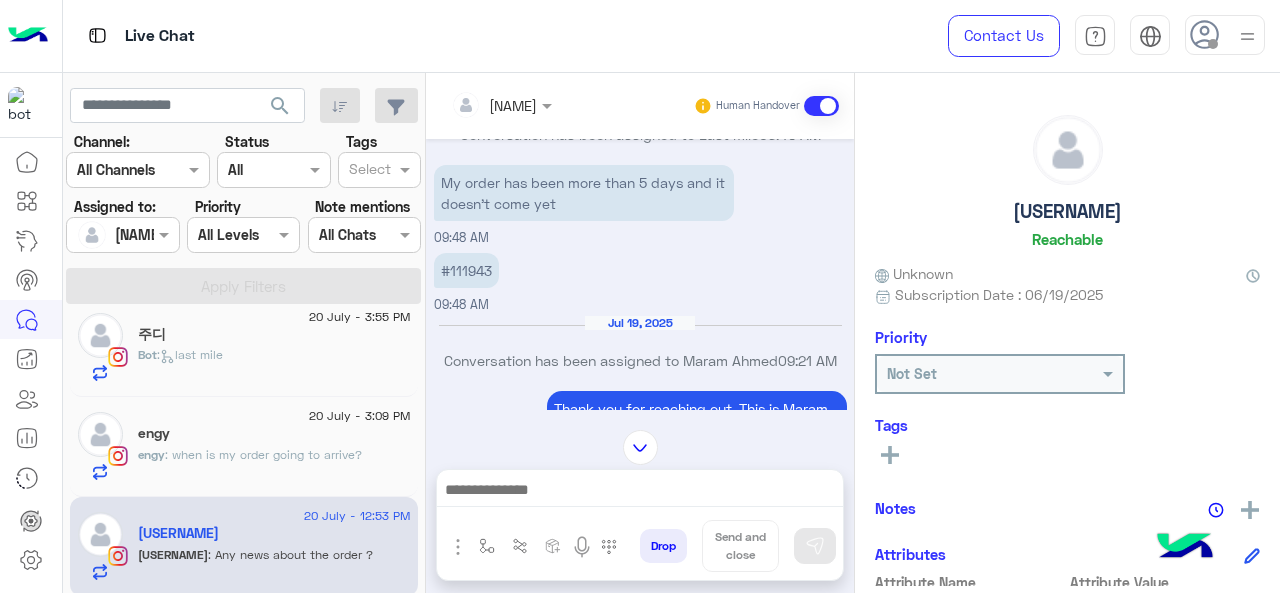click on "#111943" at bounding box center (466, 270) 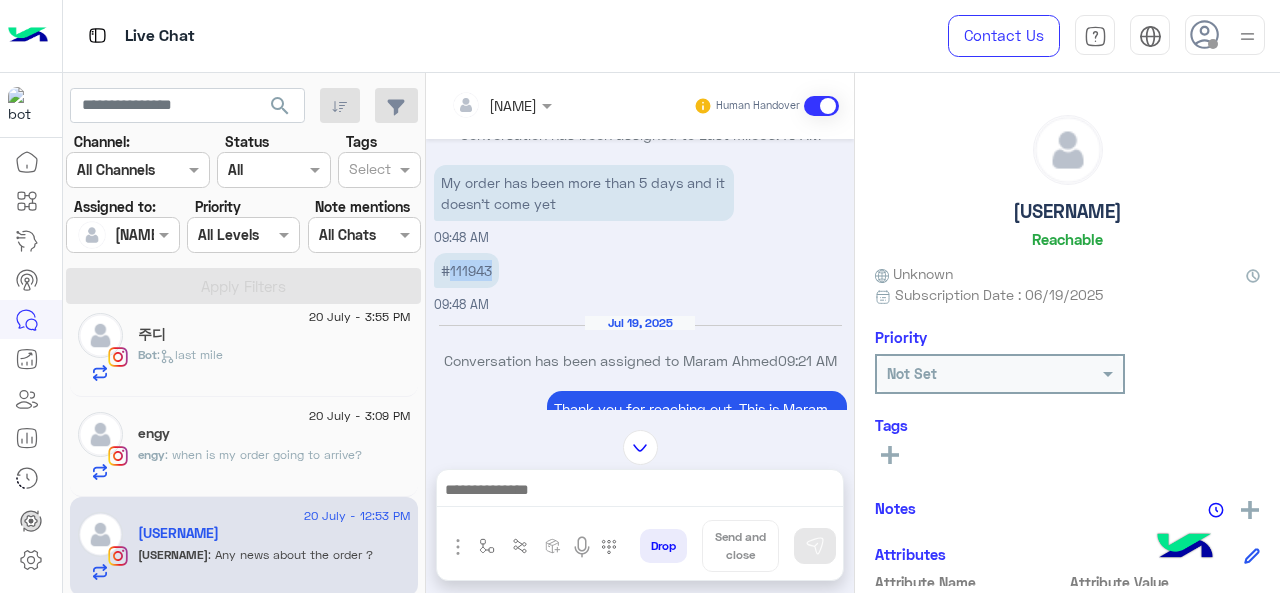 click on "#111943" at bounding box center (466, 270) 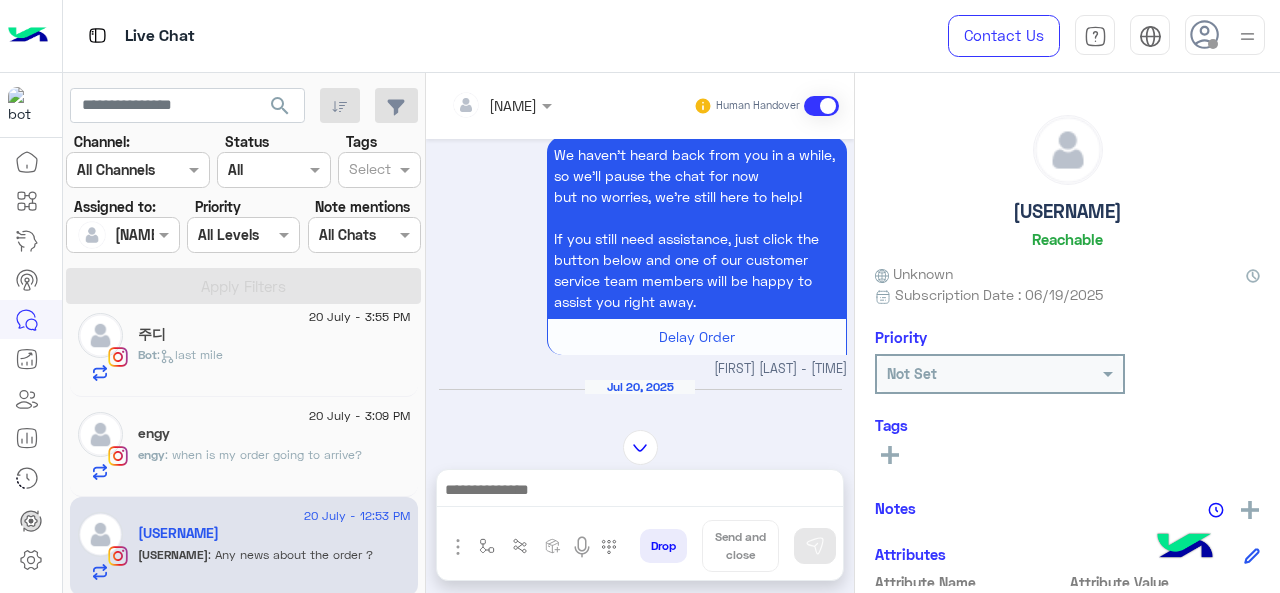 scroll, scrollTop: 3880, scrollLeft: 0, axis: vertical 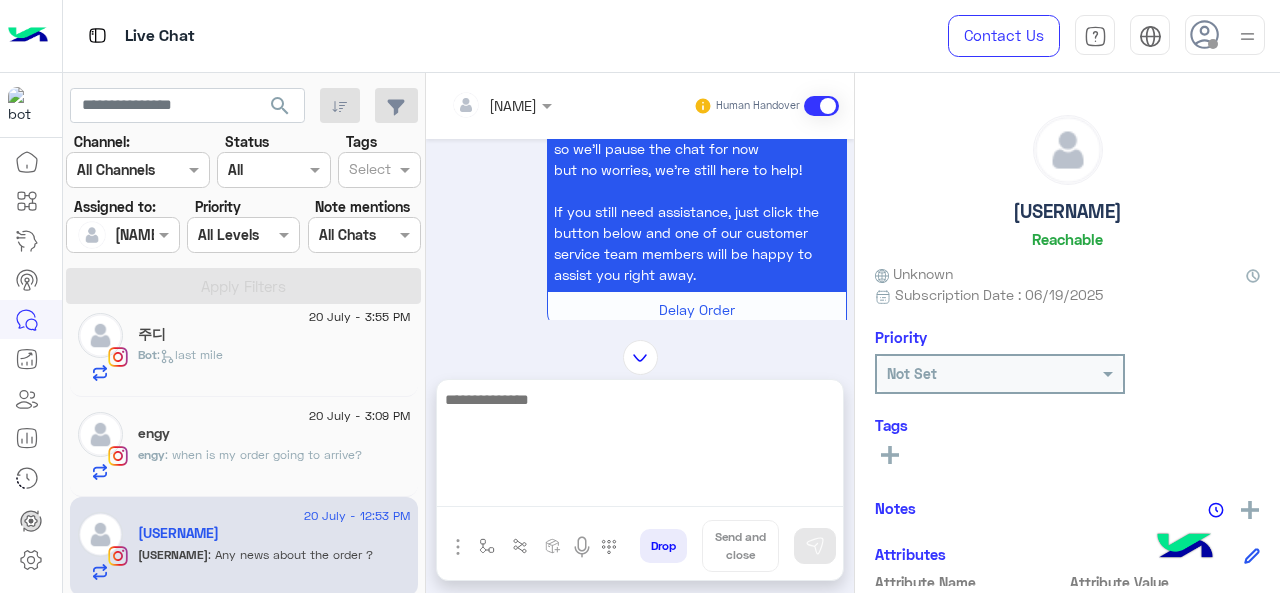 click at bounding box center (640, 447) 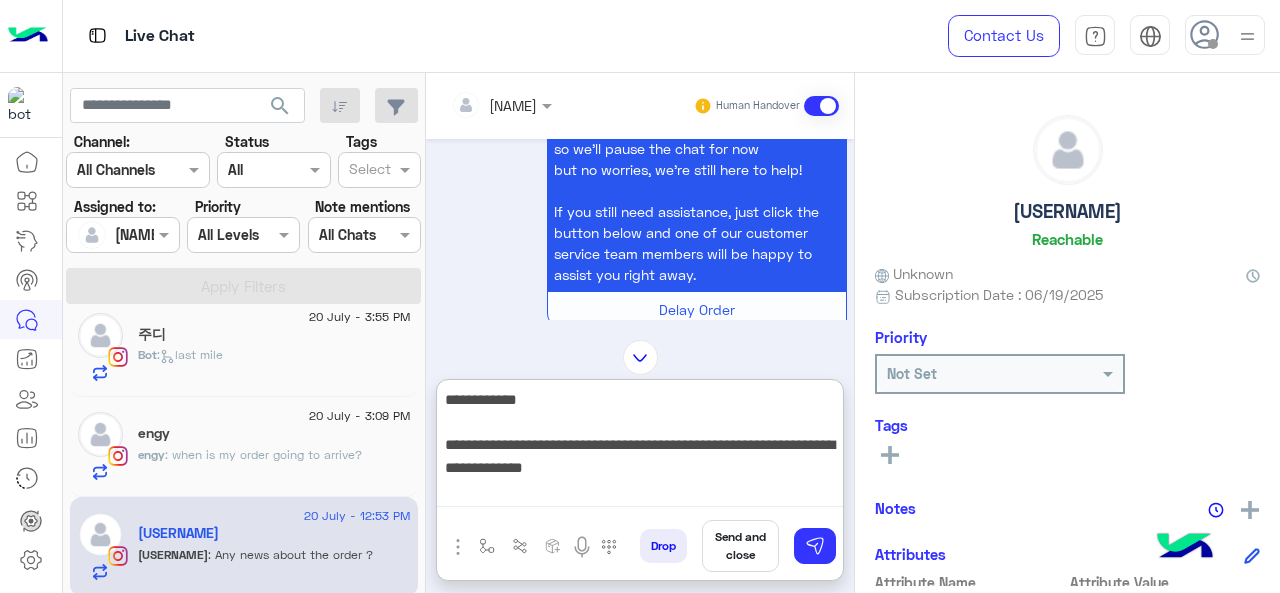 type on "**********" 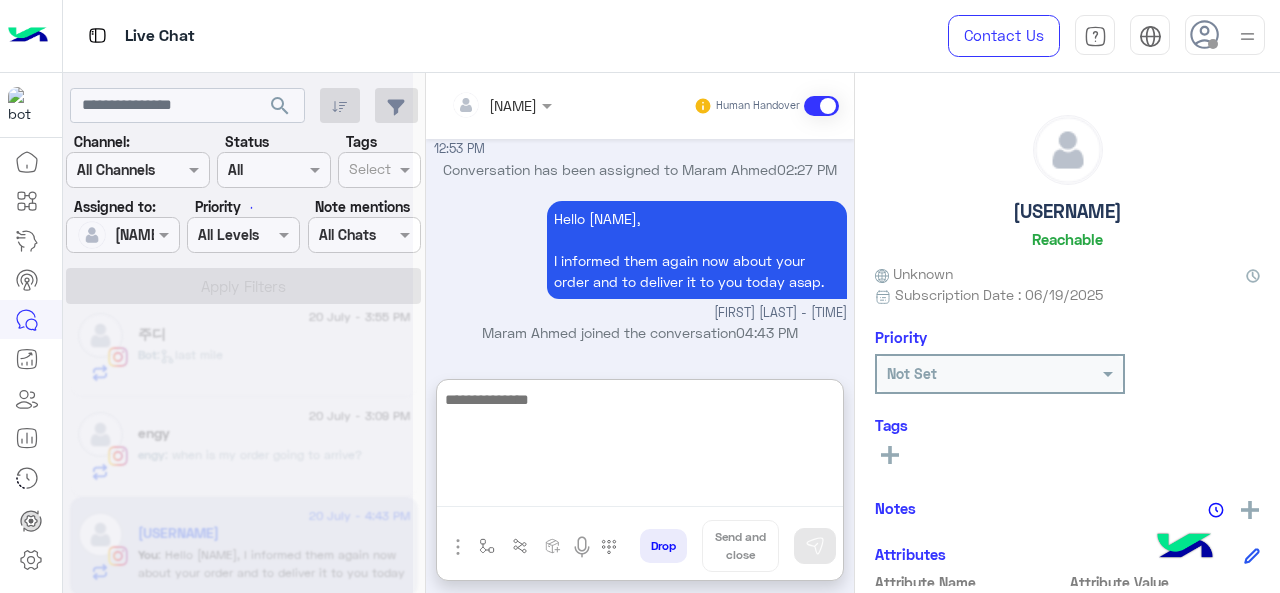 scroll, scrollTop: 6068, scrollLeft: 0, axis: vertical 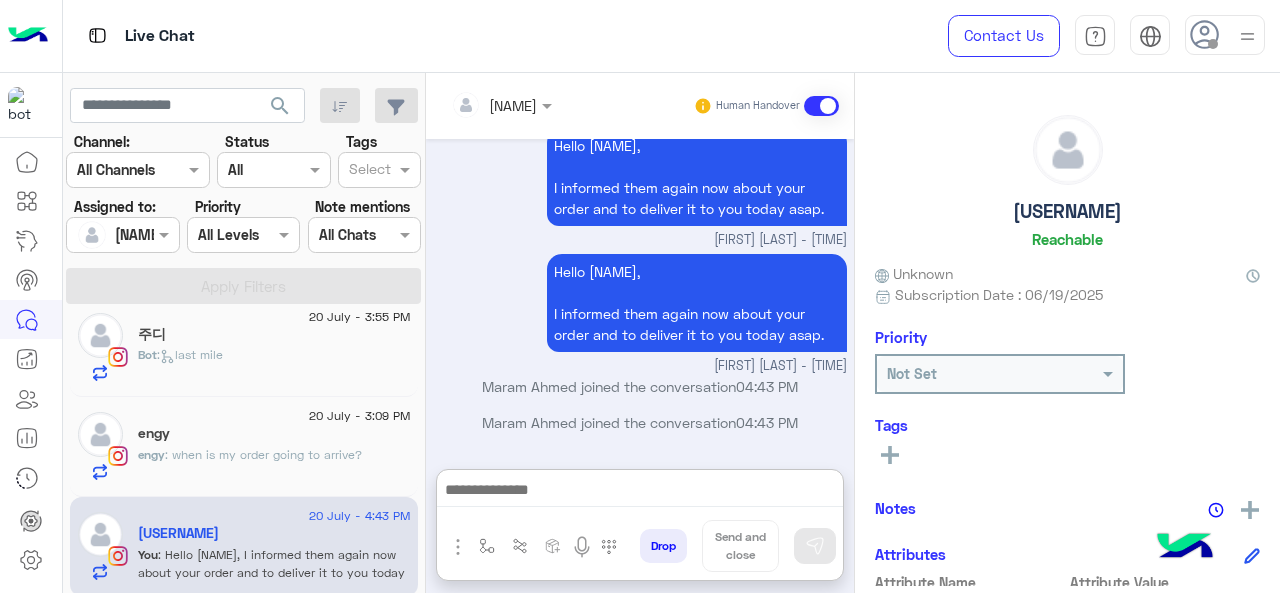 click on ": when is my order going to arrive?" 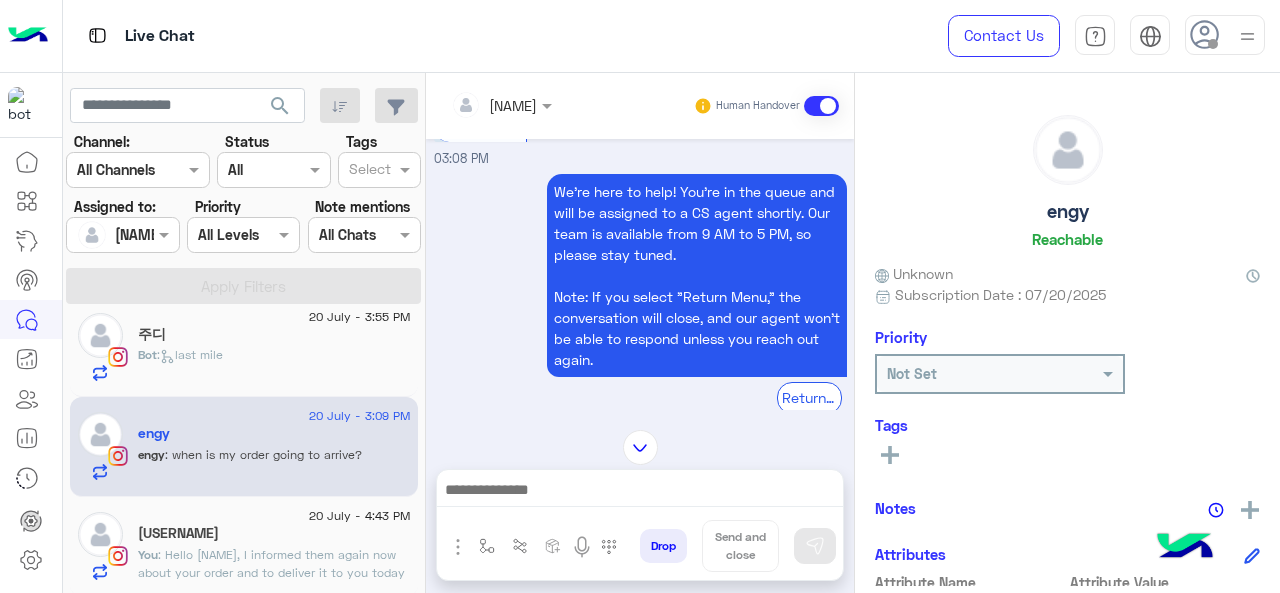 scroll, scrollTop: 1675, scrollLeft: 0, axis: vertical 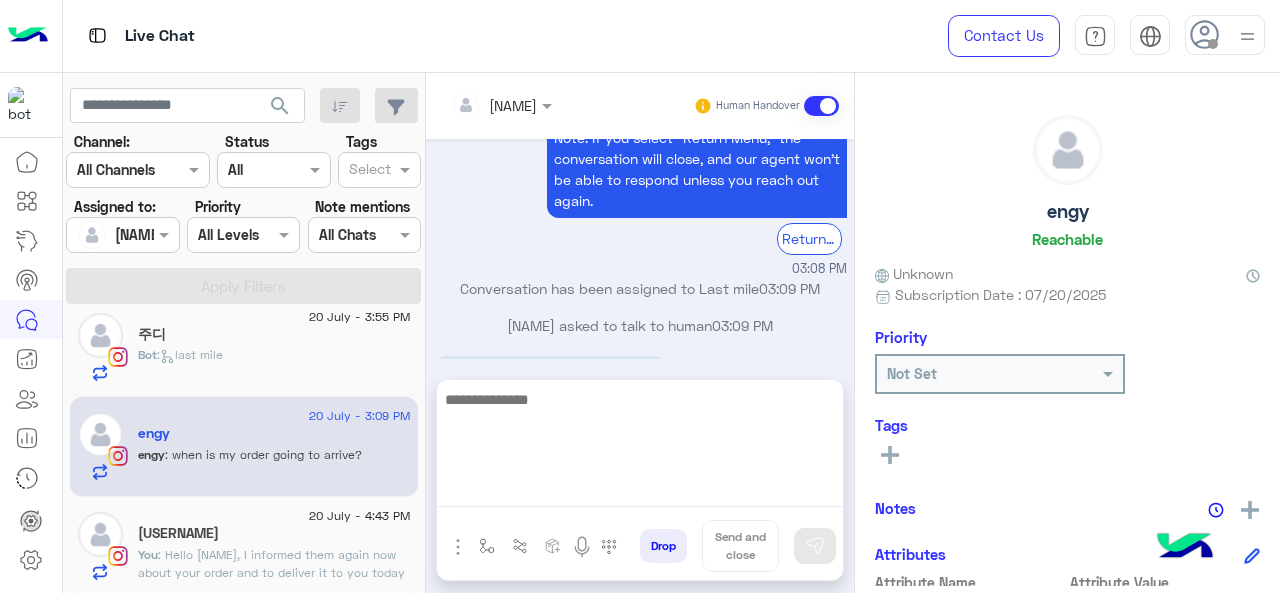 click at bounding box center (640, 447) 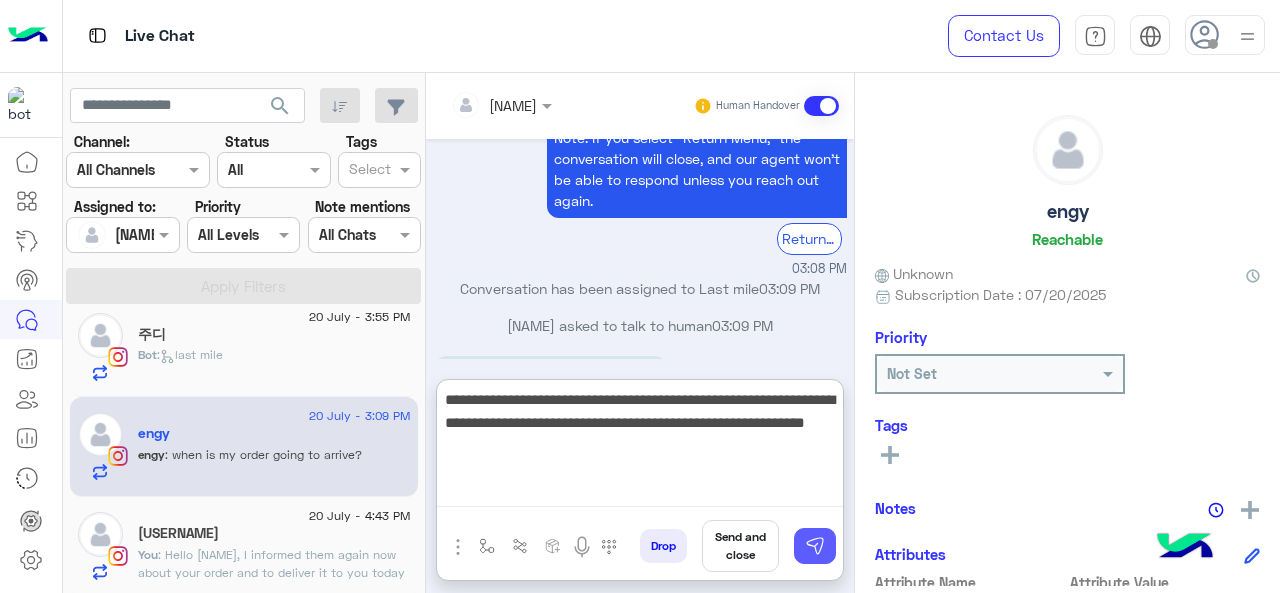 type on "**********" 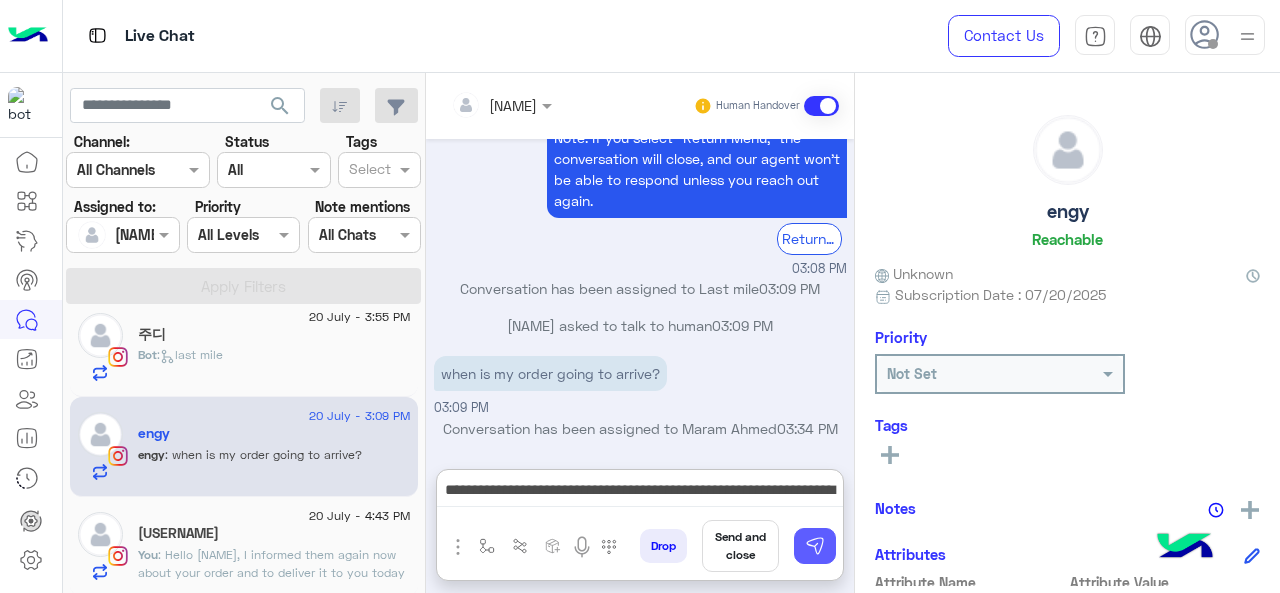 click at bounding box center [815, 546] 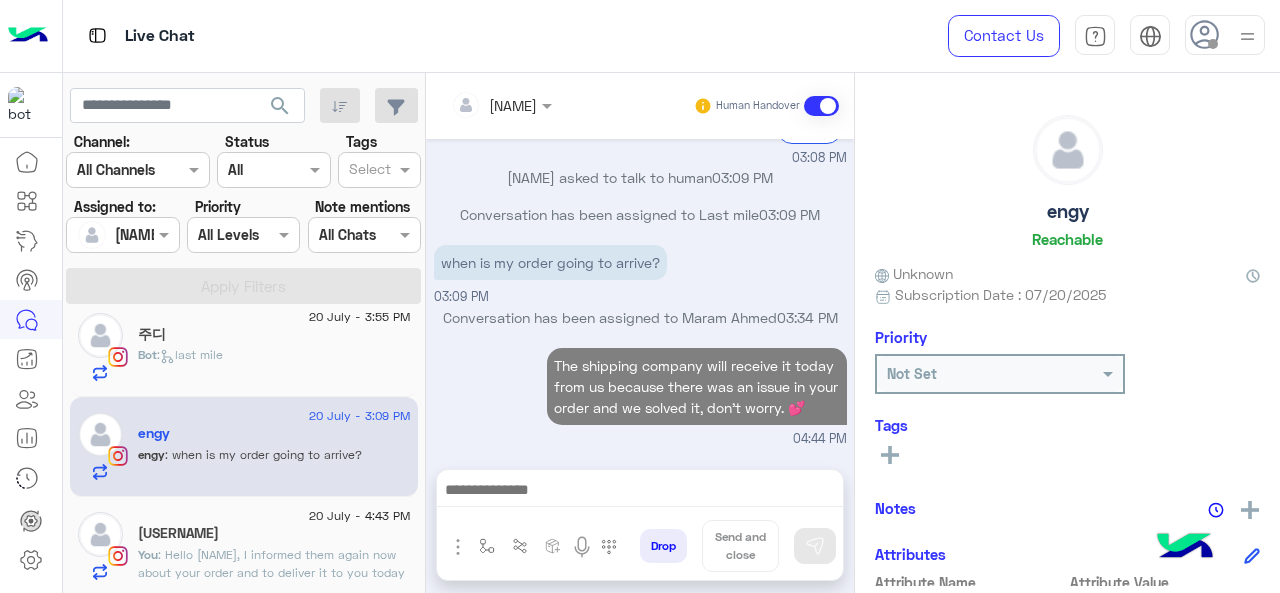 scroll, scrollTop: 1838, scrollLeft: 0, axis: vertical 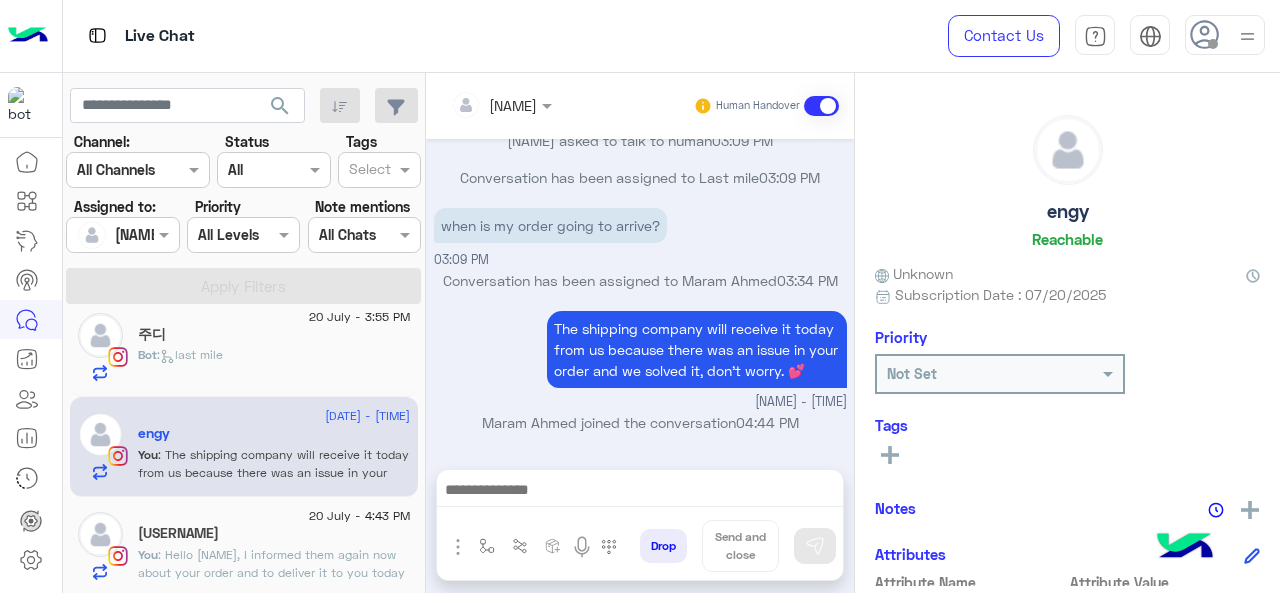 click on "[USERNAME]" 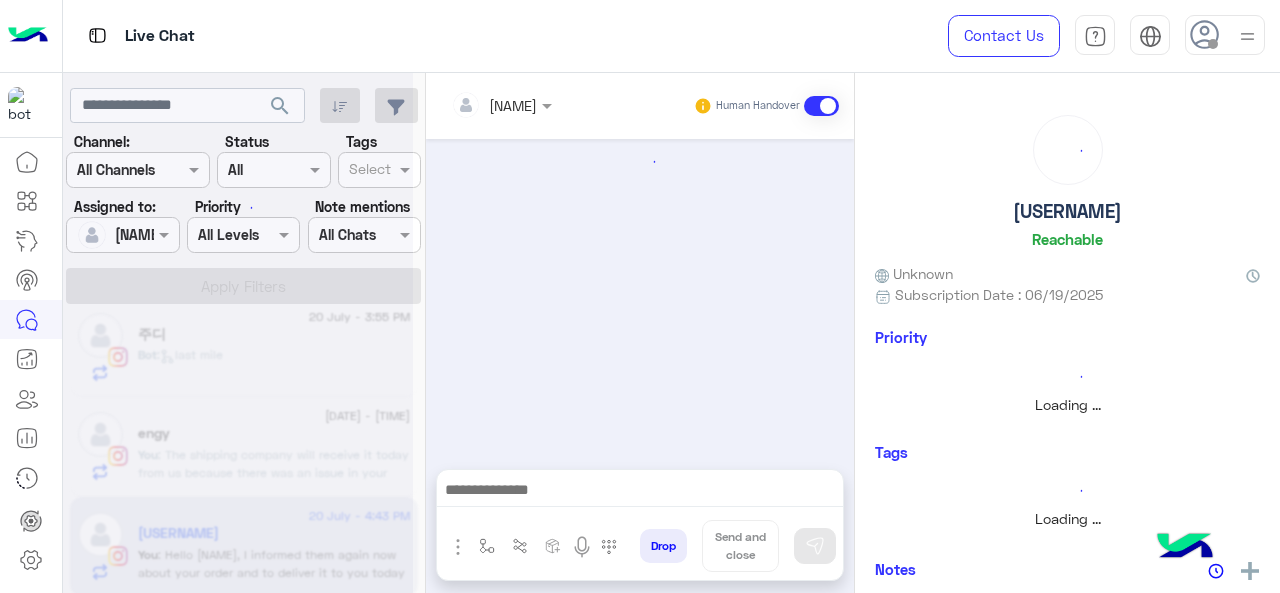 scroll, scrollTop: 0, scrollLeft: 0, axis: both 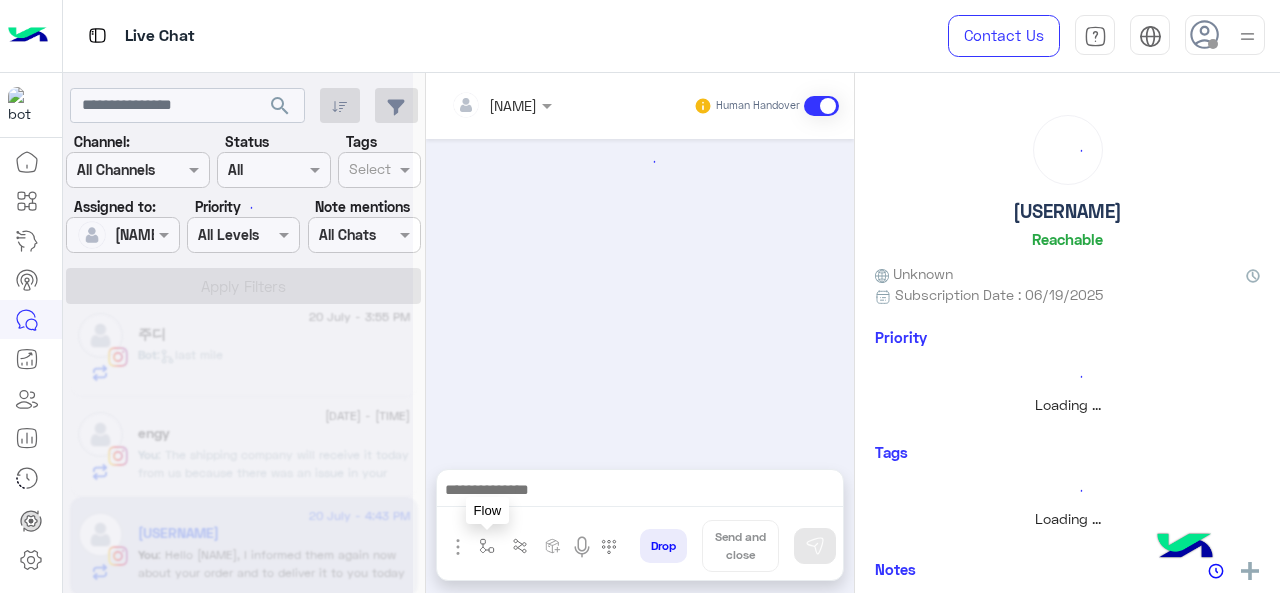 drag, startPoint x: 486, startPoint y: 549, endPoint x: 557, endPoint y: 505, distance: 83.528435 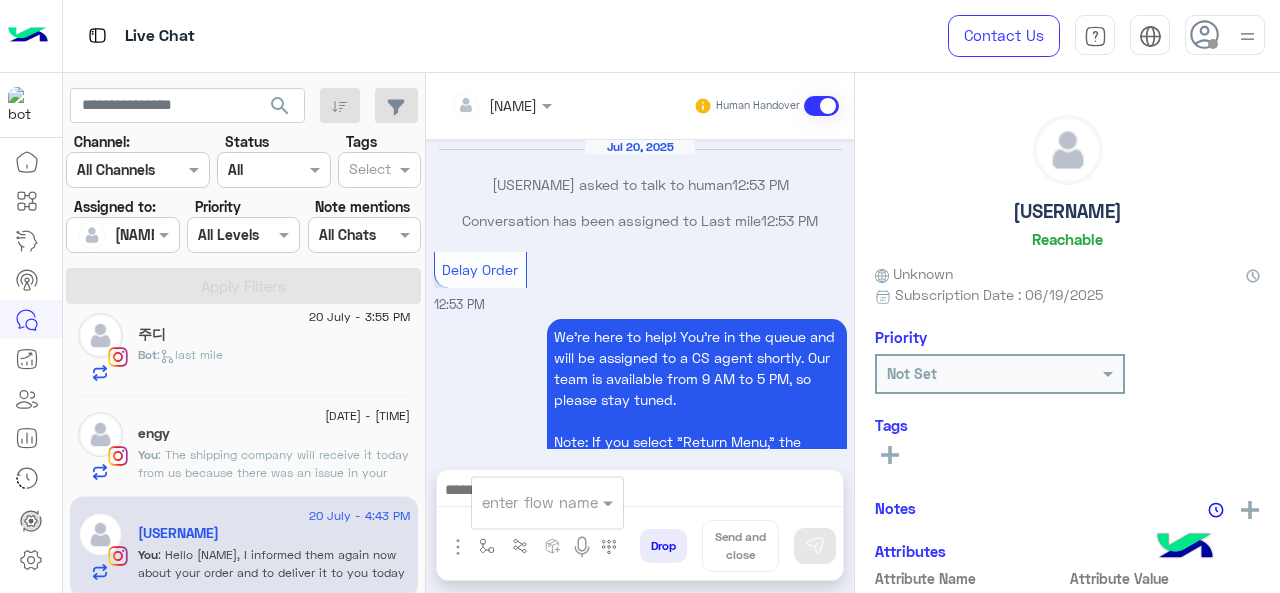 click at bounding box center [547, 501] 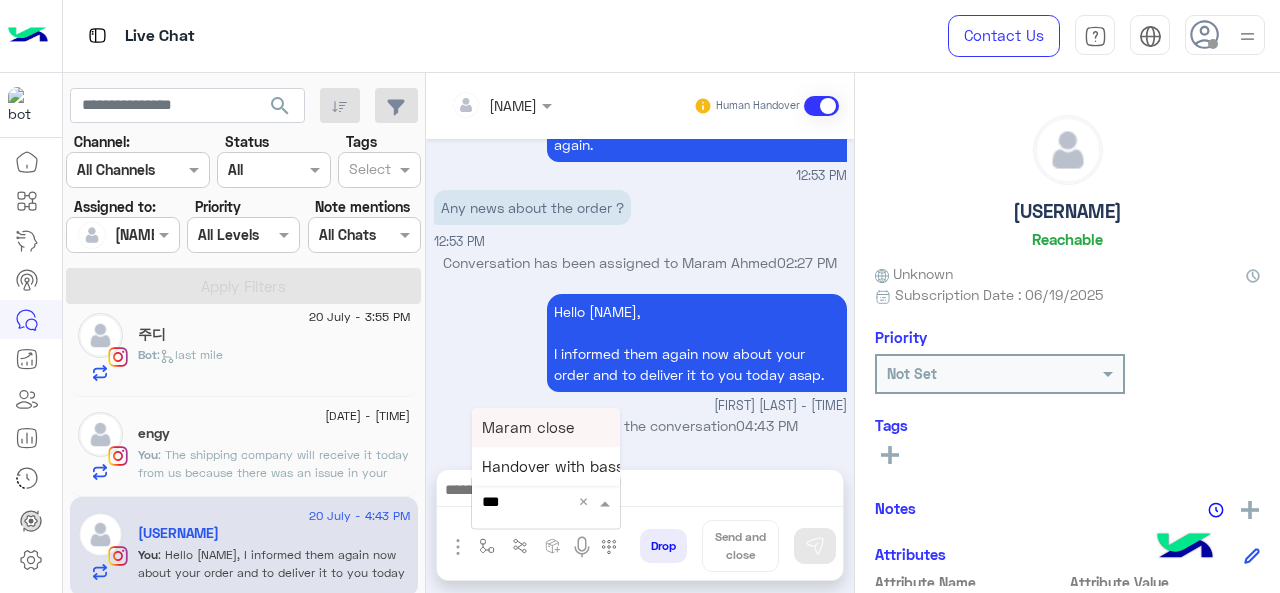 type on "****" 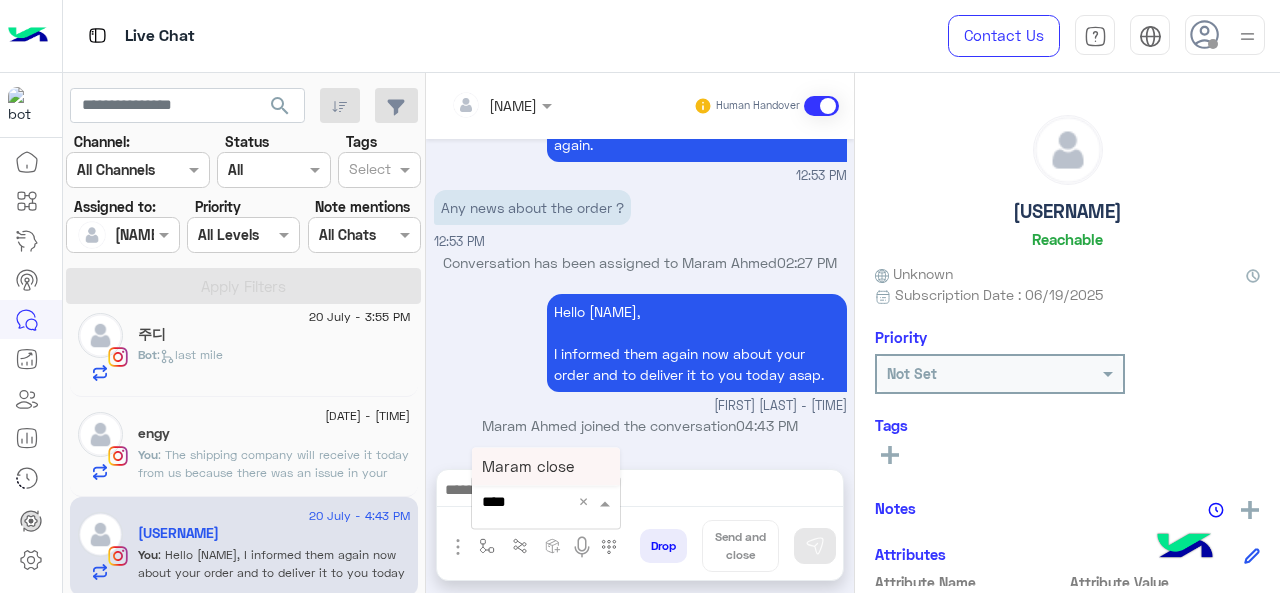 click on "Maram close" at bounding box center (528, 466) 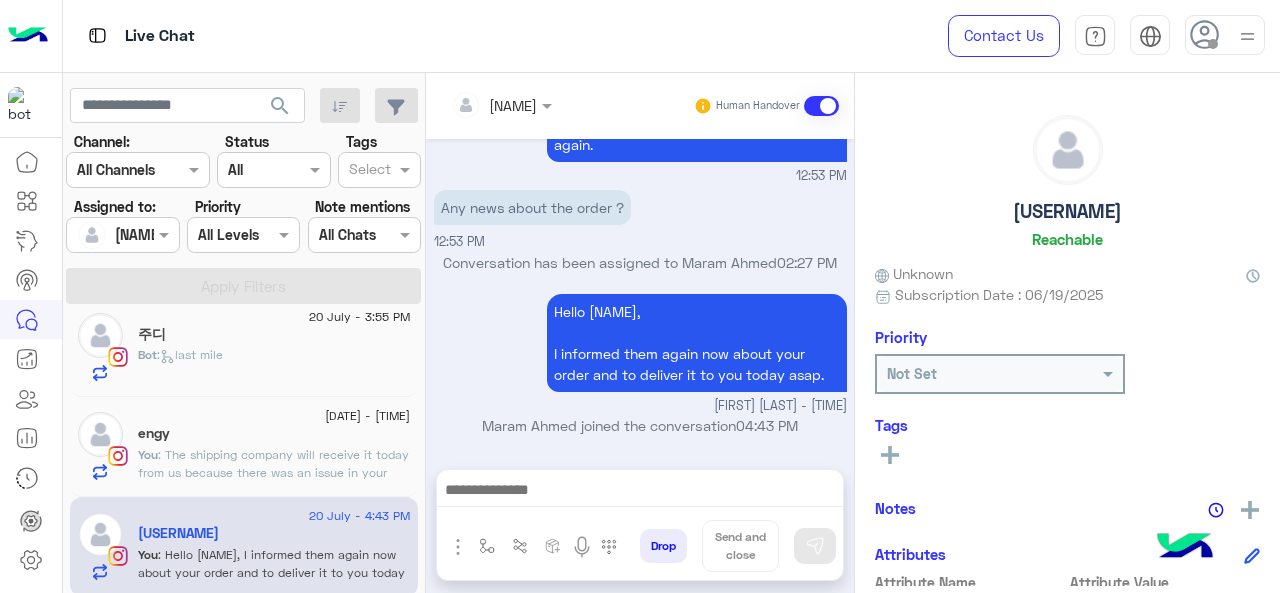 type on "**********" 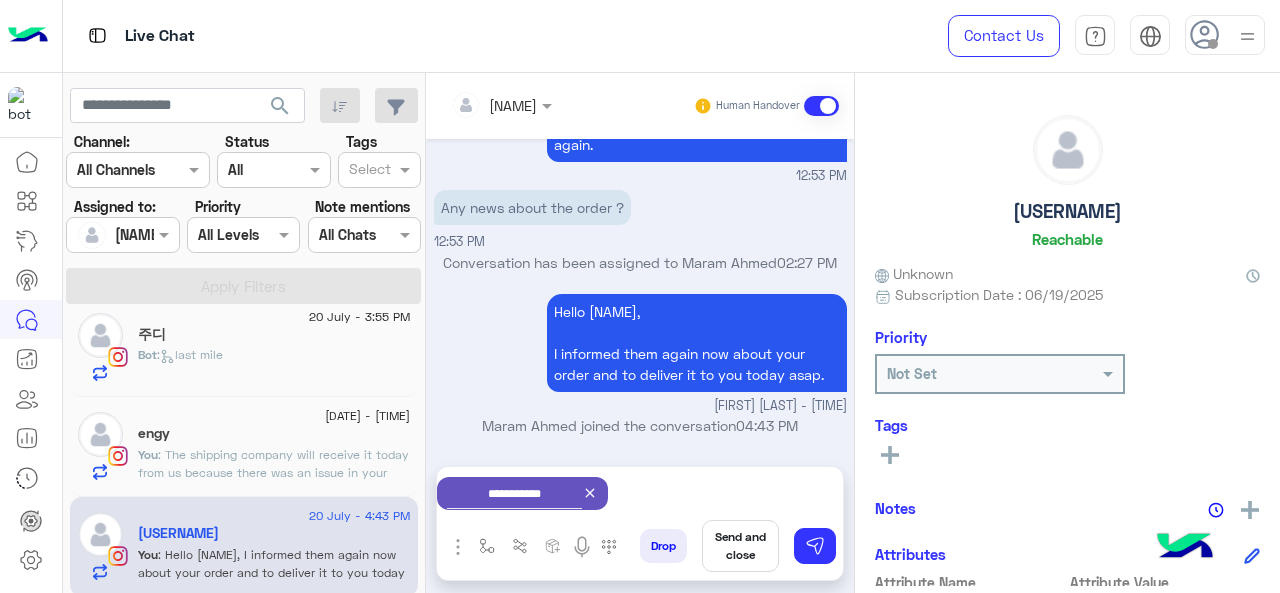 click on "Send and close" at bounding box center (740, 546) 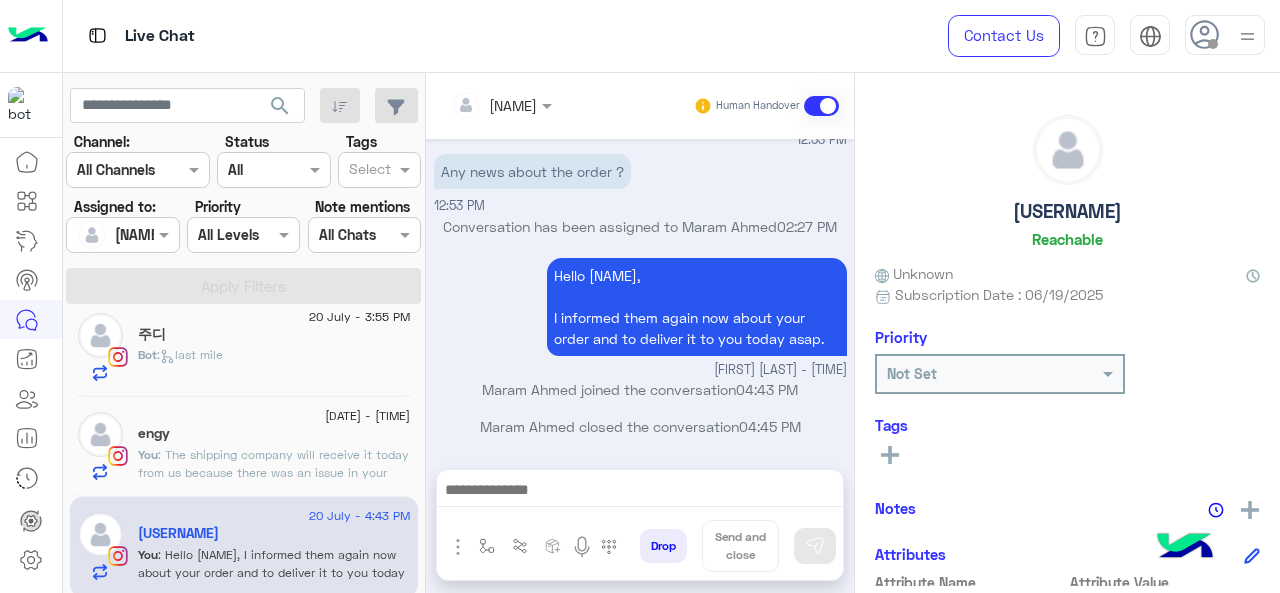 scroll, scrollTop: 680, scrollLeft: 0, axis: vertical 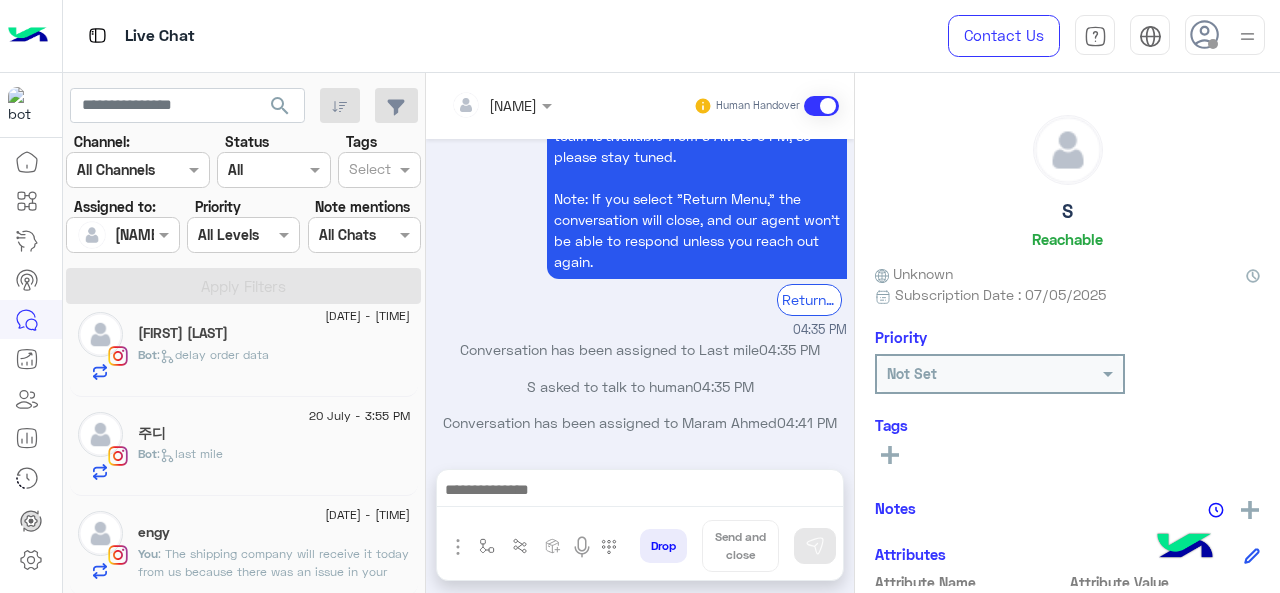 click on "Bot :   last mile" 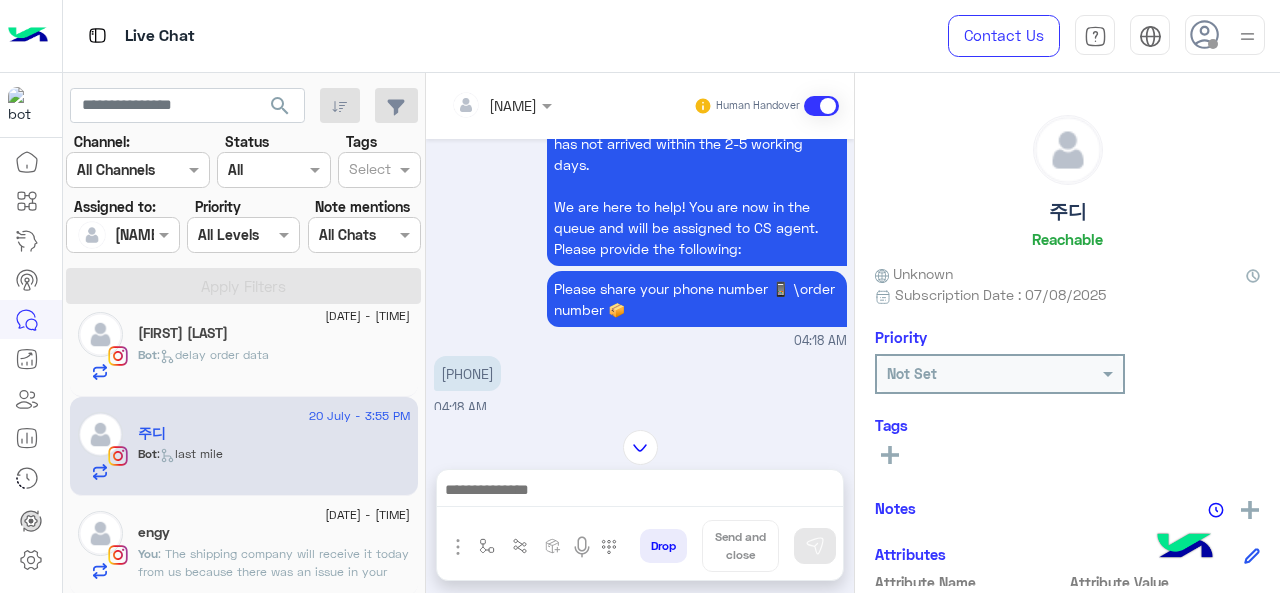 scroll, scrollTop: 409, scrollLeft: 0, axis: vertical 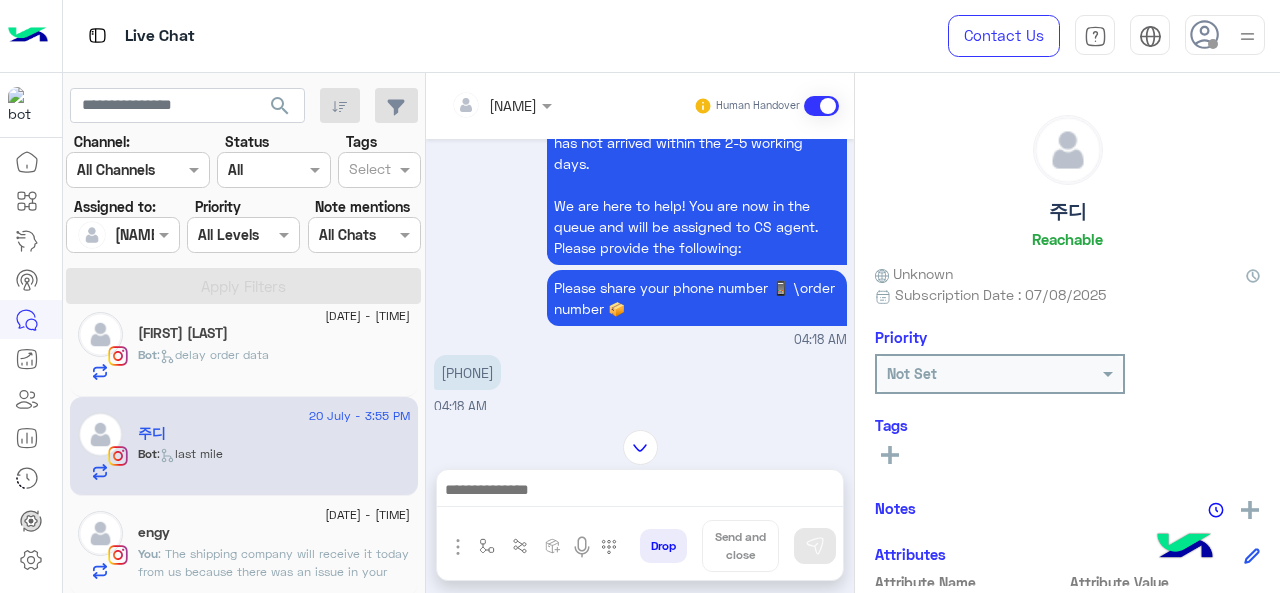 drag, startPoint x: 521, startPoint y: 367, endPoint x: 448, endPoint y: 355, distance: 73.97973 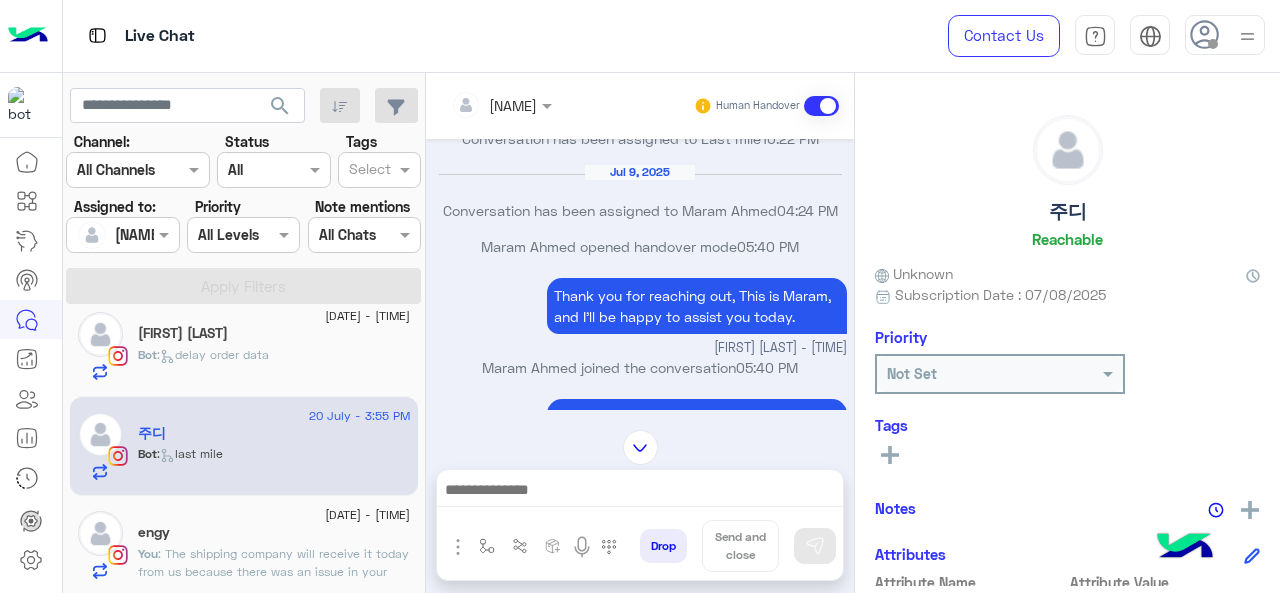 scroll, scrollTop: 1099, scrollLeft: 0, axis: vertical 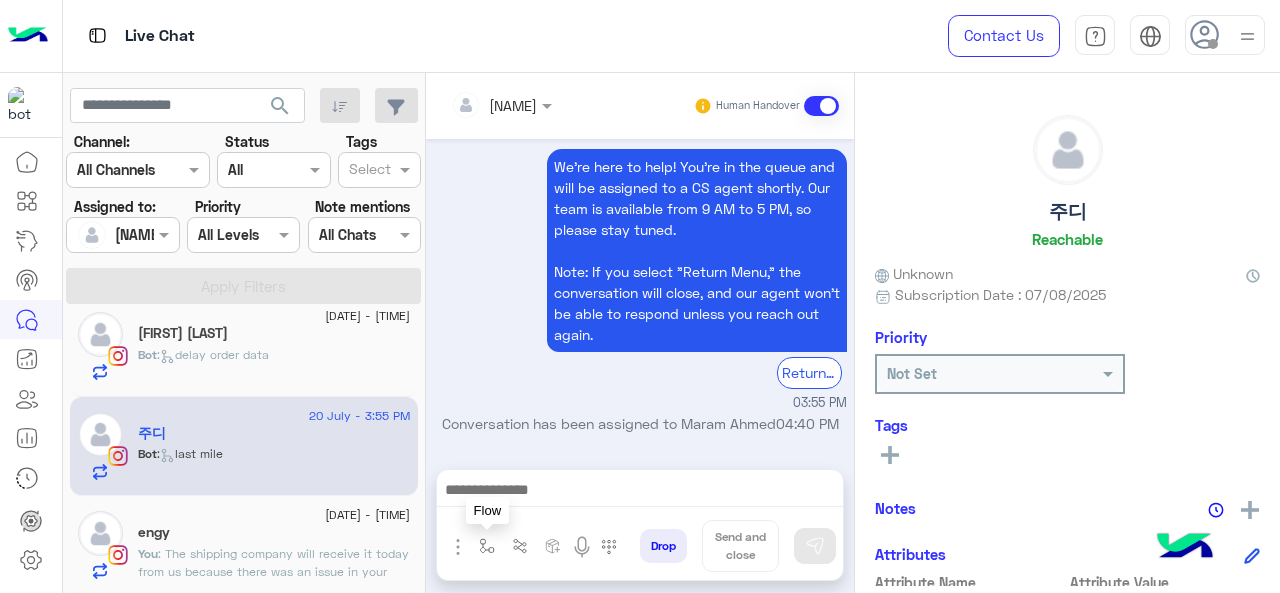 drag, startPoint x: 488, startPoint y: 541, endPoint x: 490, endPoint y: 528, distance: 13.152946 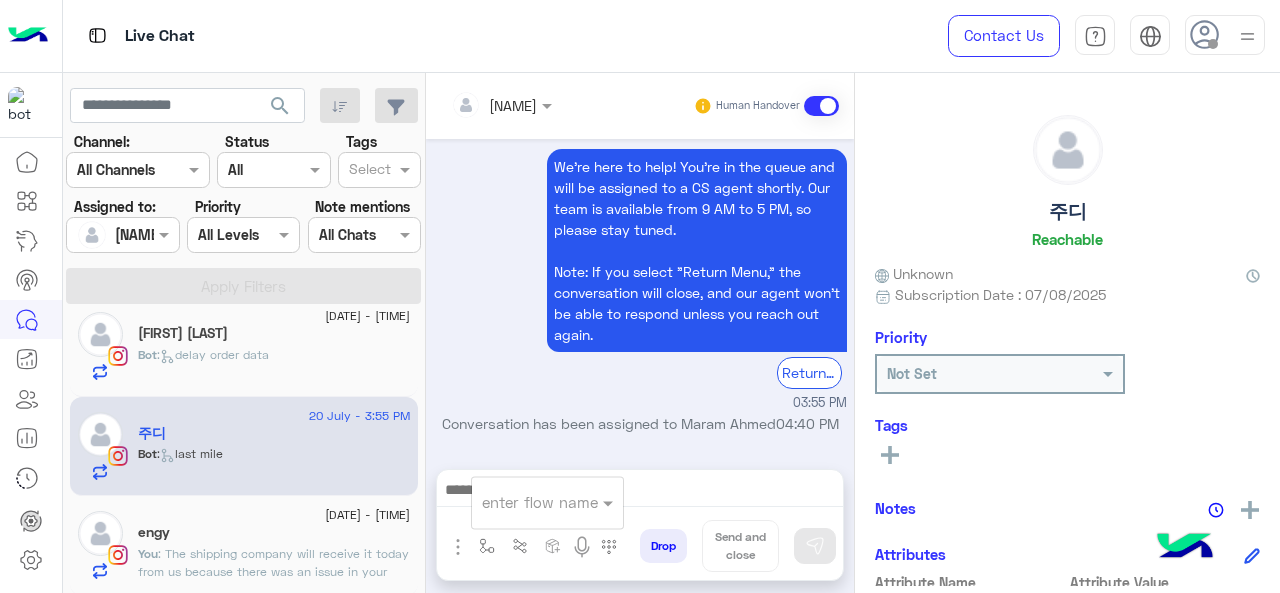 click at bounding box center (523, 502) 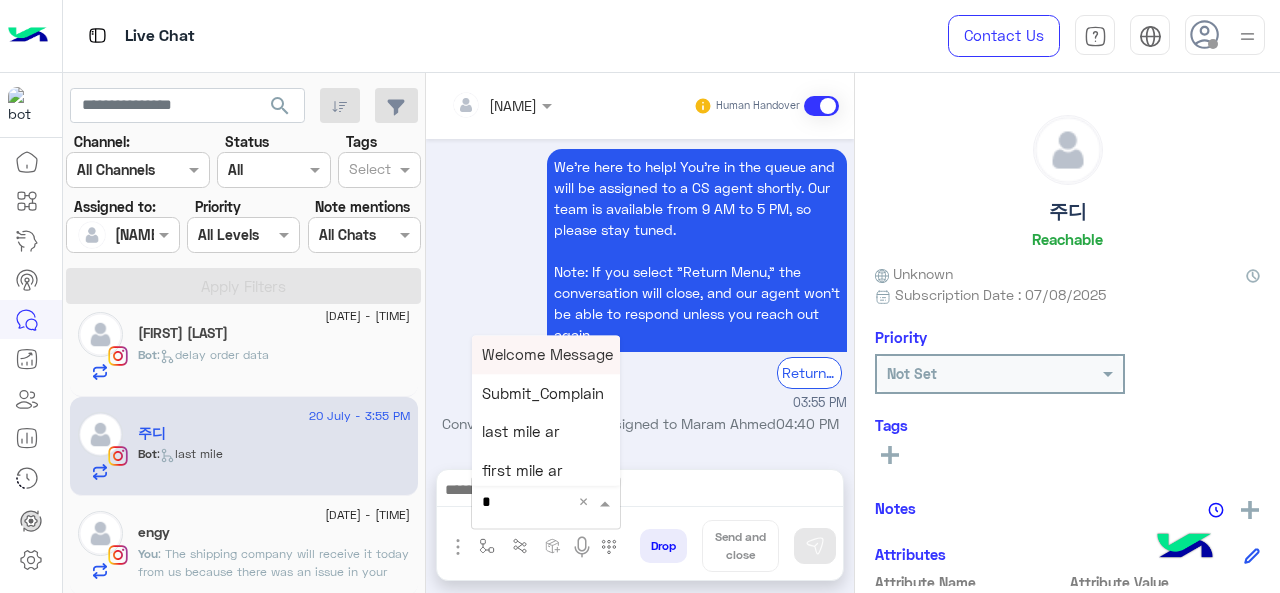type on "*" 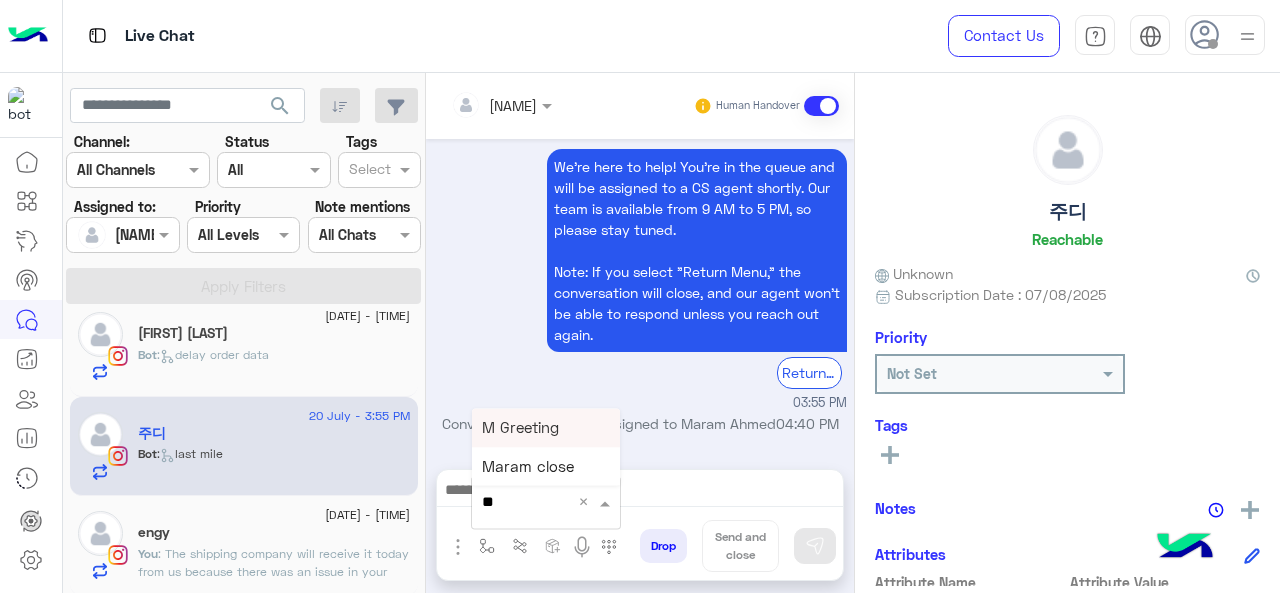 click on "M Greeting" at bounding box center (520, 427) 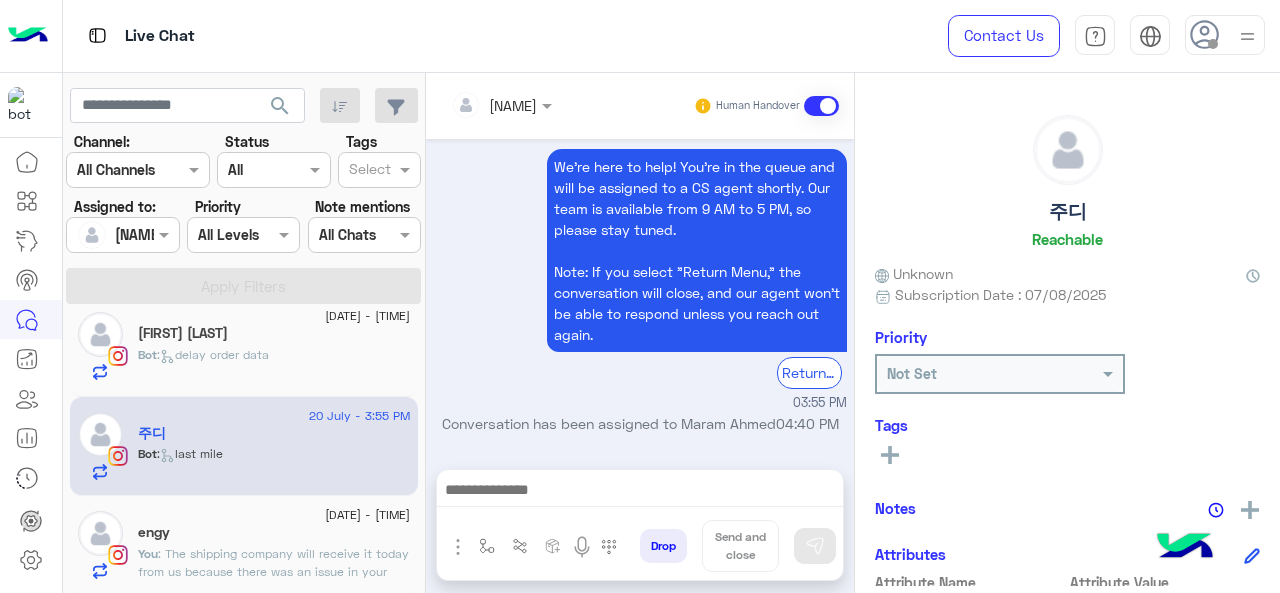 type on "**********" 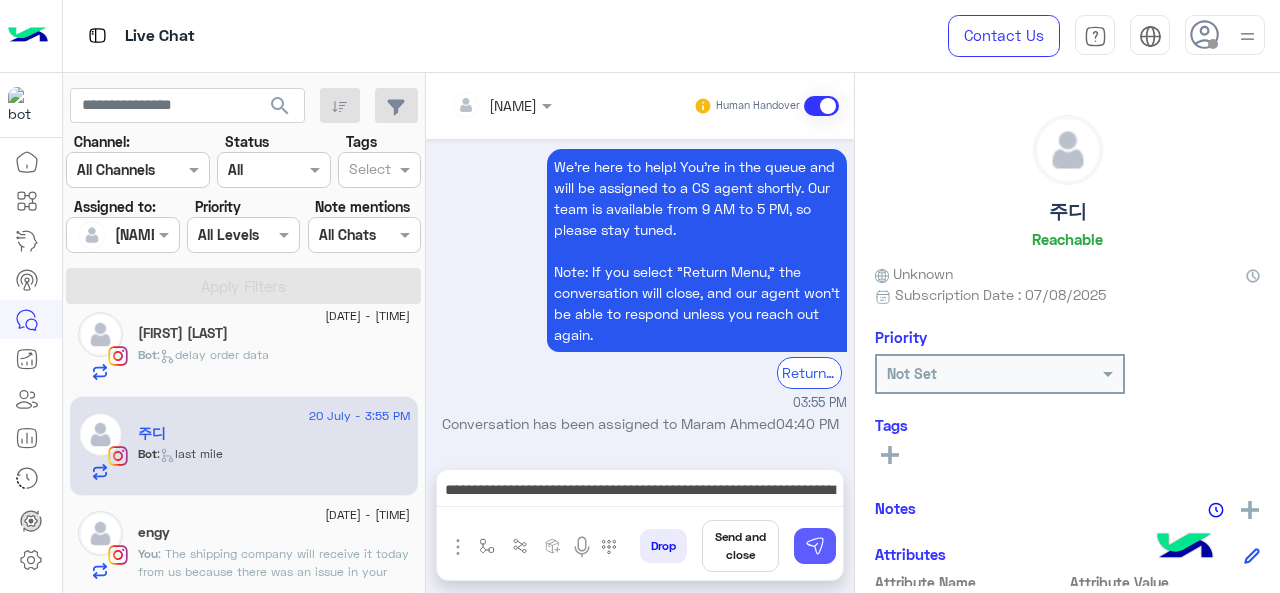 click at bounding box center (815, 546) 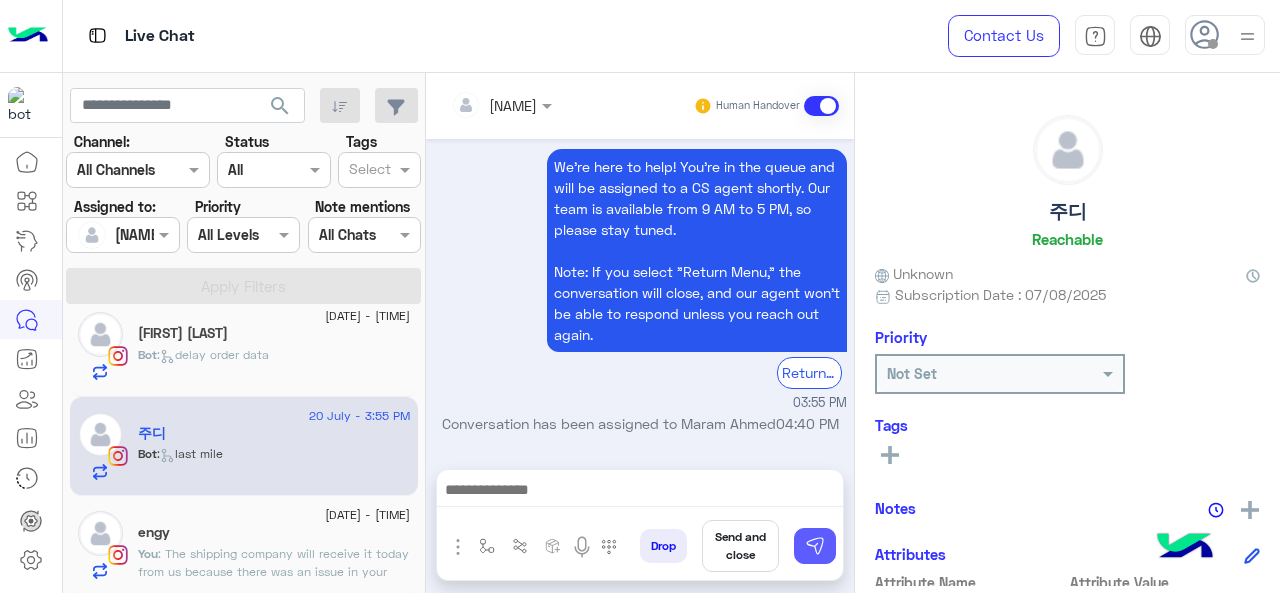 scroll, scrollTop: 1996, scrollLeft: 0, axis: vertical 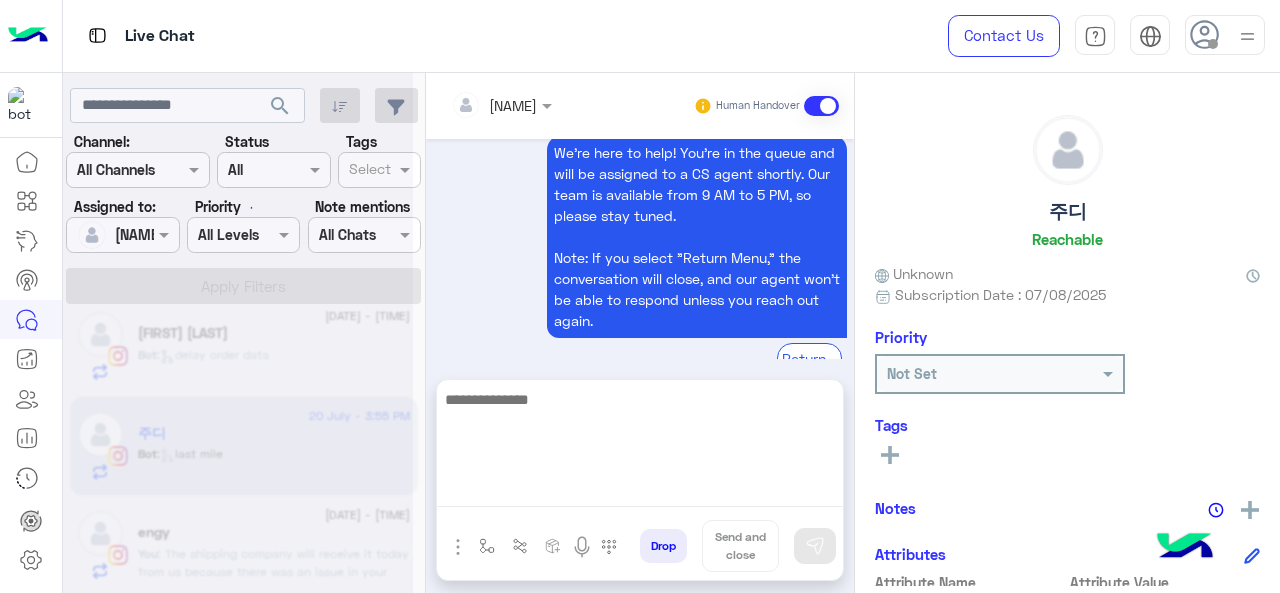 click at bounding box center (640, 447) 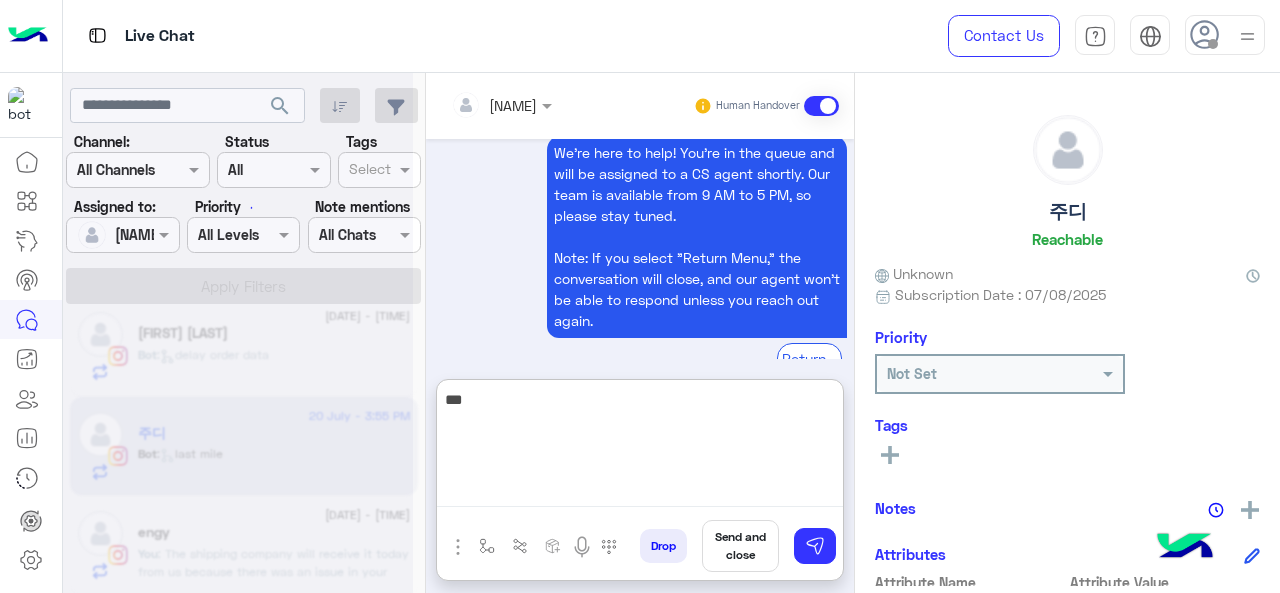 scroll, scrollTop: 2162, scrollLeft: 0, axis: vertical 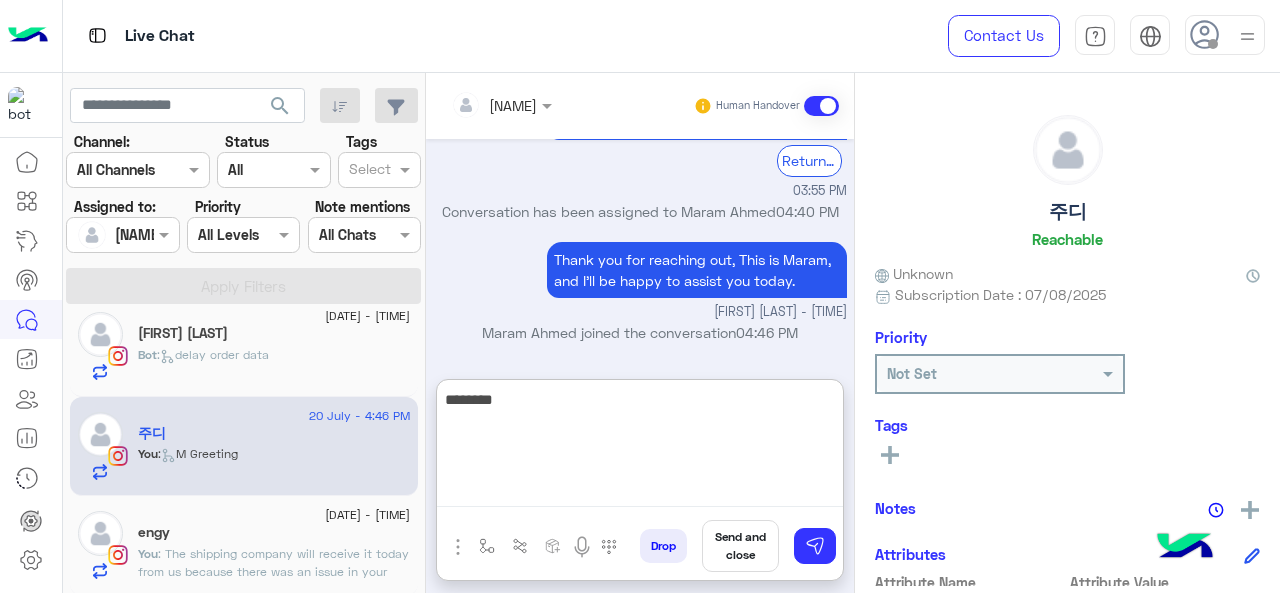 paste on "**********" 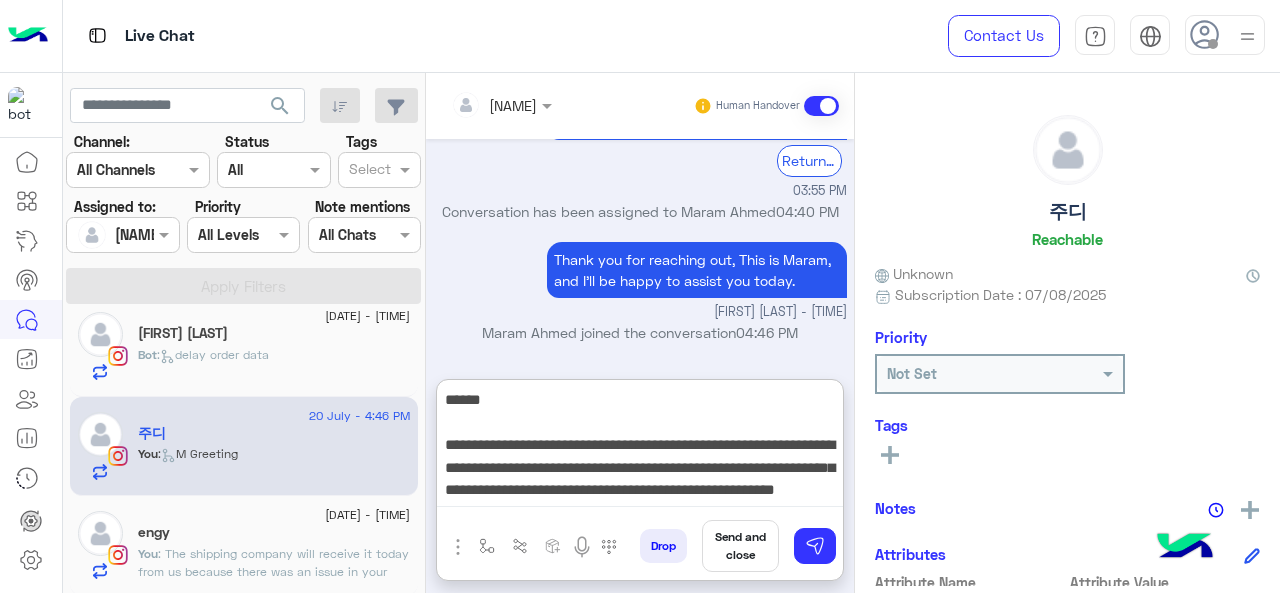 scroll, scrollTop: 15, scrollLeft: 0, axis: vertical 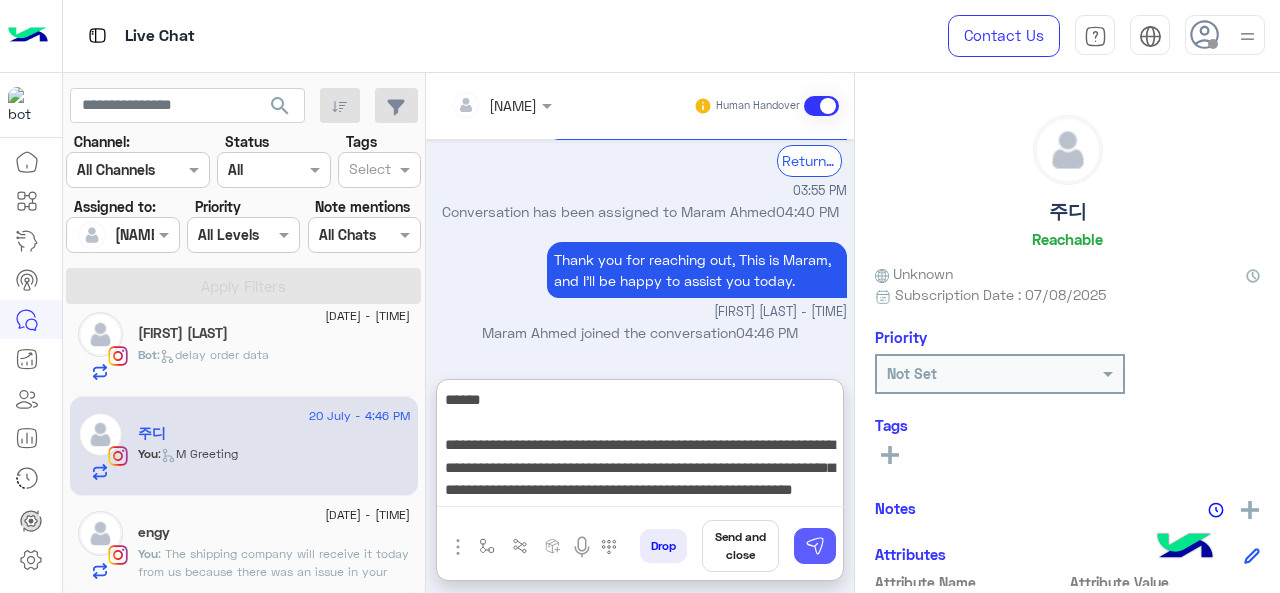 type on "**********" 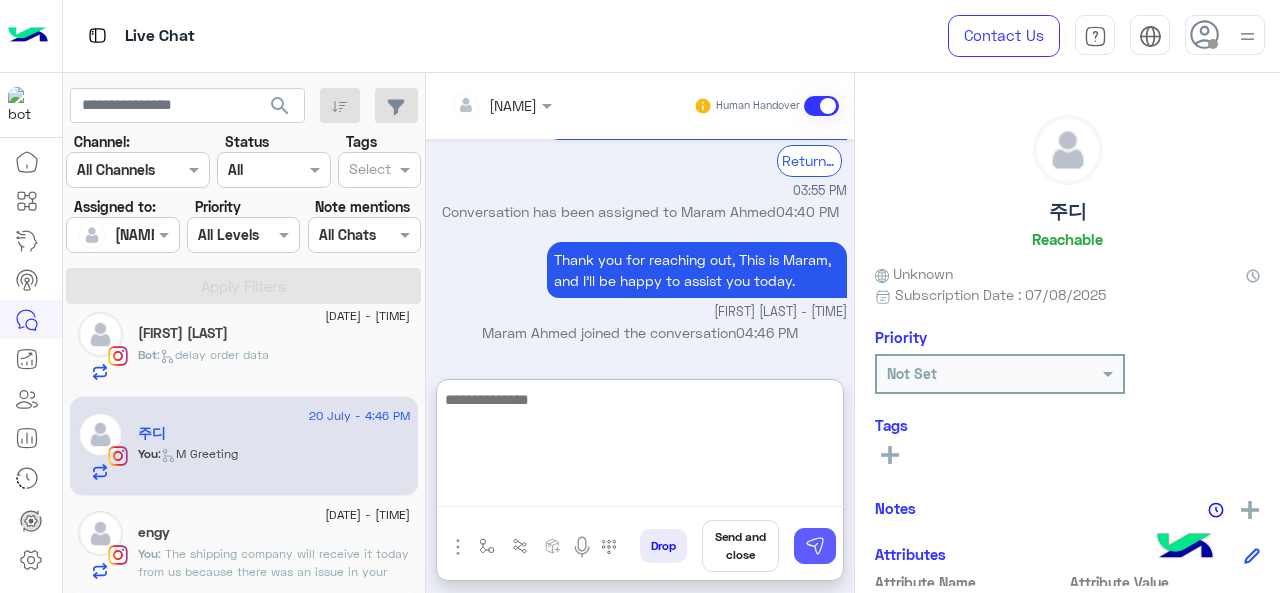 scroll, scrollTop: 2306, scrollLeft: 0, axis: vertical 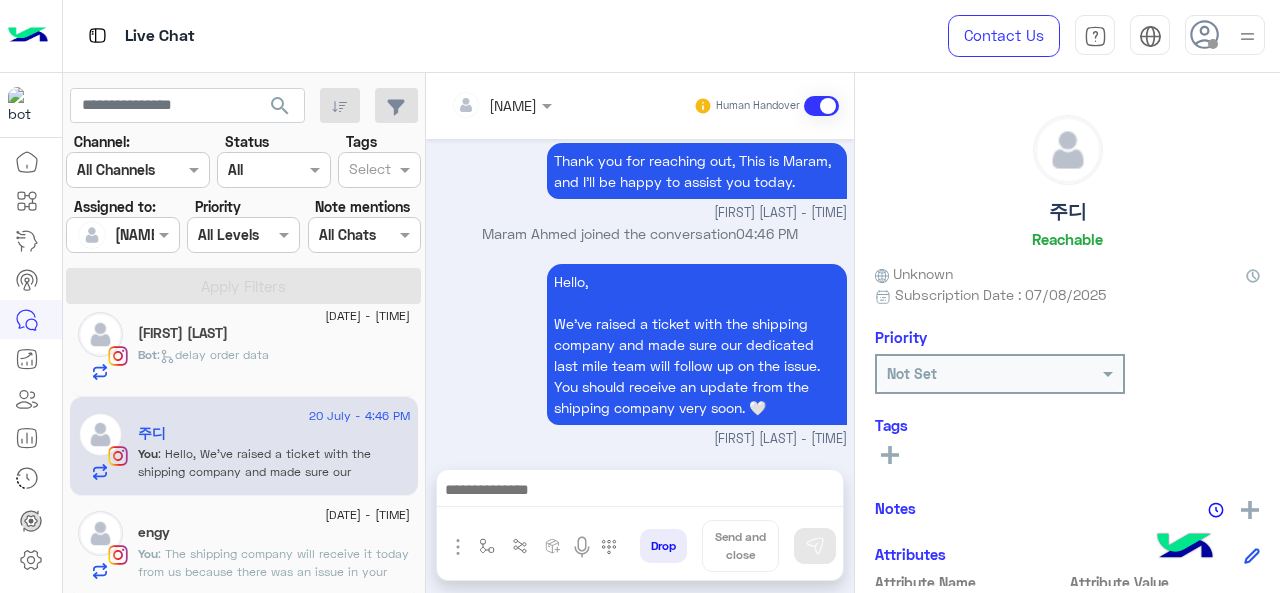 click on "engy" 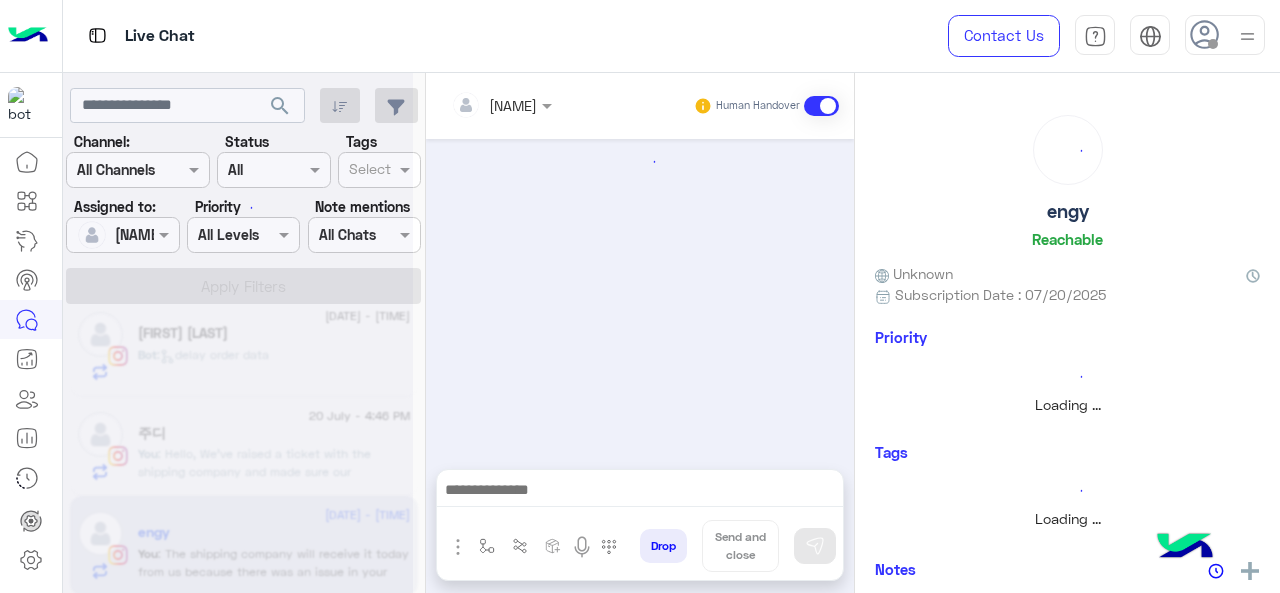 scroll, scrollTop: 0, scrollLeft: 0, axis: both 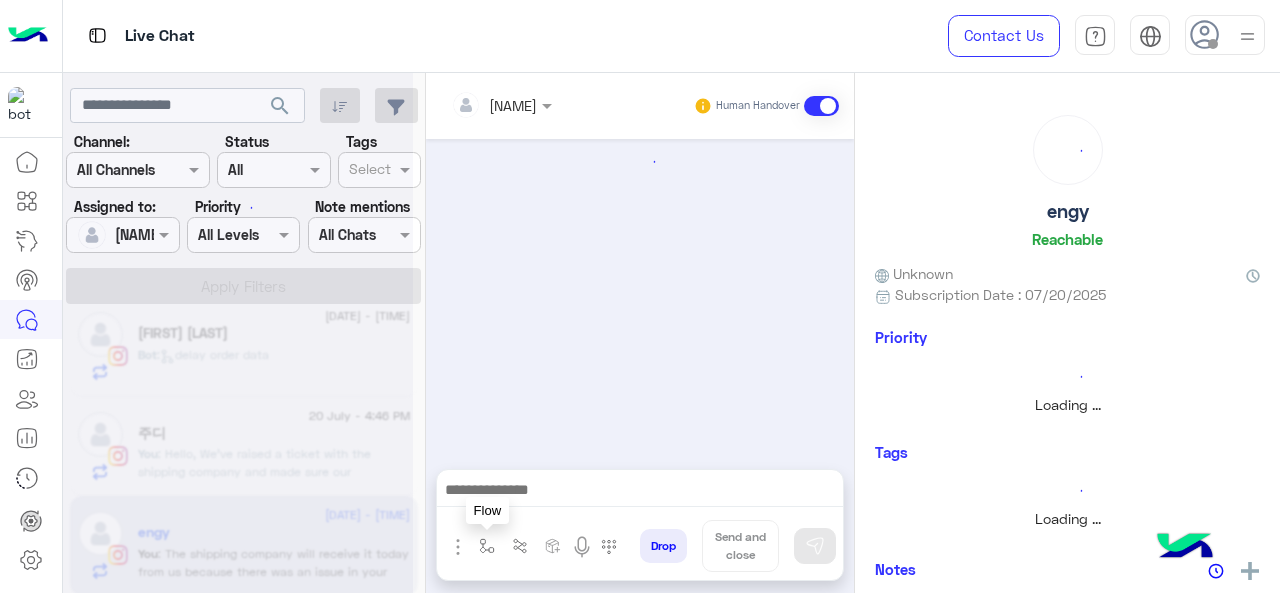 click at bounding box center [487, 546] 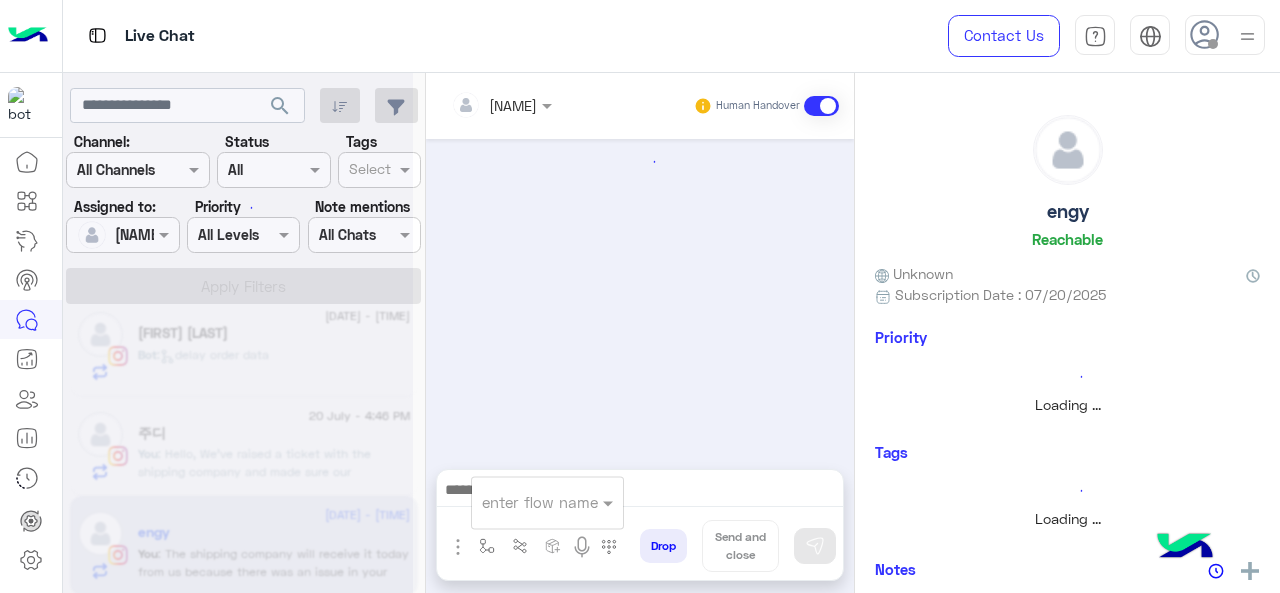 click at bounding box center [523, 502] 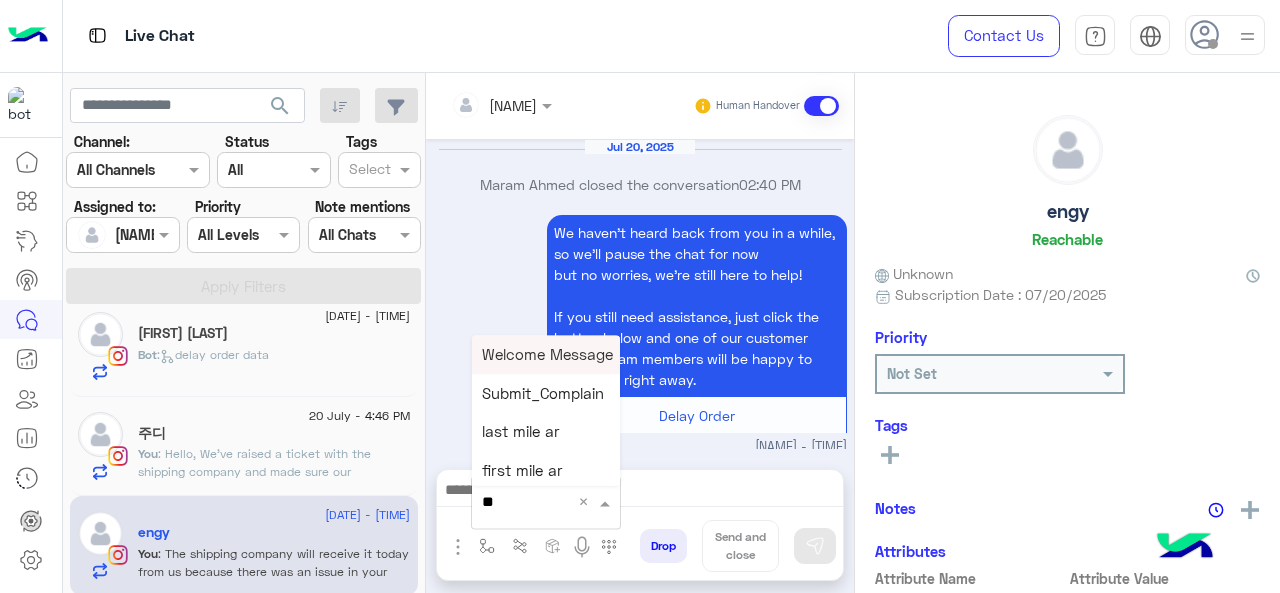 scroll, scrollTop: 679, scrollLeft: 0, axis: vertical 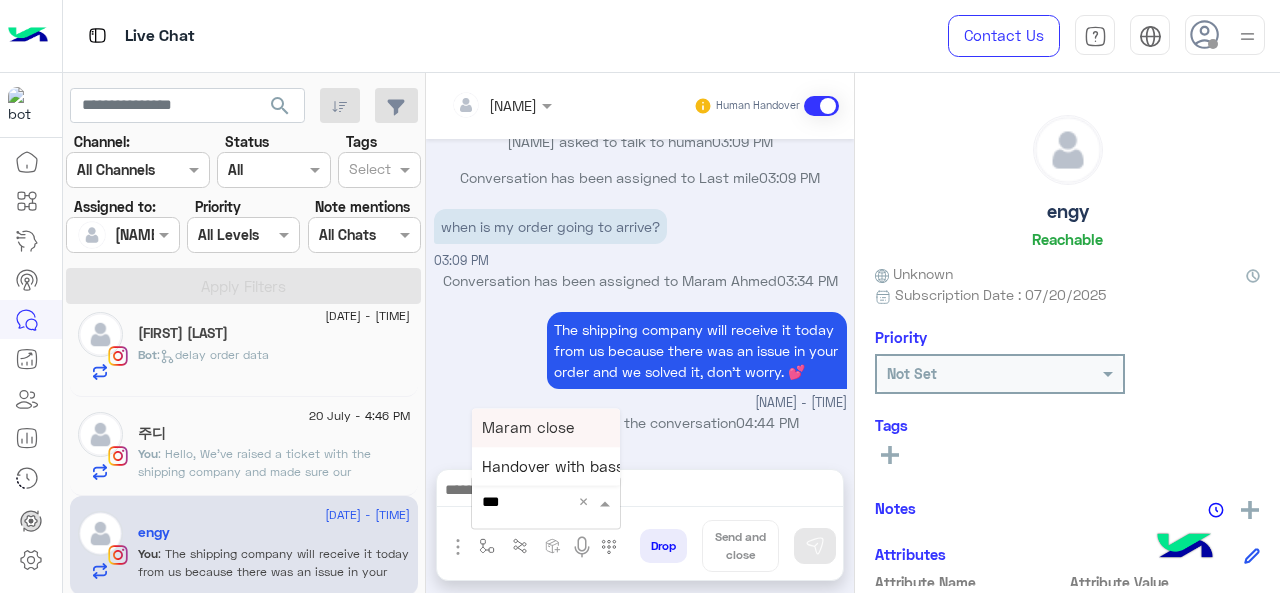type on "****" 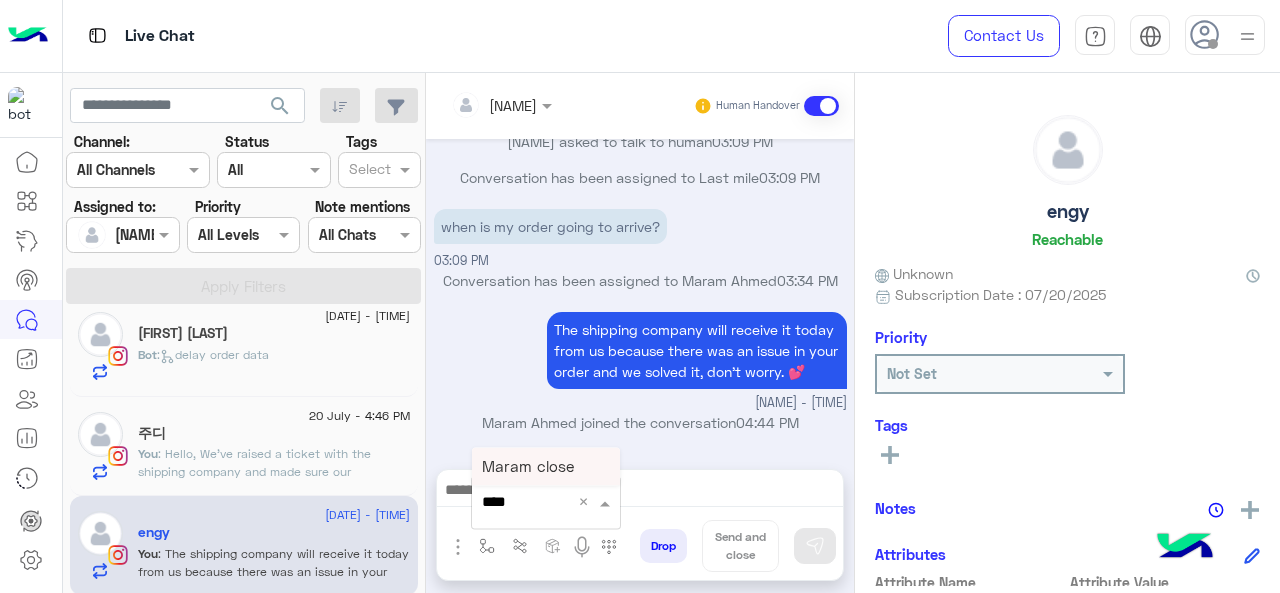 click on "Maram close" at bounding box center [528, 466] 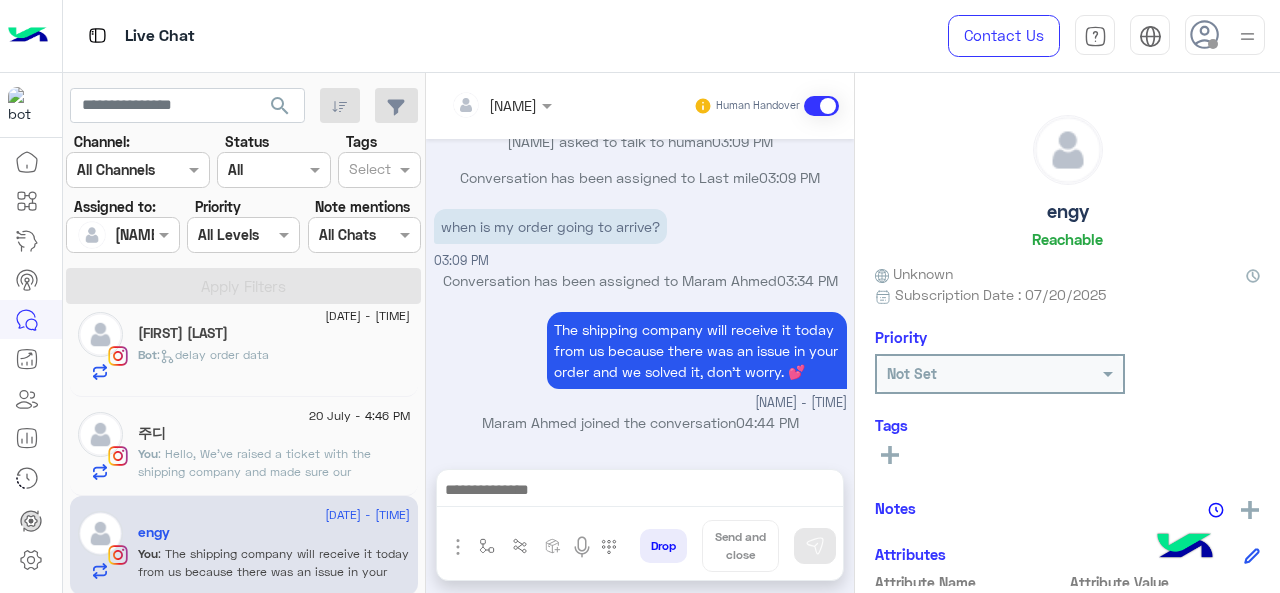 type on "**********" 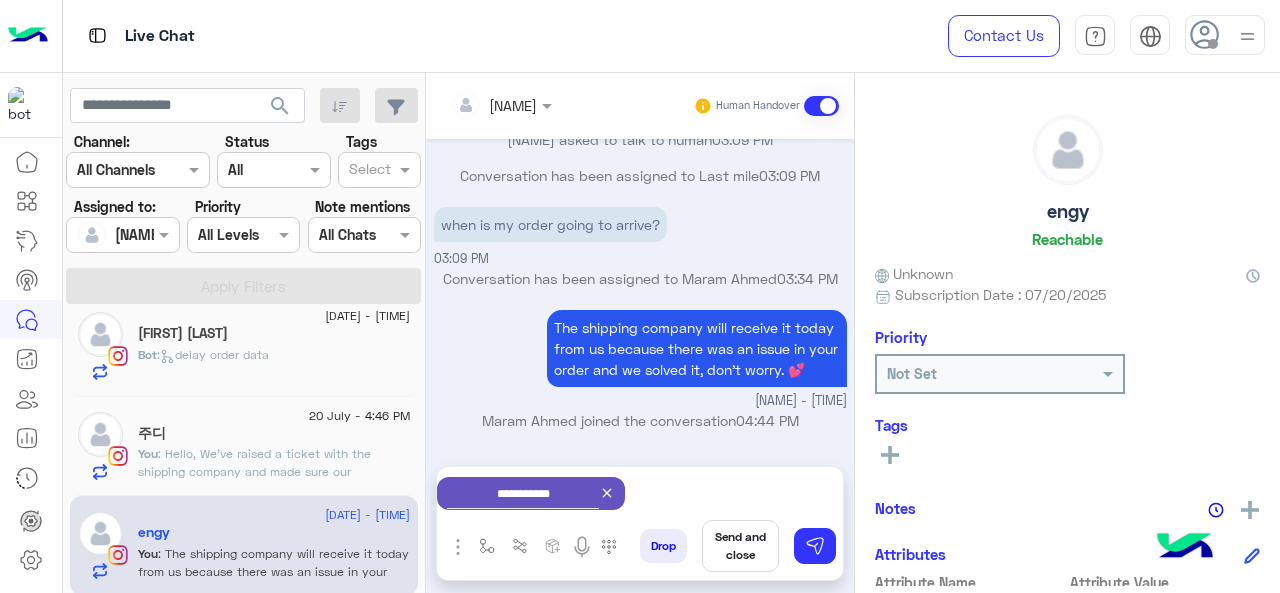 click on "Send and close" at bounding box center [740, 546] 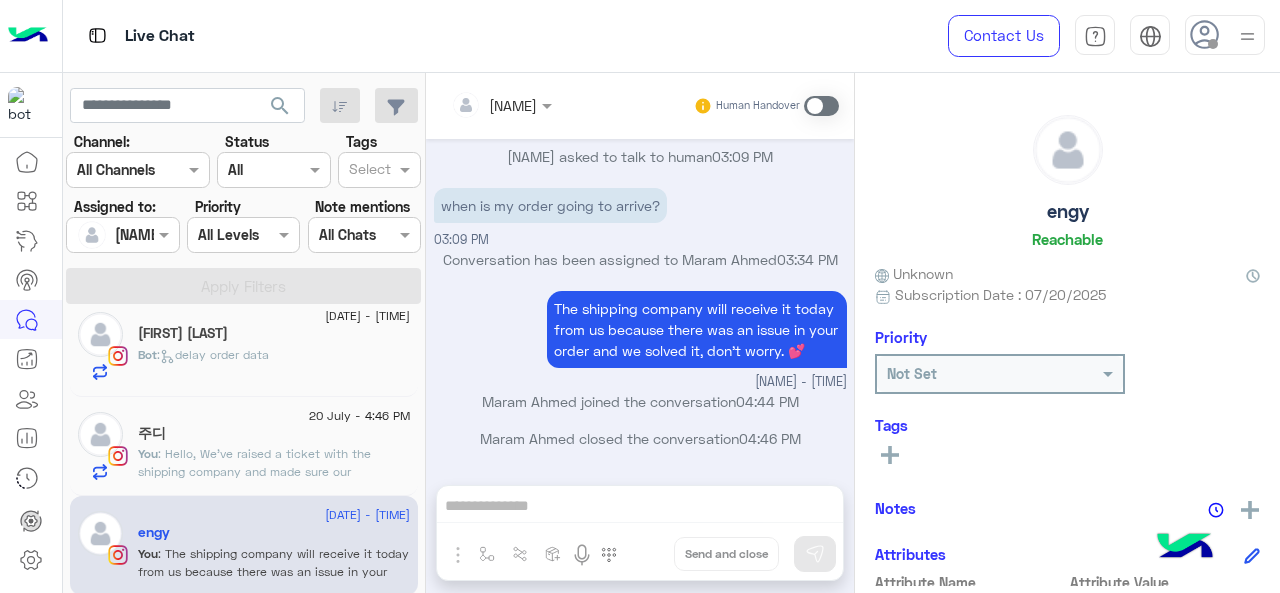 scroll, scrollTop: 700, scrollLeft: 0, axis: vertical 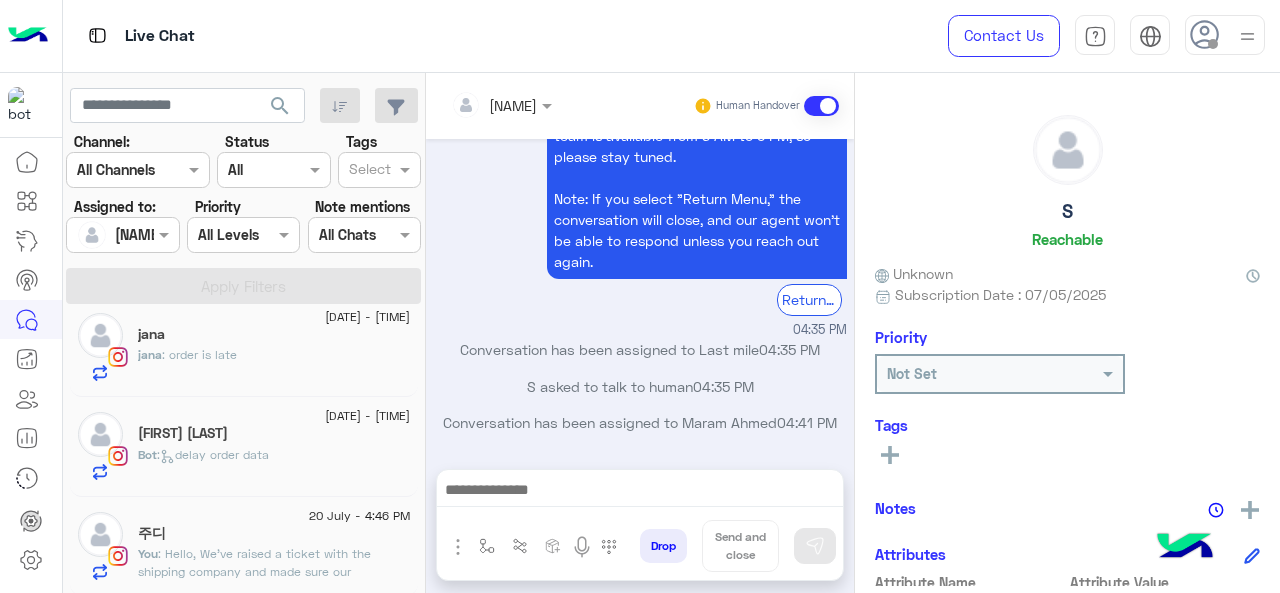 click on "[NAME] : order is late" 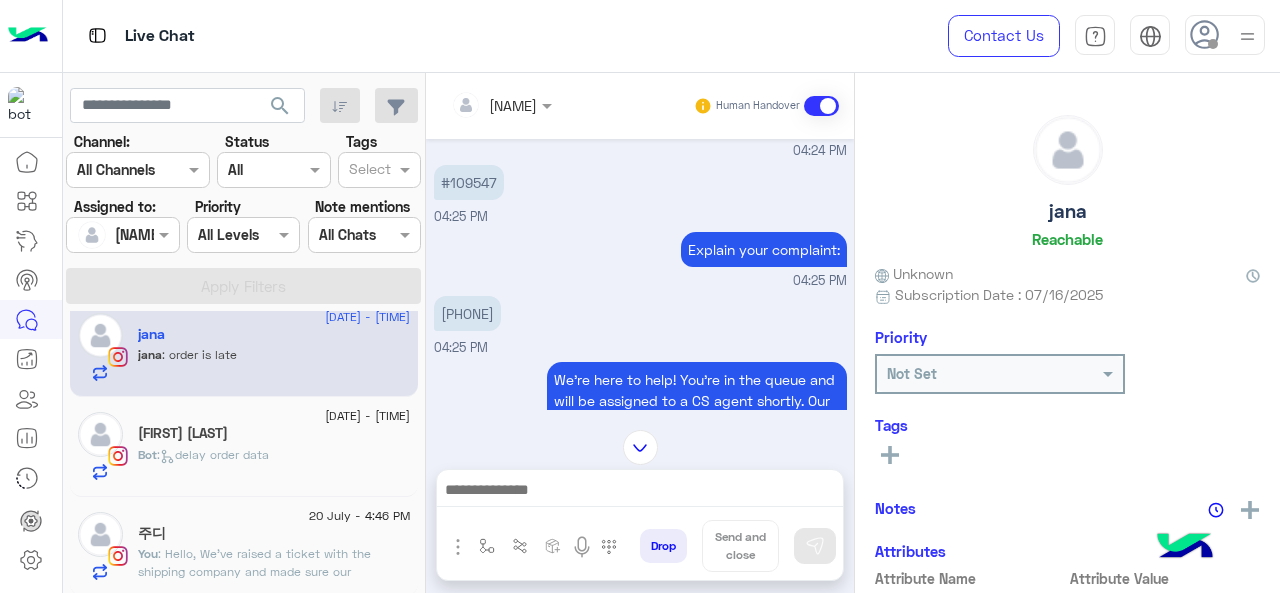 scroll, scrollTop: 334, scrollLeft: 0, axis: vertical 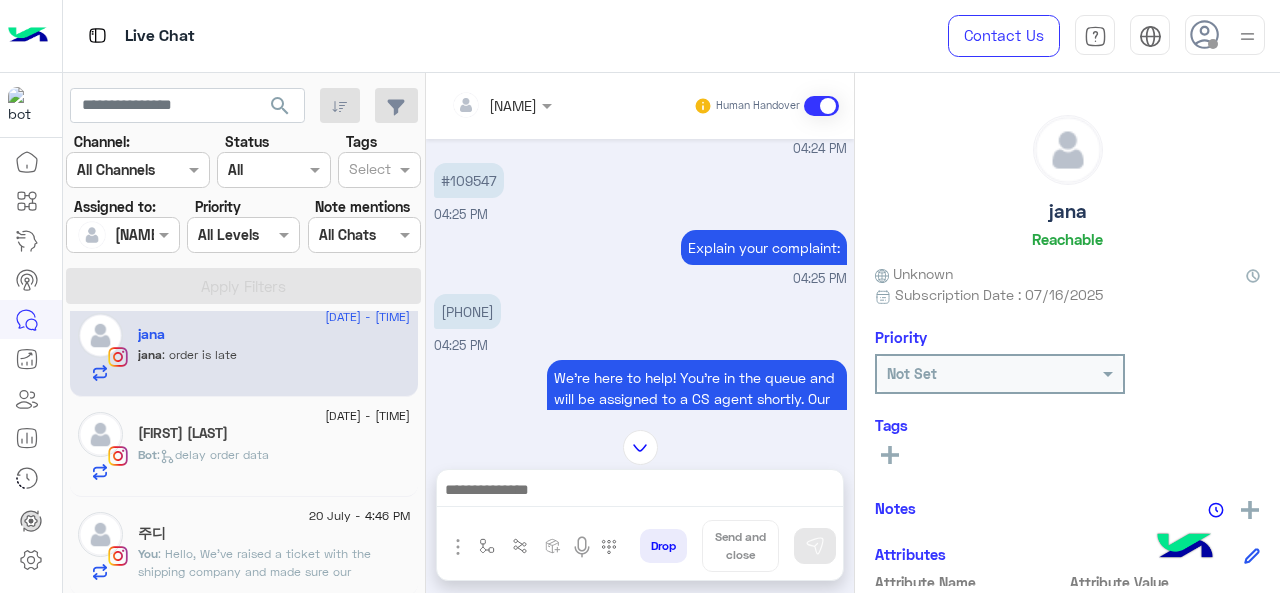 click on "#109547" at bounding box center [469, 180] 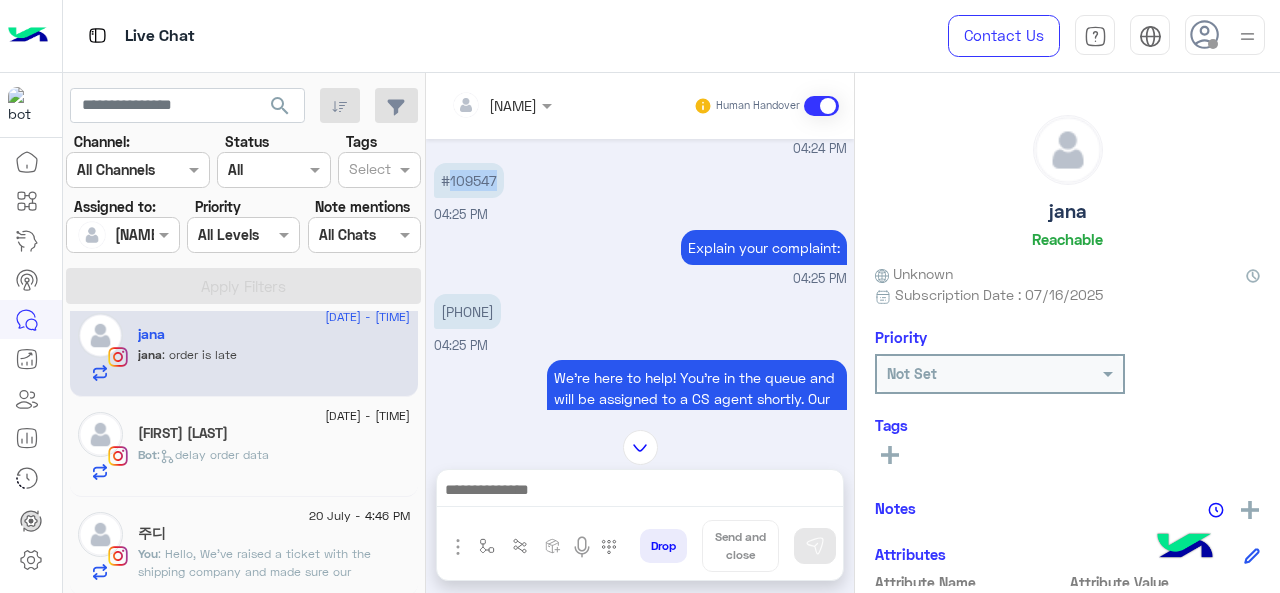 click on "#109547" at bounding box center (469, 180) 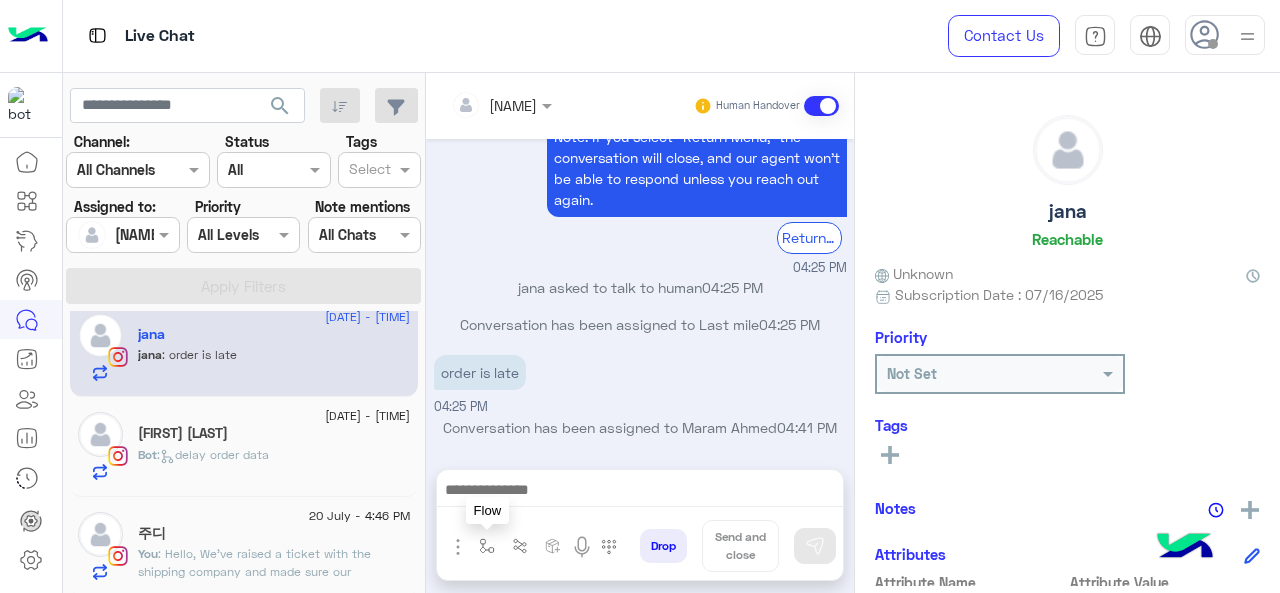 click at bounding box center [487, 546] 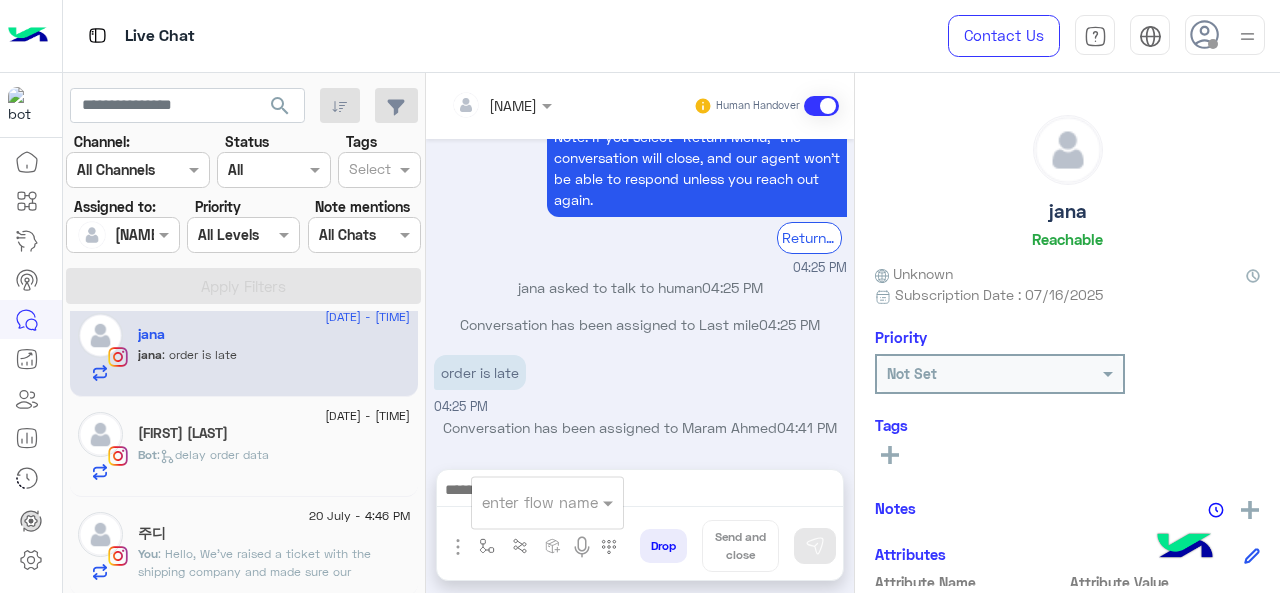 click on "enter flow name" at bounding box center (547, 502) 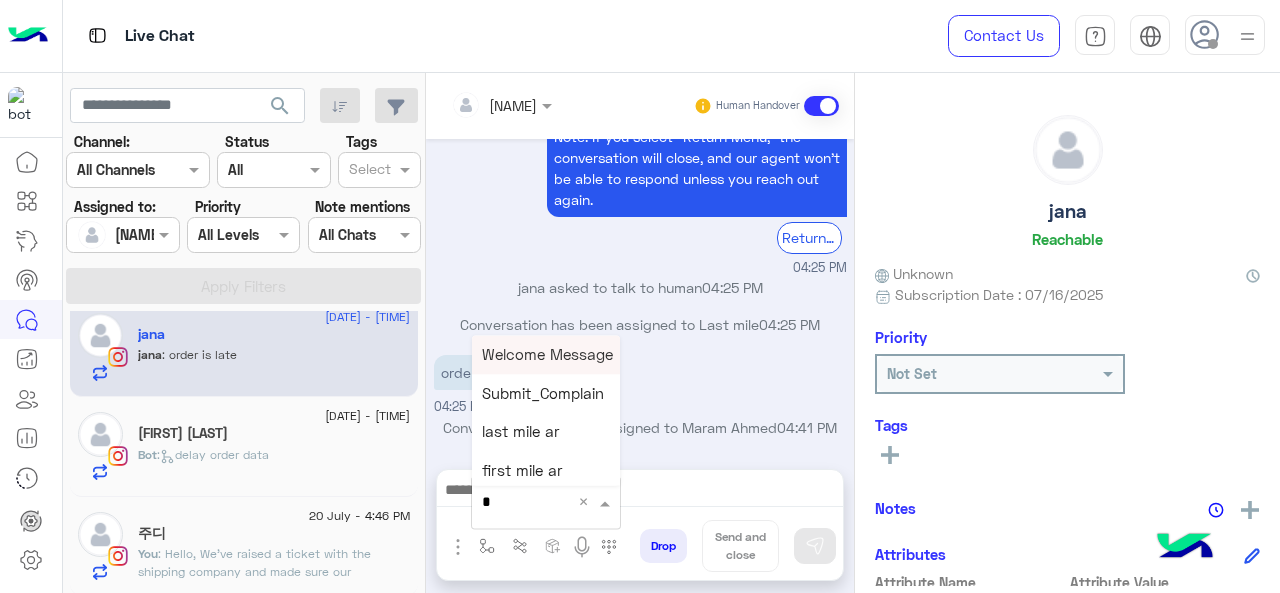 type on "*" 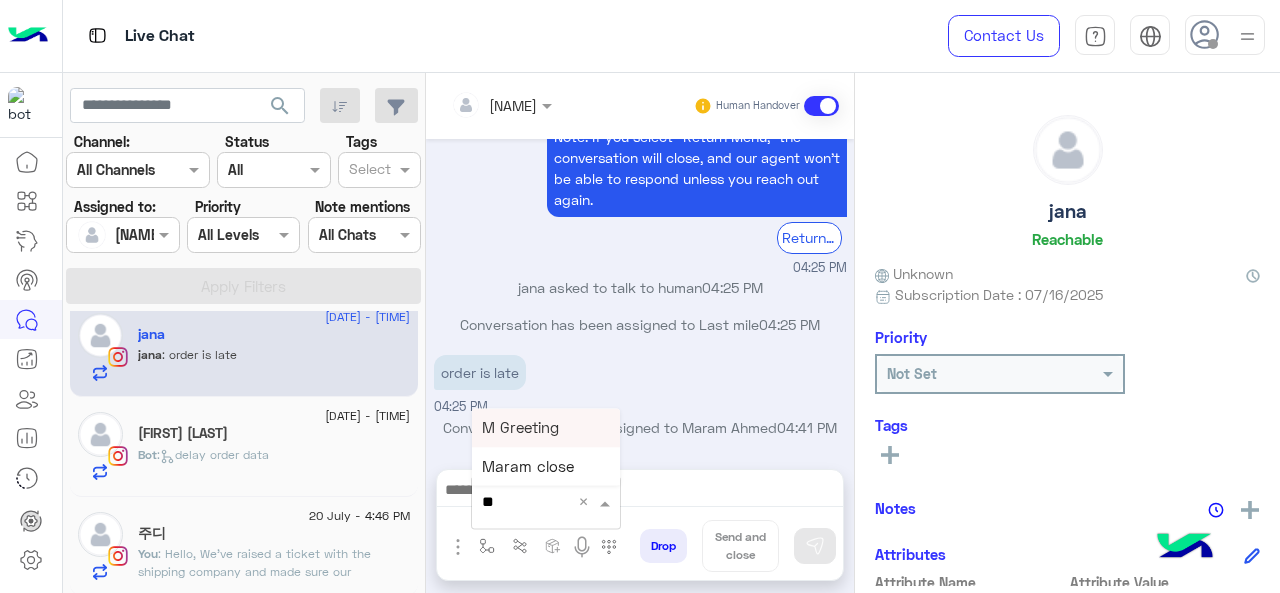 click on "M Greeting" at bounding box center (520, 427) 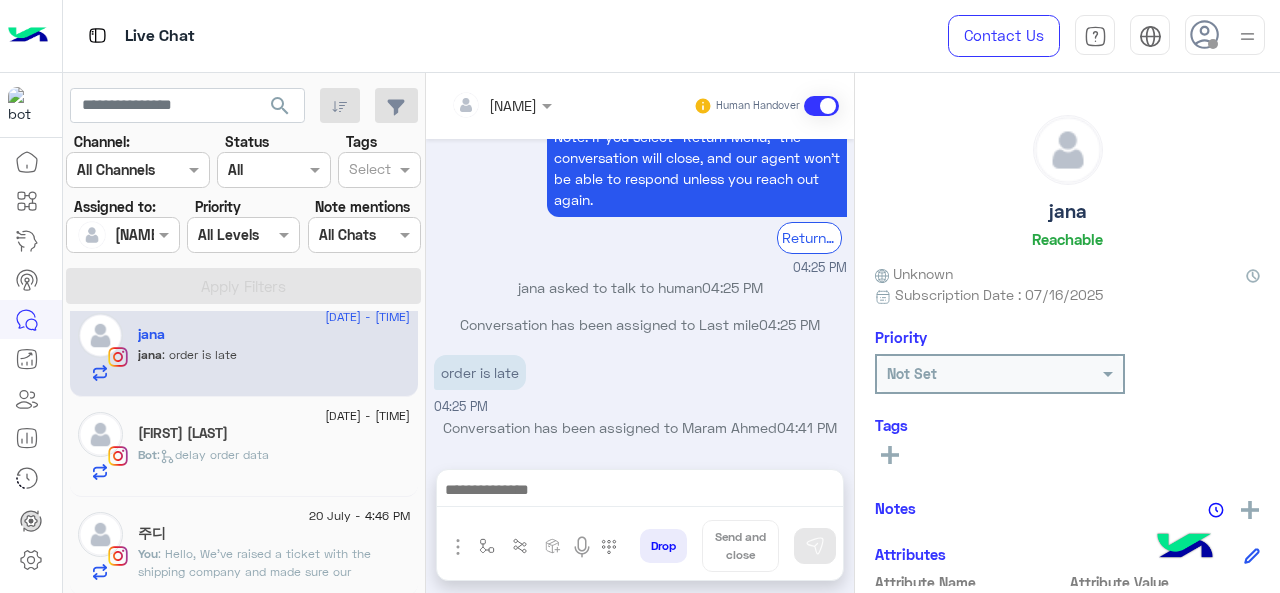 type on "**********" 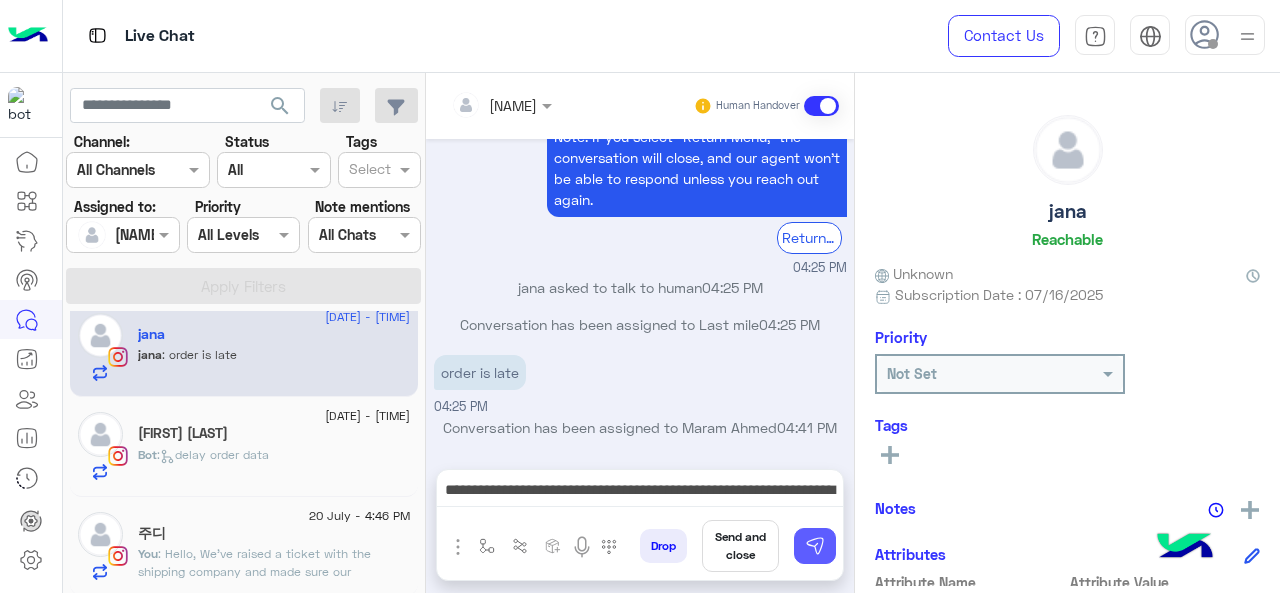 click at bounding box center [815, 546] 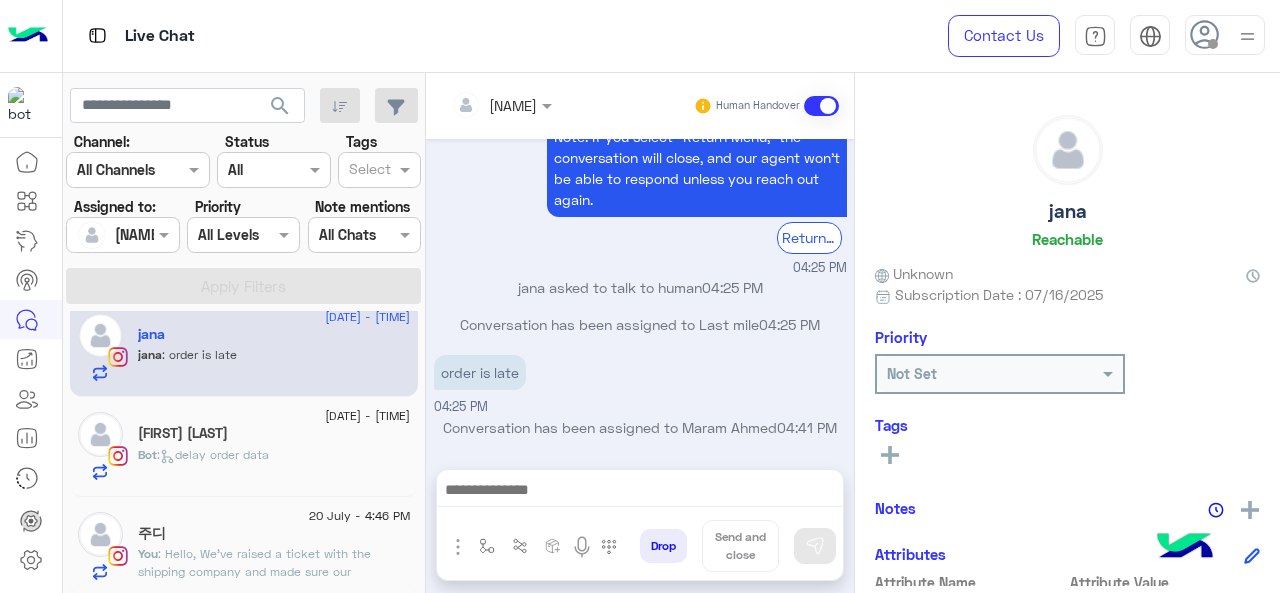 click at bounding box center (640, 492) 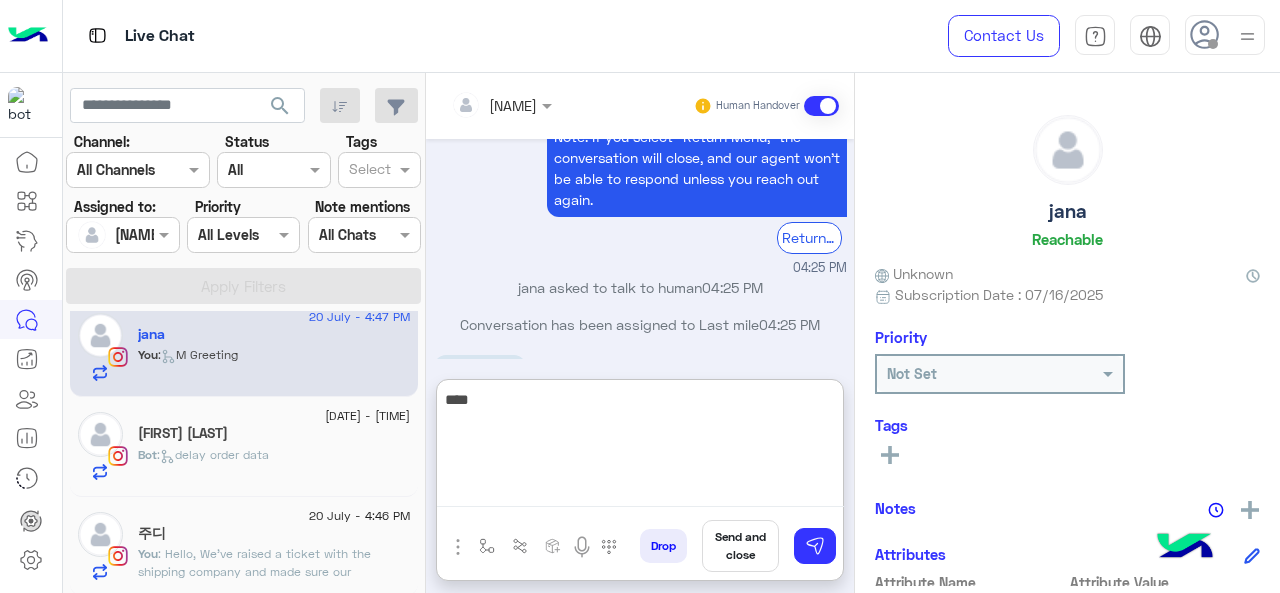 scroll, scrollTop: 891, scrollLeft: 0, axis: vertical 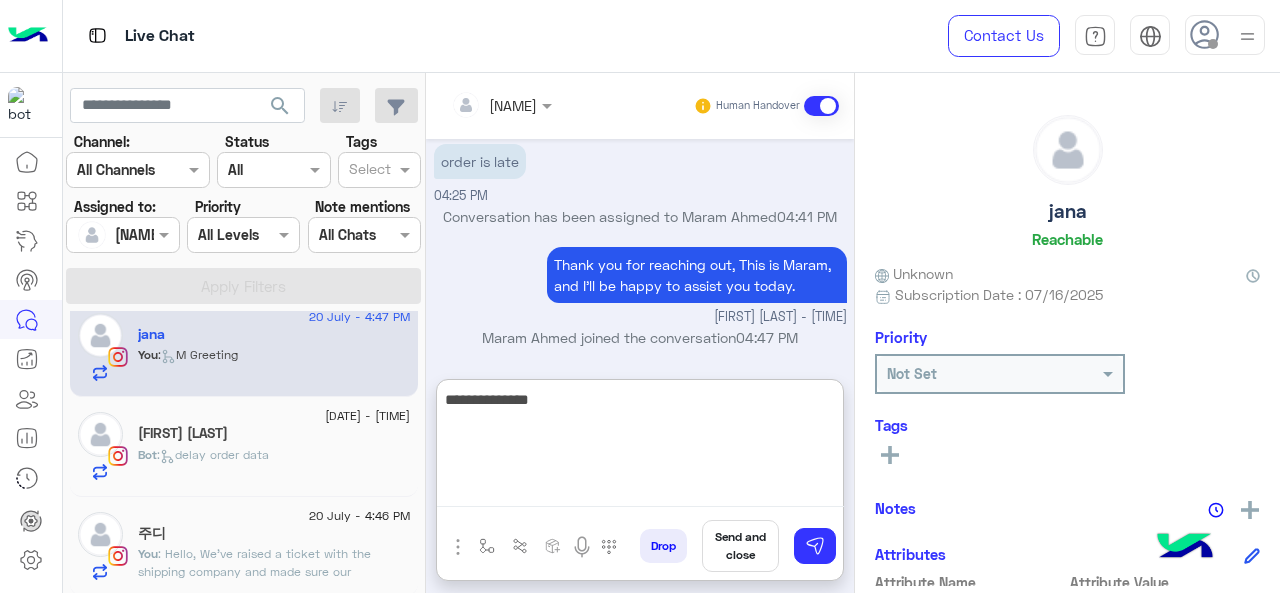 paste on "**********" 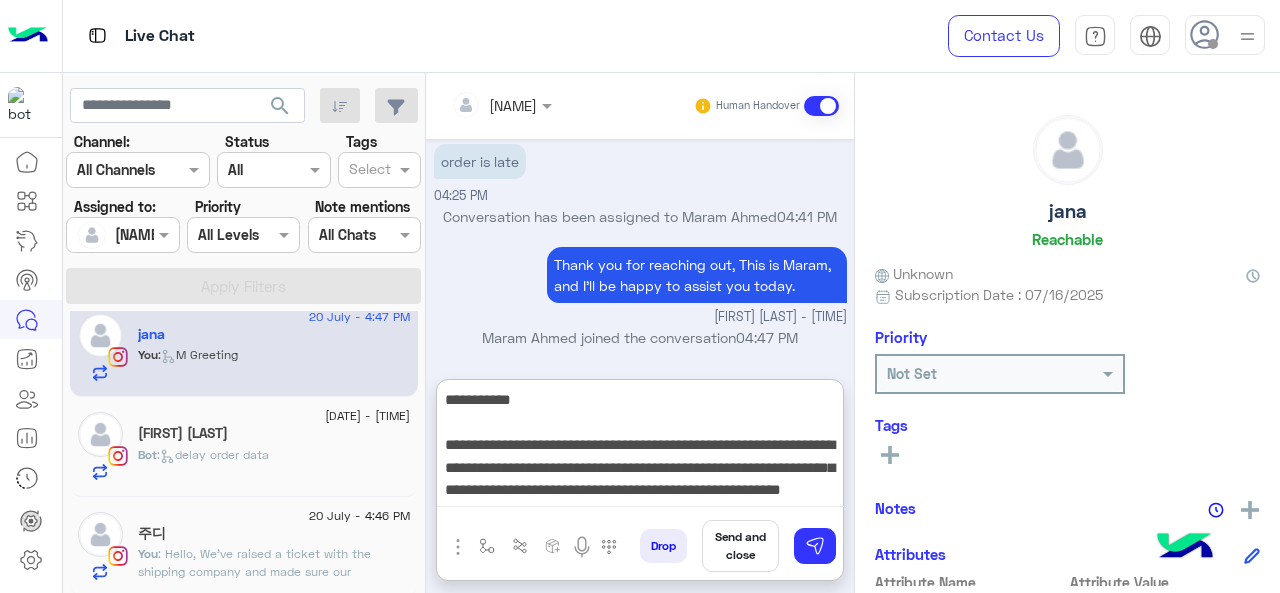 scroll, scrollTop: 15, scrollLeft: 0, axis: vertical 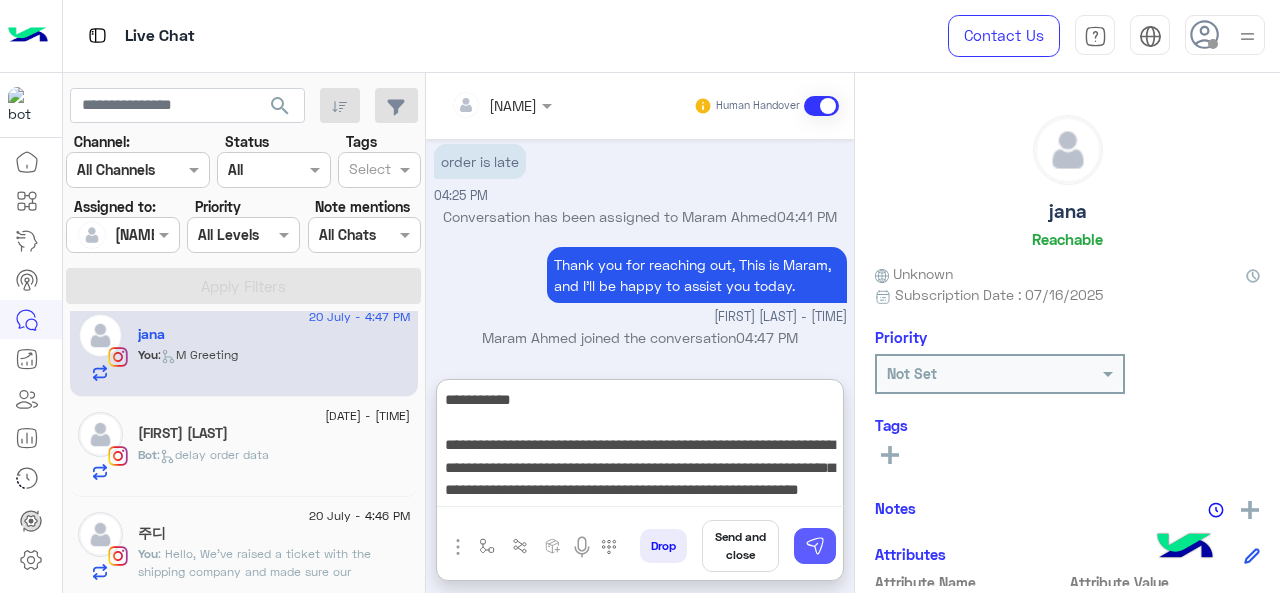 type on "**********" 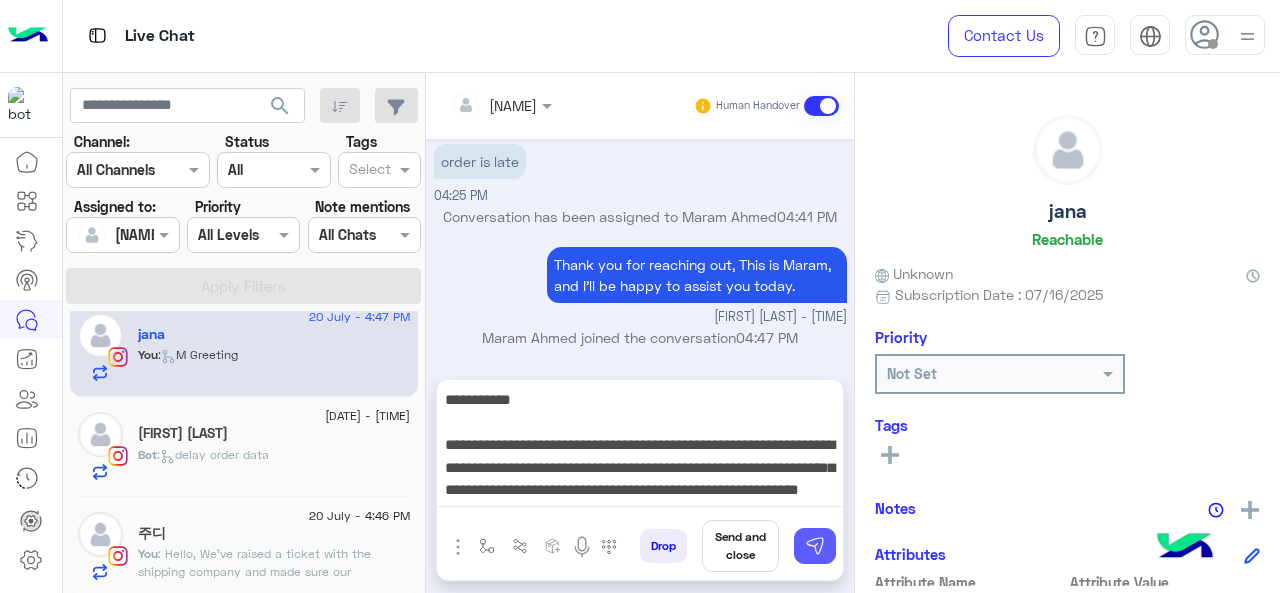 click at bounding box center [815, 546] 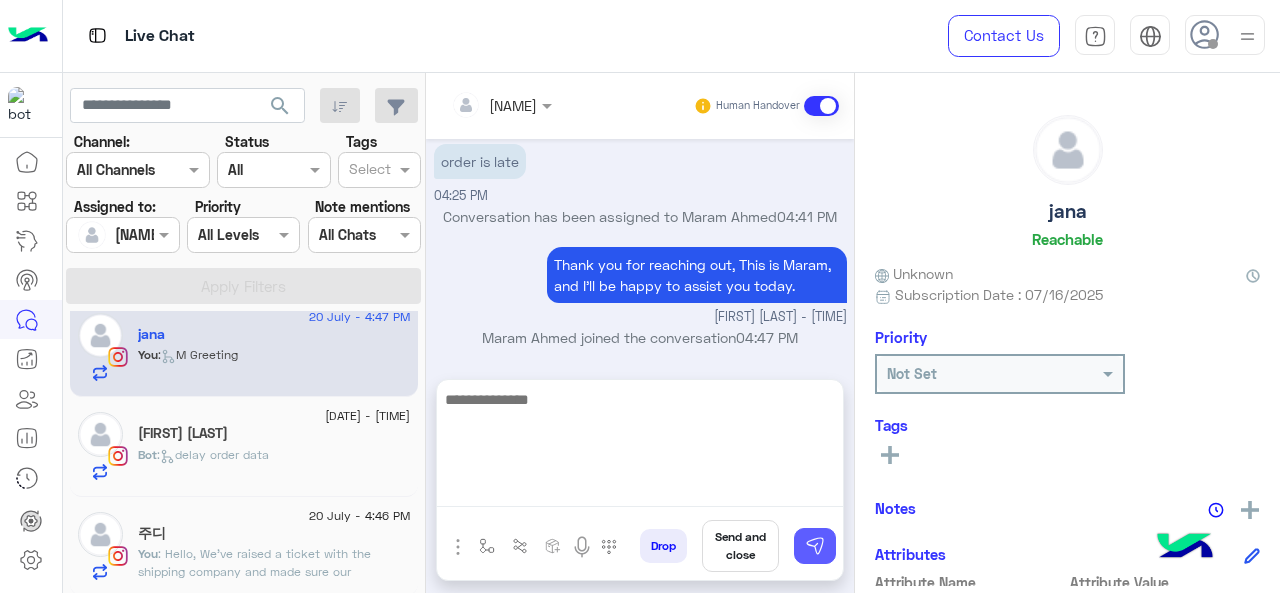 scroll, scrollTop: 1025, scrollLeft: 0, axis: vertical 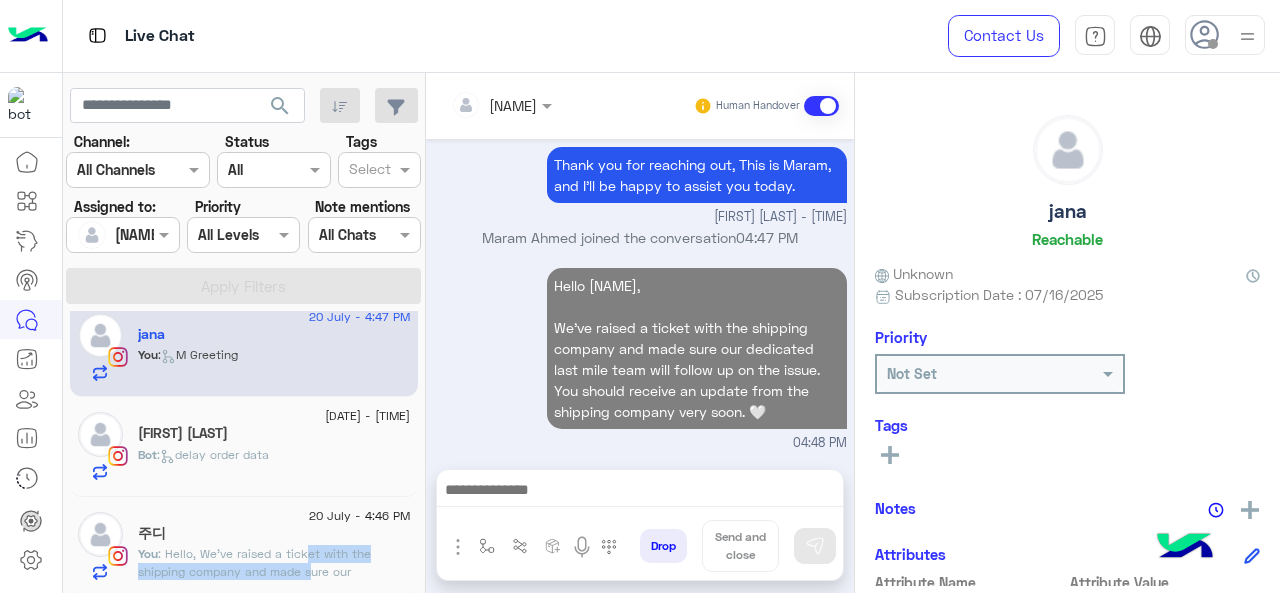 click on "You  : Hello,
We’ve raised a ticket with the shipping company and made sure our dedicated last mile team will follow up on the issue. You should receive an update from the shipping company very soon. 🤍" 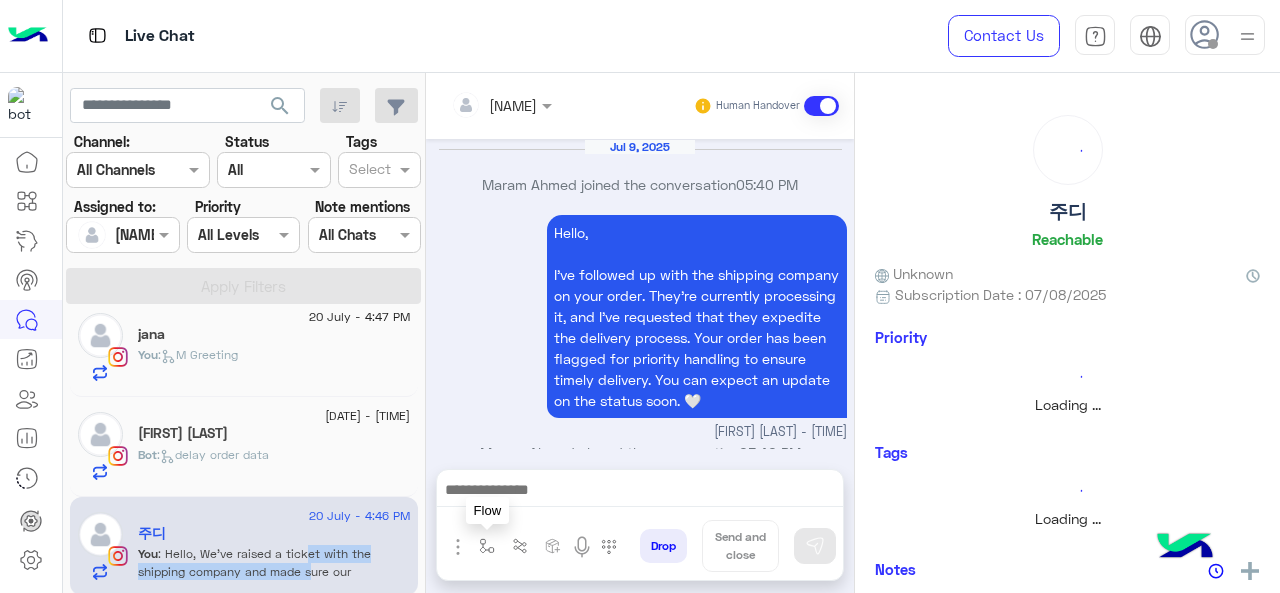 scroll, scrollTop: 1012, scrollLeft: 0, axis: vertical 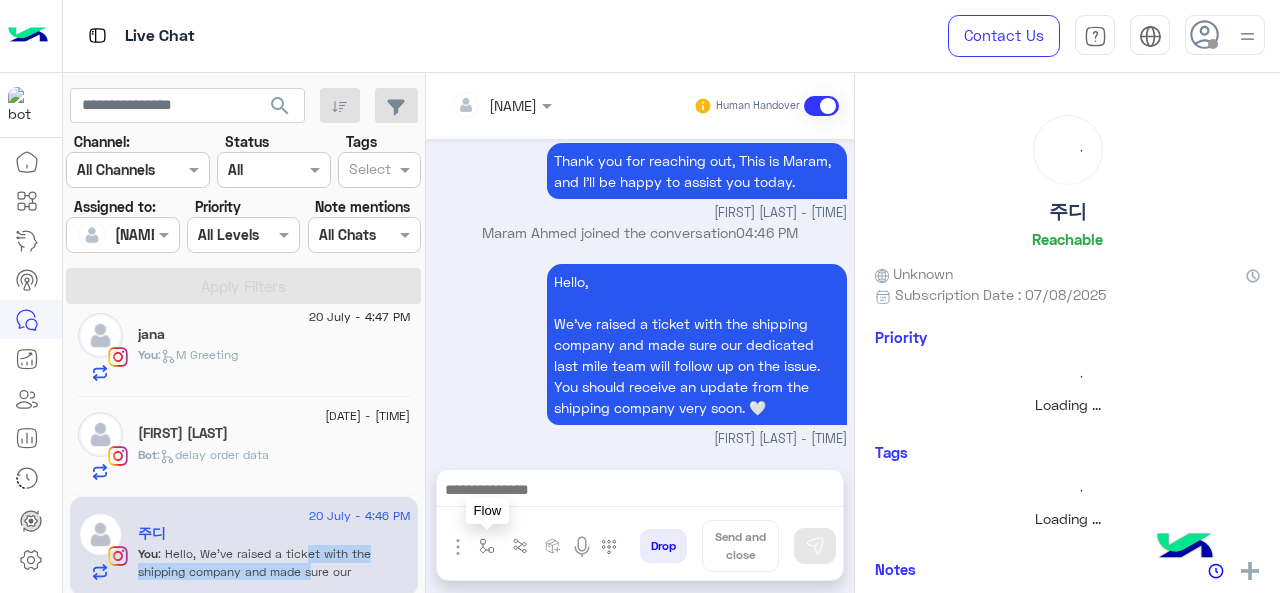 click at bounding box center (487, 546) 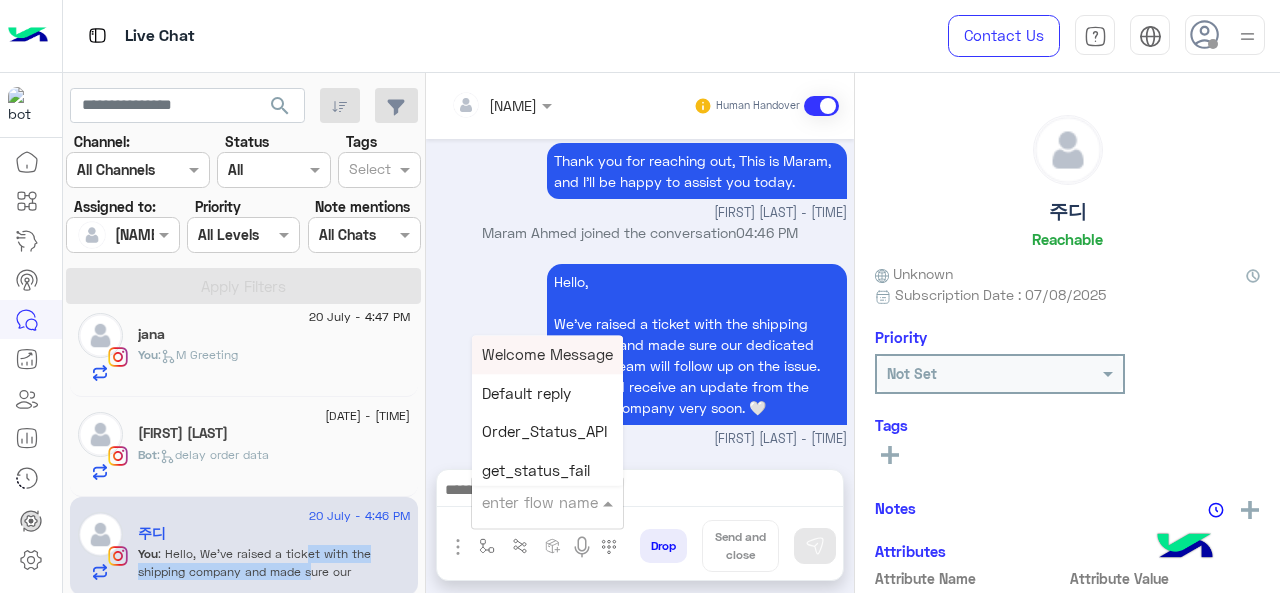 click at bounding box center [523, 502] 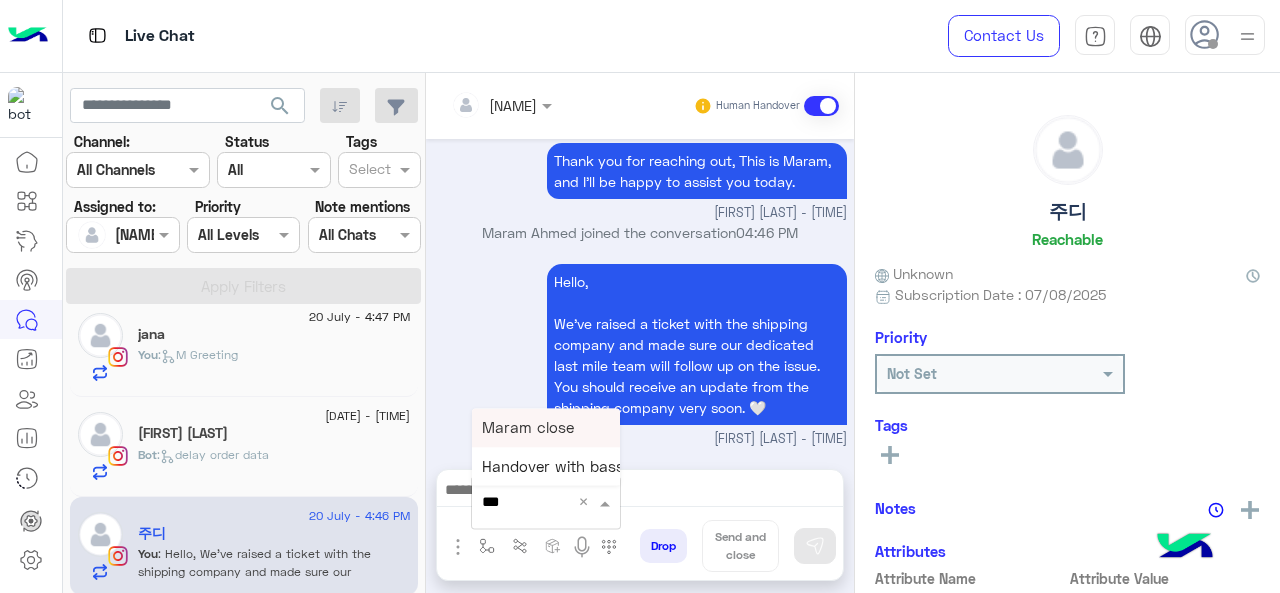 type on "****" 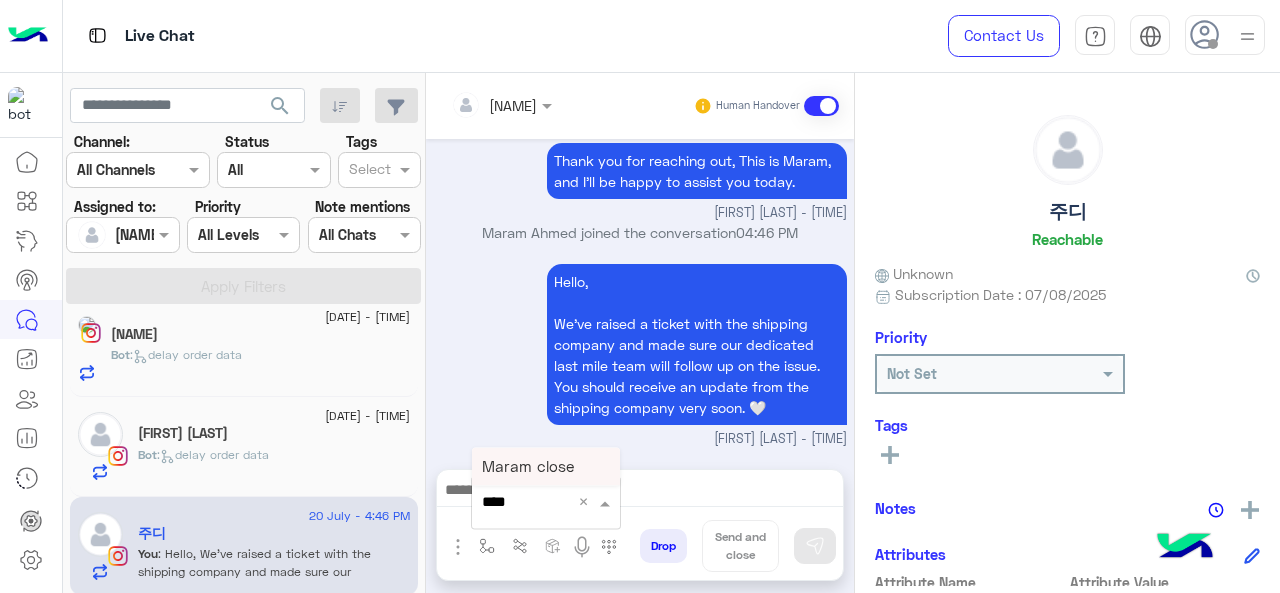 click on "Maram close" at bounding box center [528, 466] 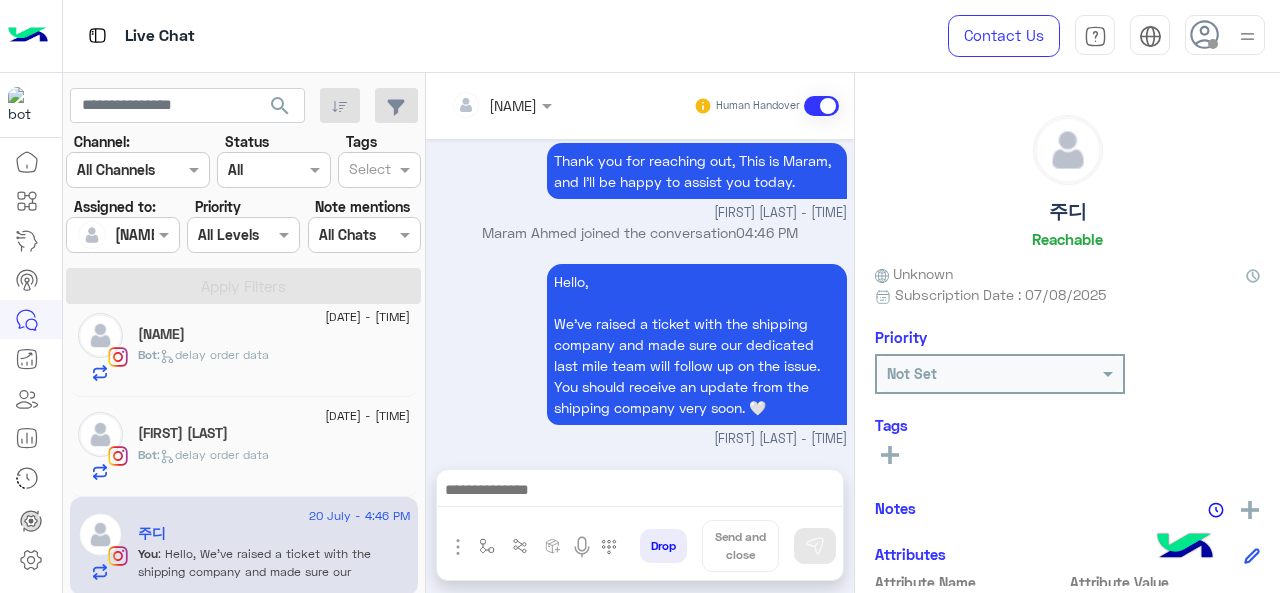type on "**********" 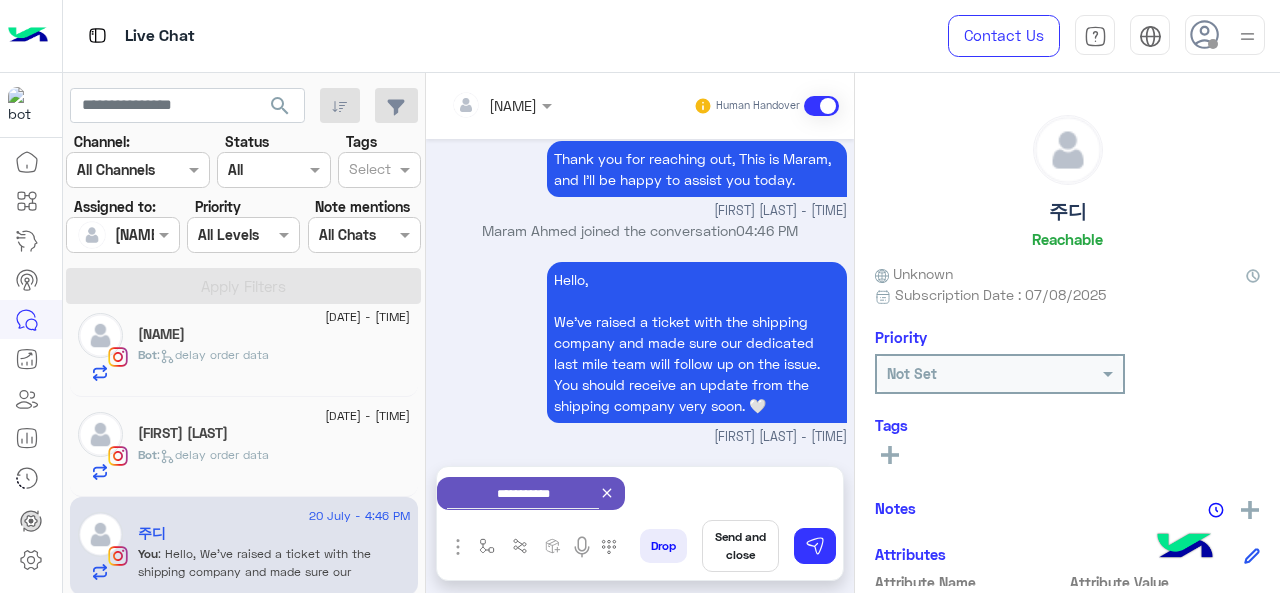 click on "Send and close" at bounding box center (740, 546) 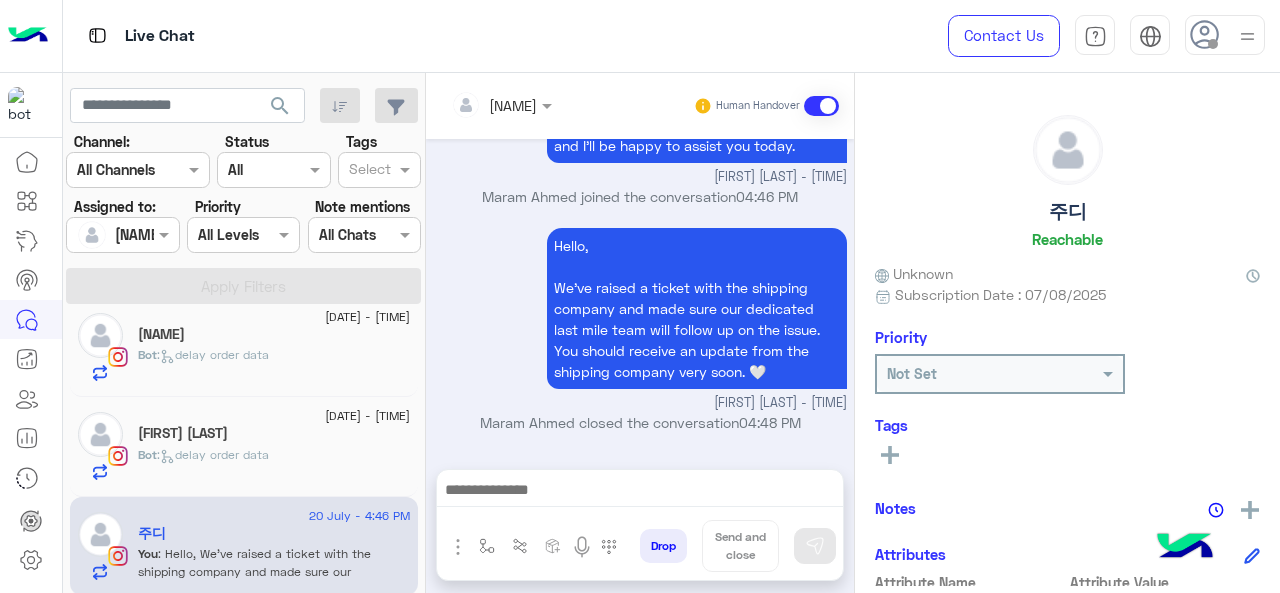 scroll, scrollTop: 1033, scrollLeft: 0, axis: vertical 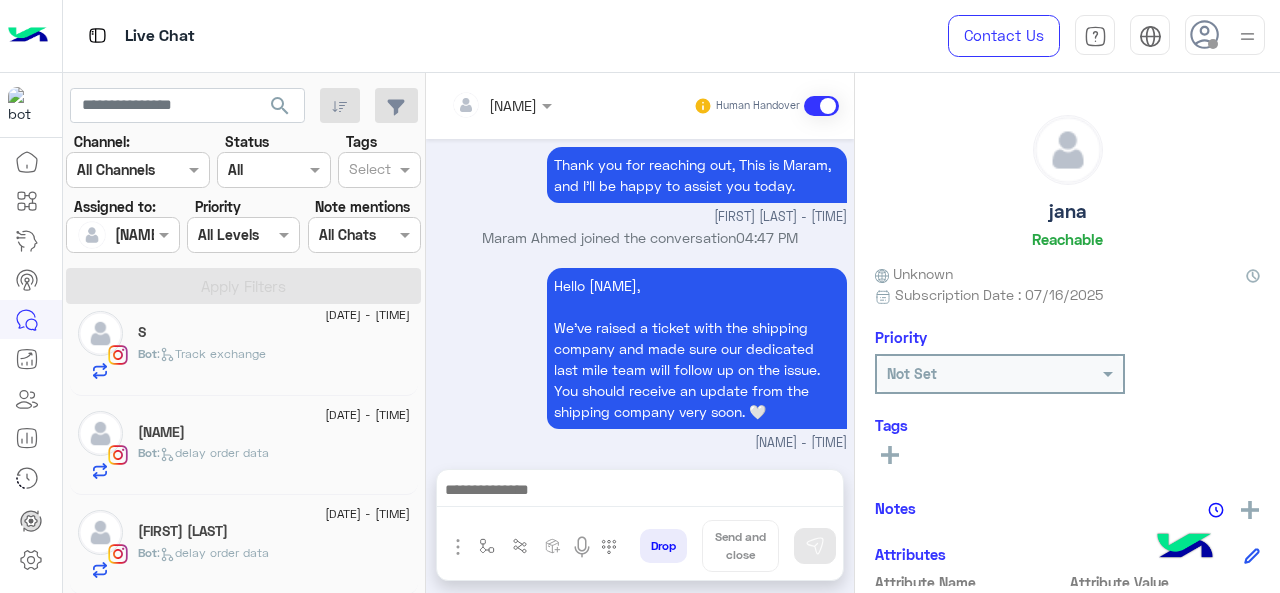 click on ":   delay order data" 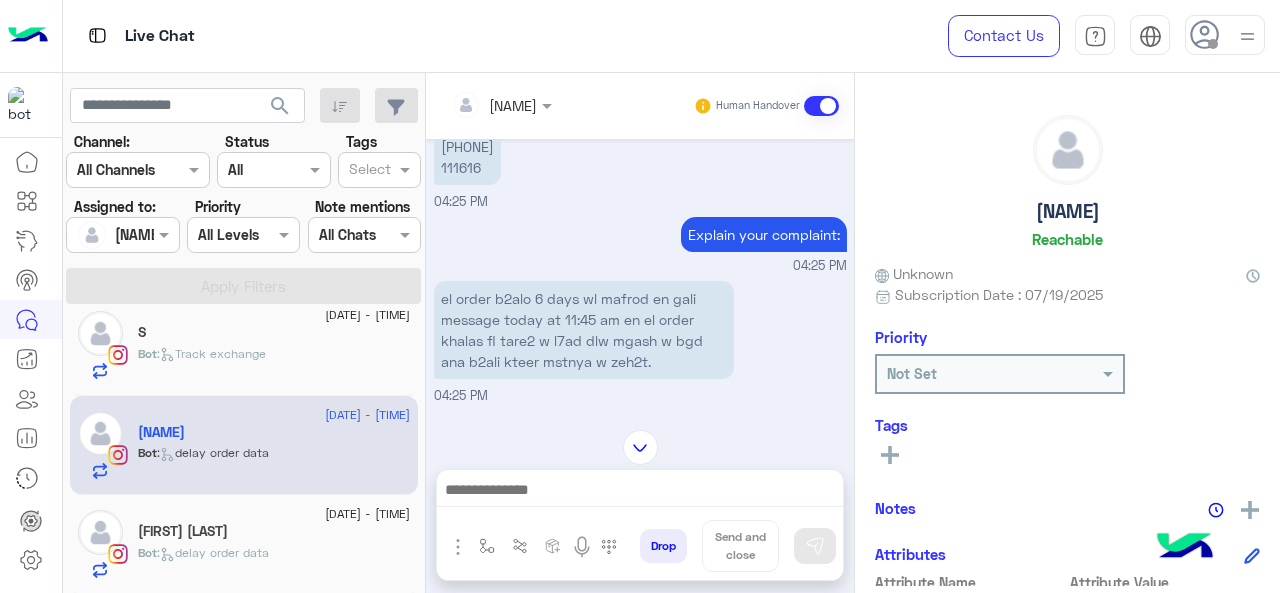 scroll, scrollTop: 551, scrollLeft: 0, axis: vertical 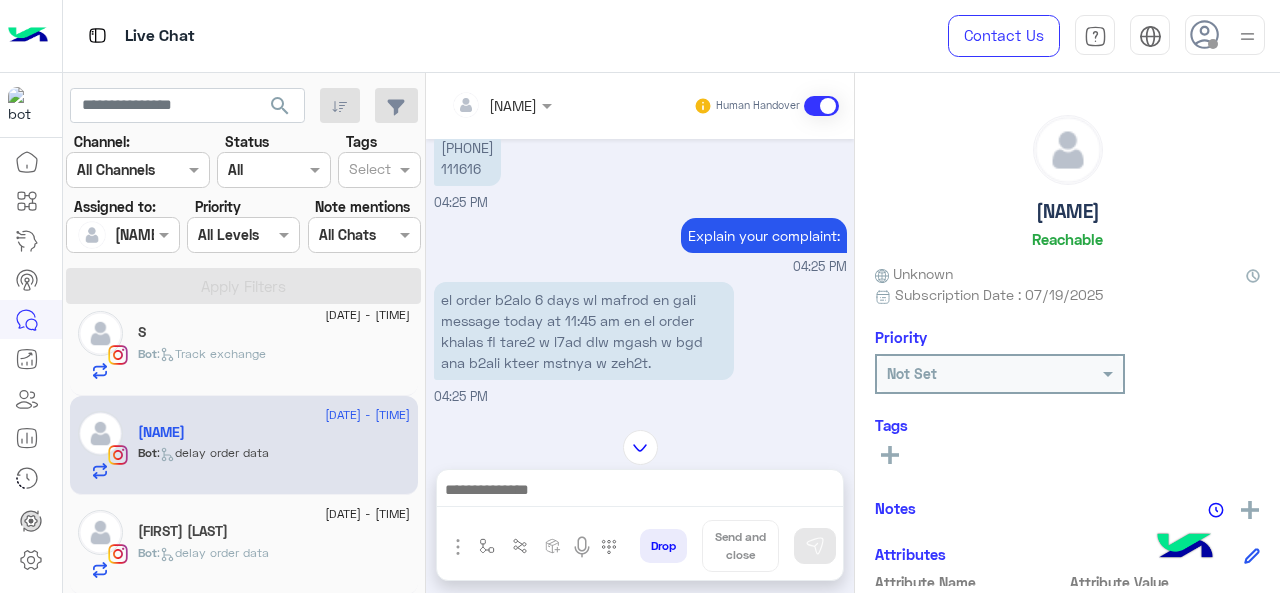 click on "[PHONE] [NUMBER]" at bounding box center [467, 158] 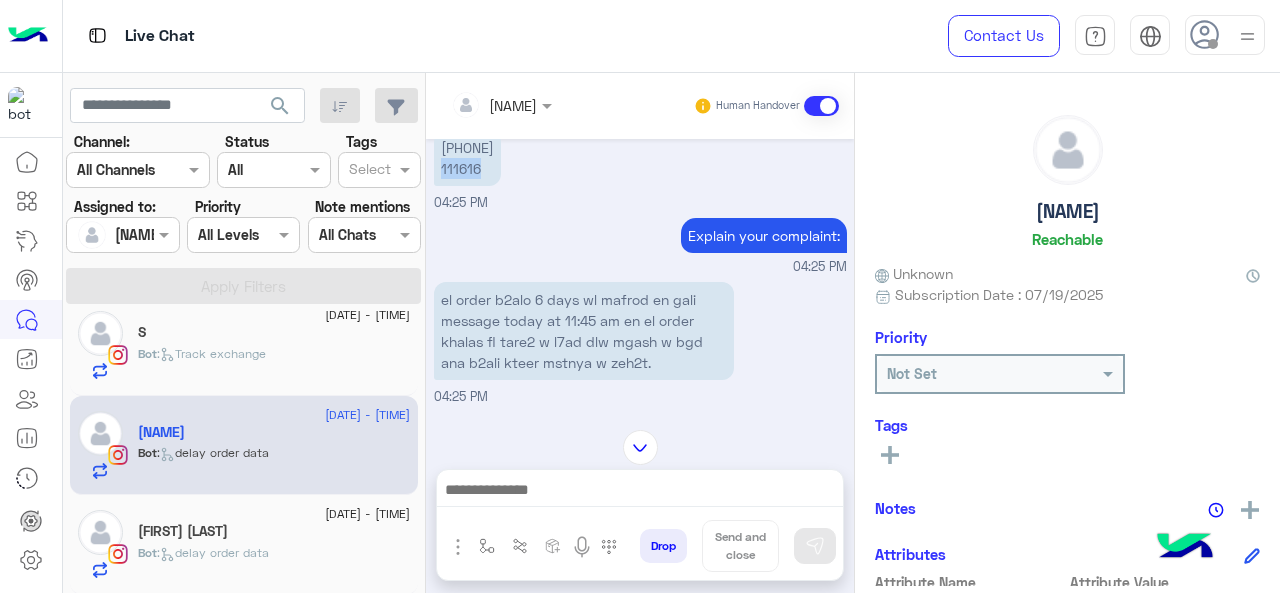 click on "[PHONE] [NUMBER]" at bounding box center [467, 158] 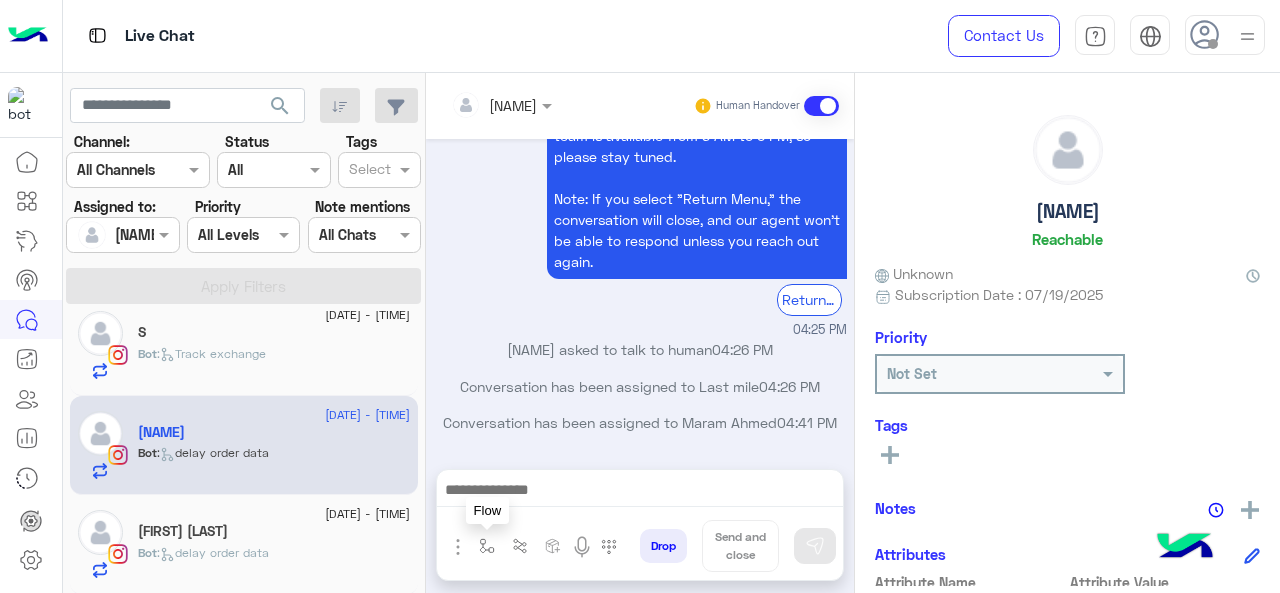 click at bounding box center (487, 546) 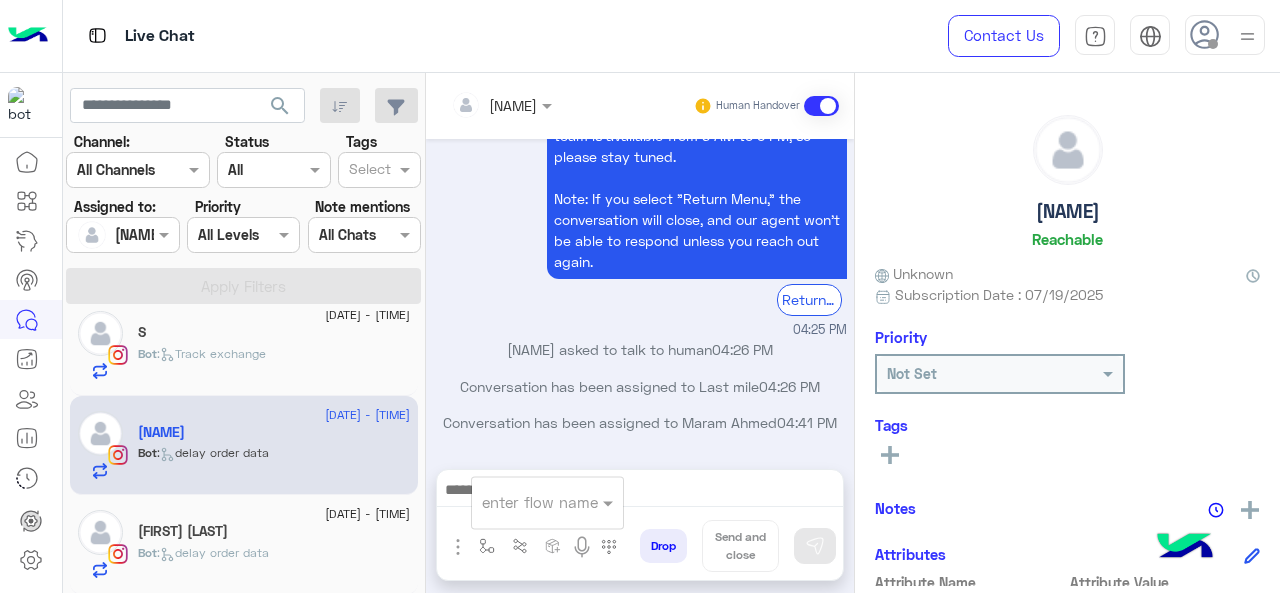 click at bounding box center (523, 502) 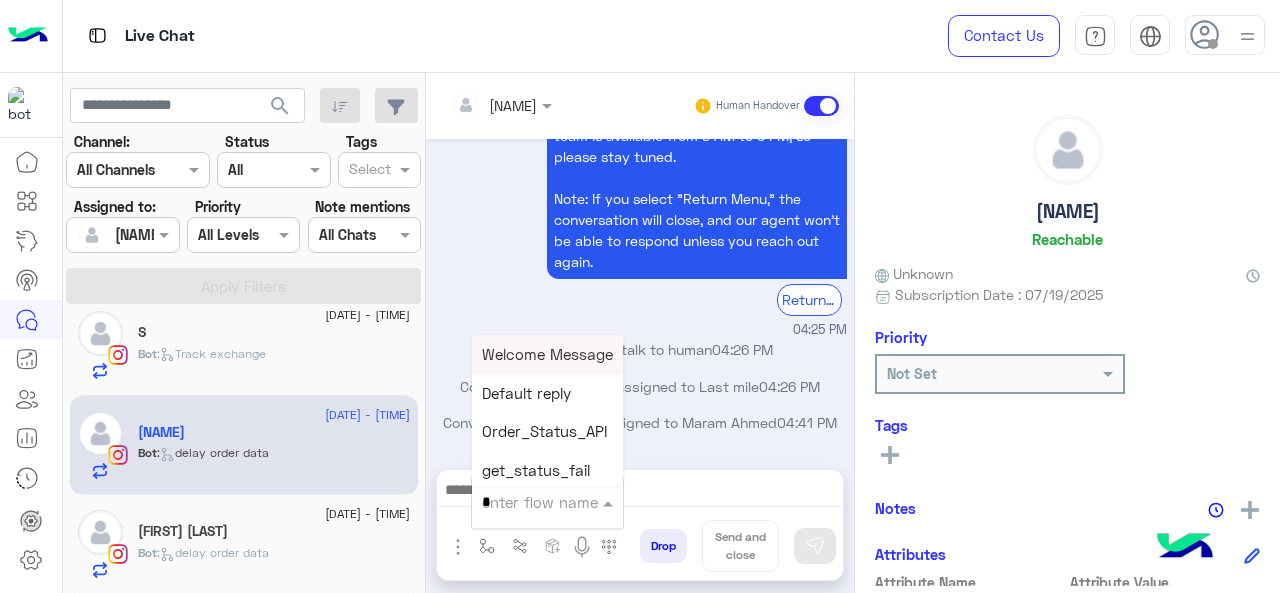 type on "*" 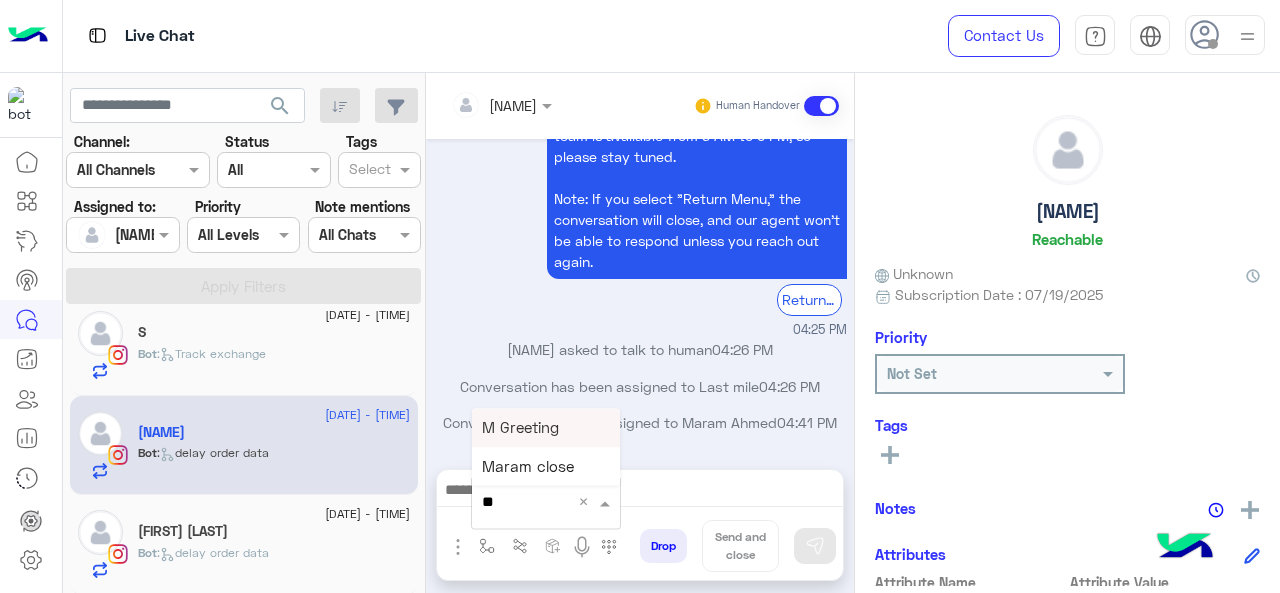 click on "M Greeting" at bounding box center (520, 427) 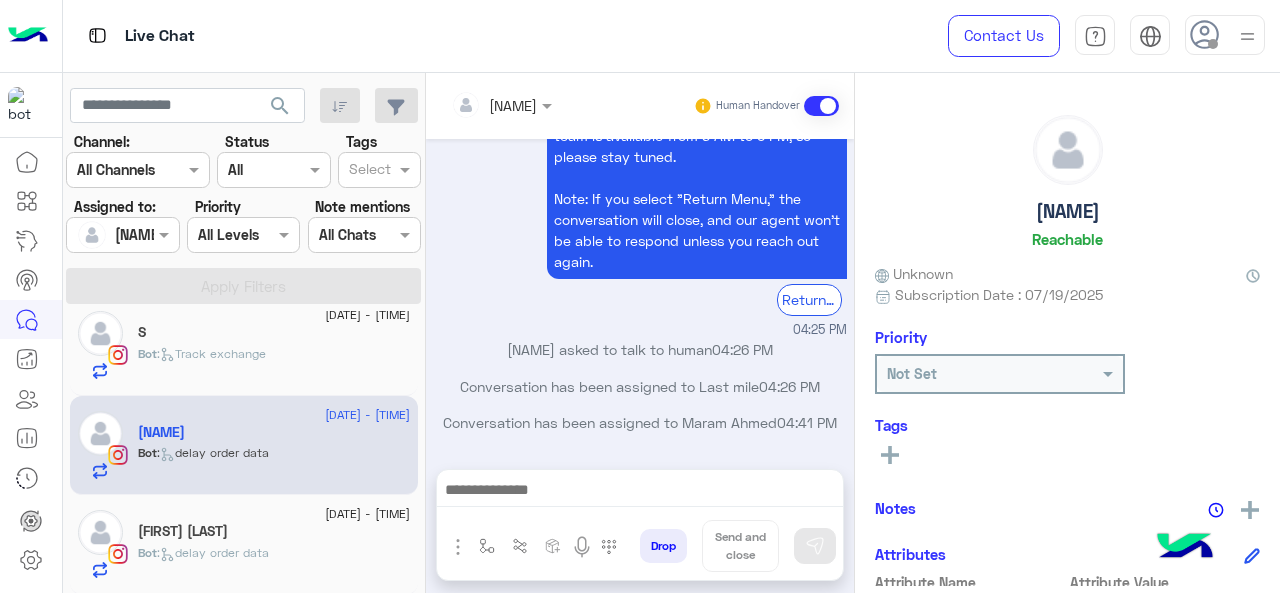 type on "**********" 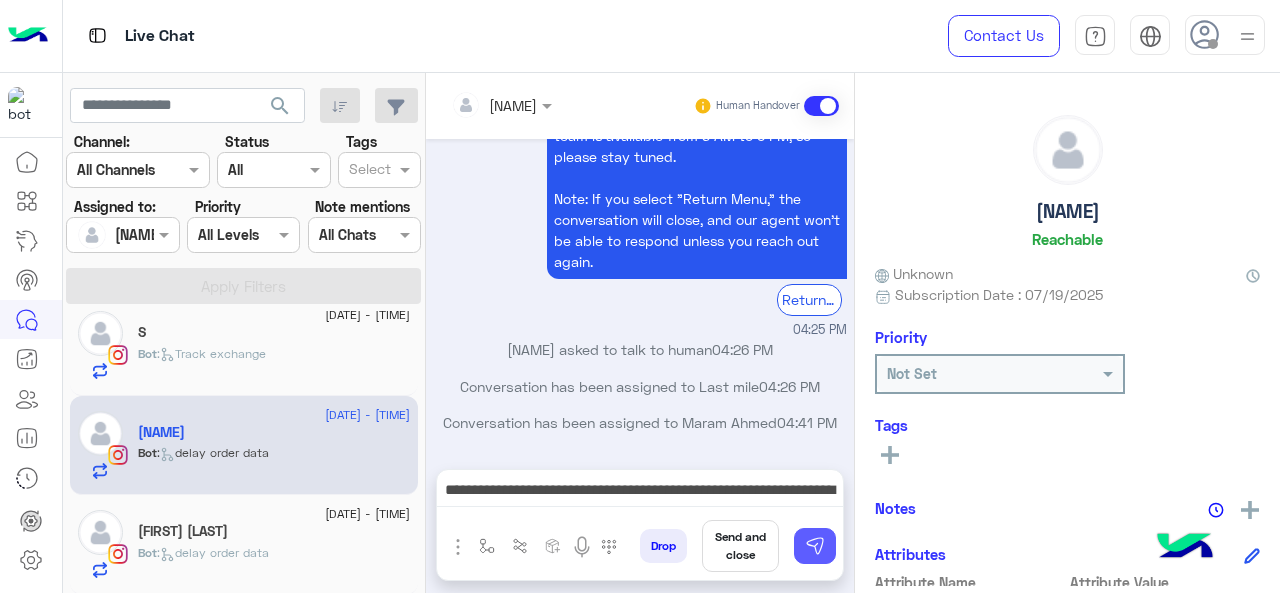 click at bounding box center [815, 546] 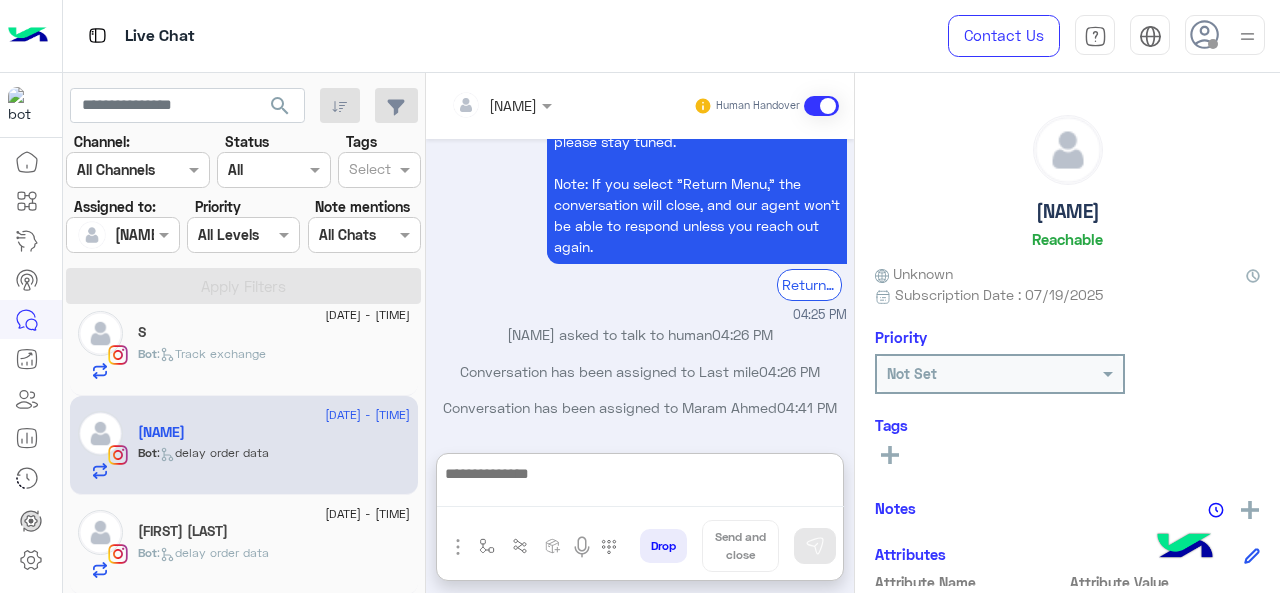 click at bounding box center (640, 484) 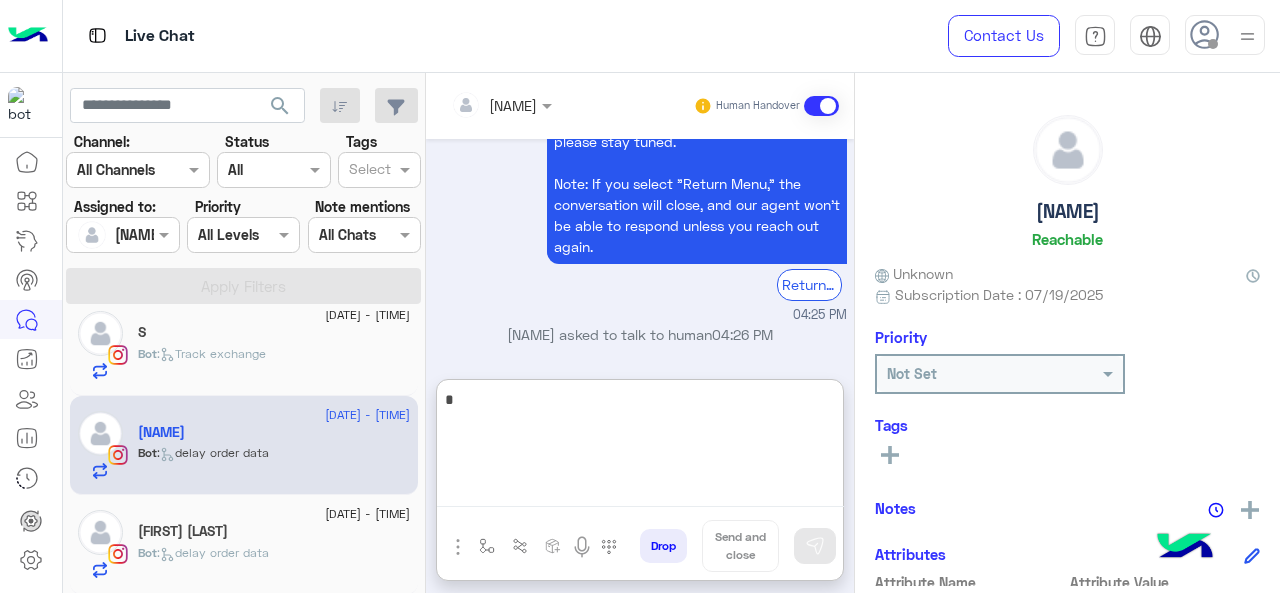 scroll, scrollTop: 1112, scrollLeft: 0, axis: vertical 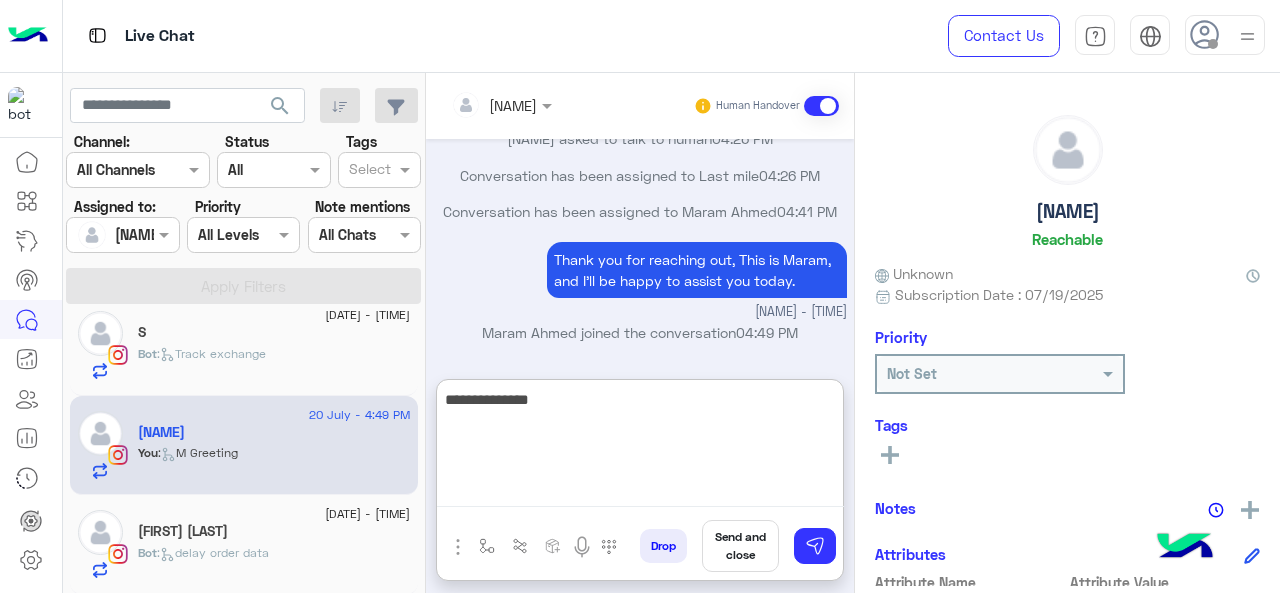paste on "**********" 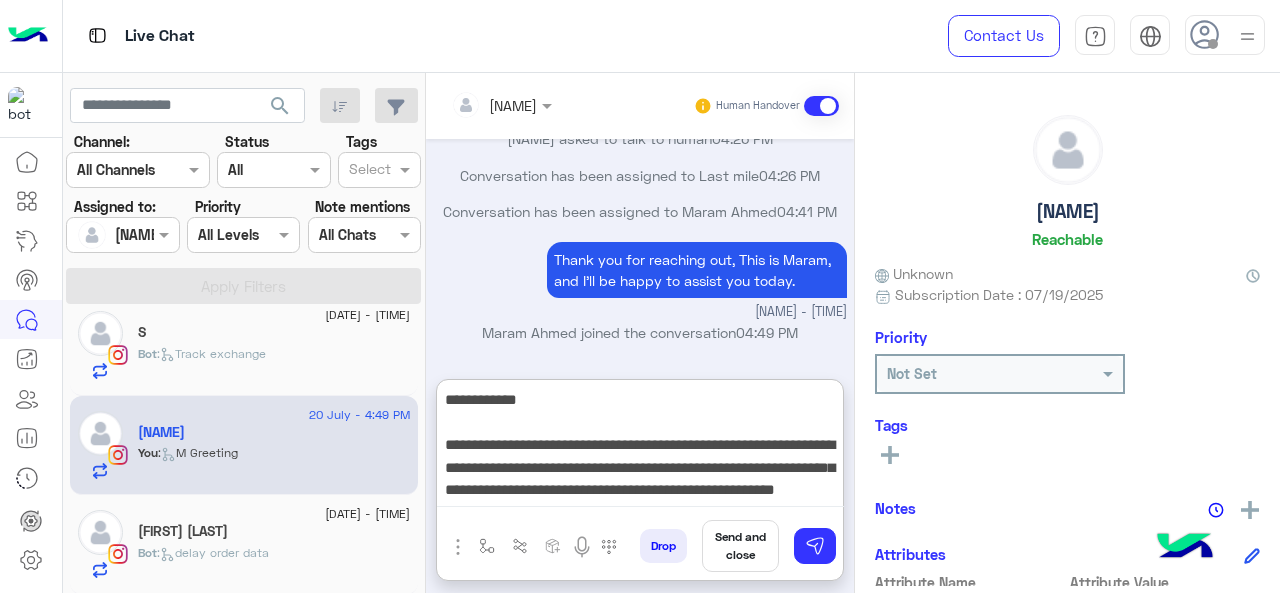 scroll, scrollTop: 15, scrollLeft: 0, axis: vertical 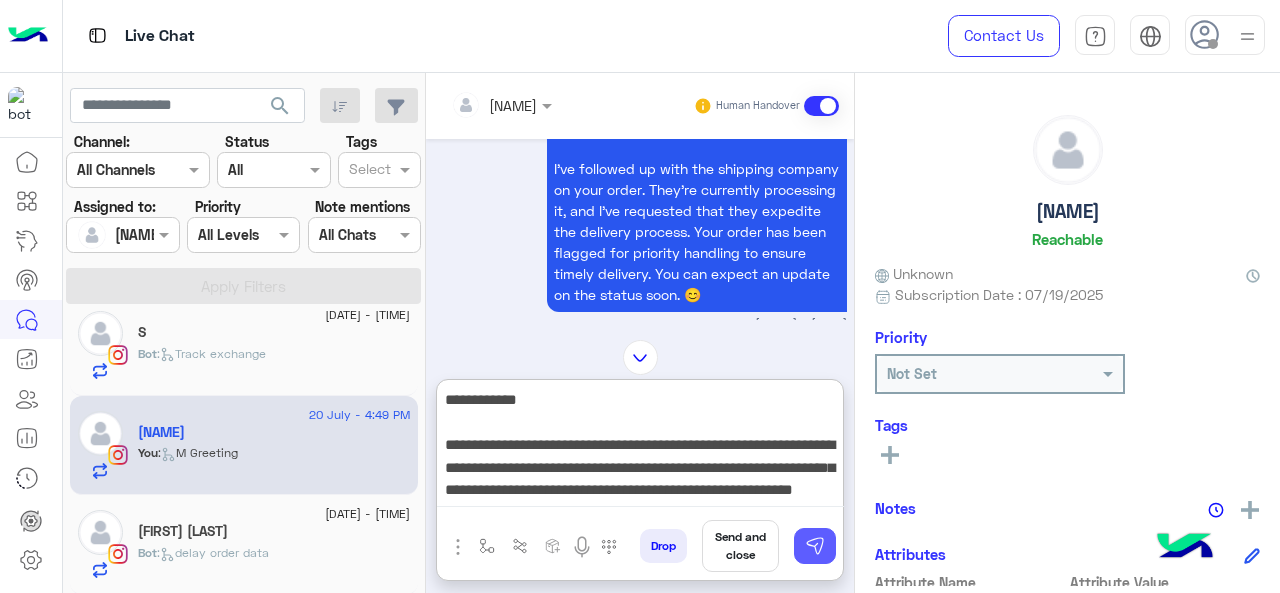 type on "**********" 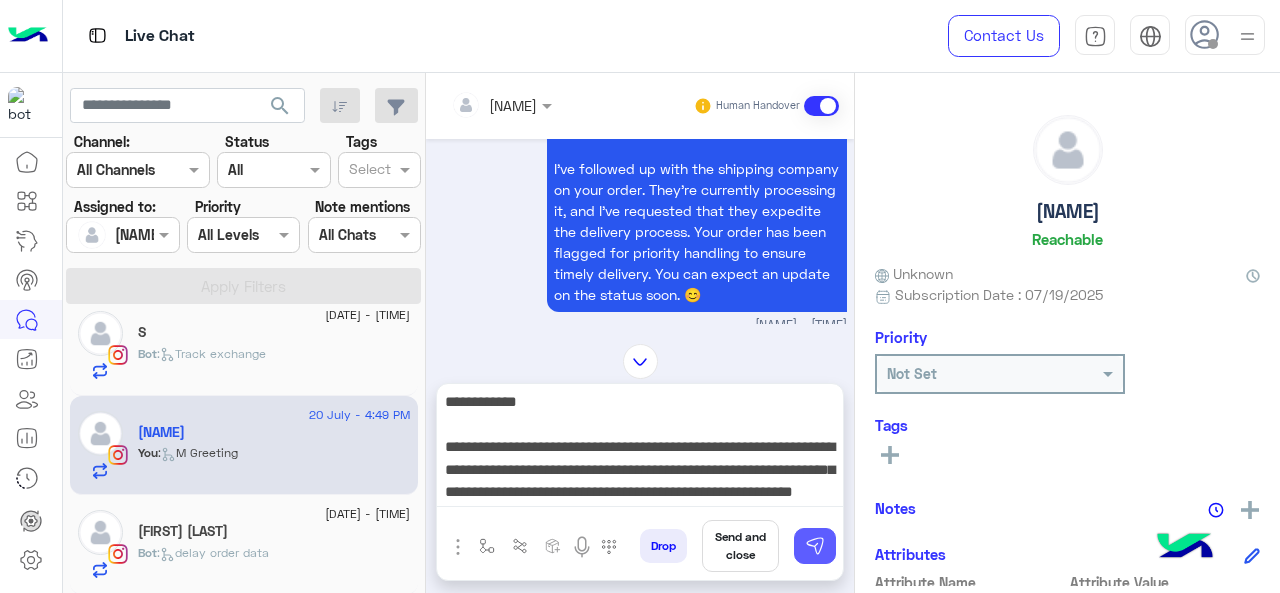 click at bounding box center (815, 546) 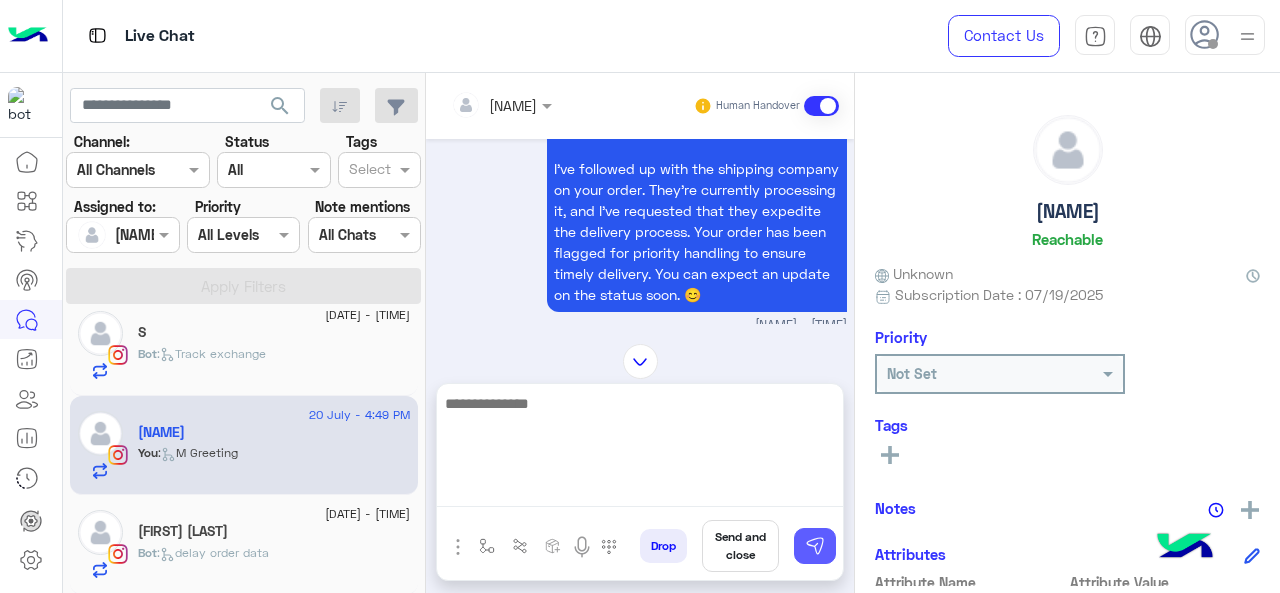 scroll, scrollTop: 0, scrollLeft: 0, axis: both 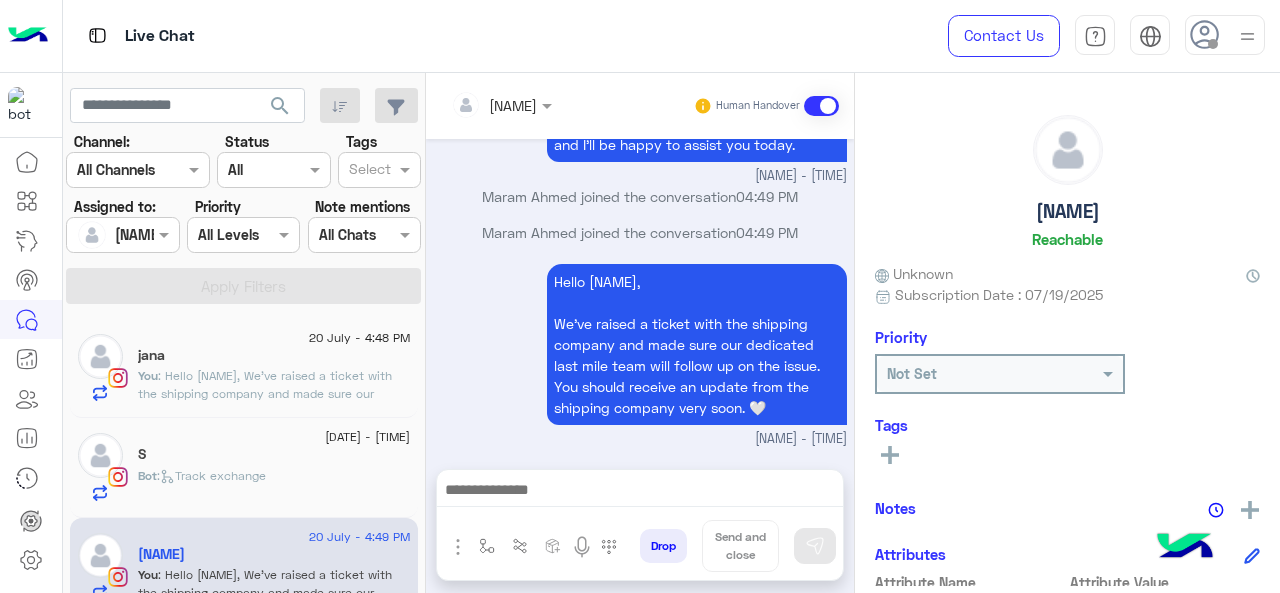 click on ": Hello [NAME],
We’ve raised a ticket with the shipping company and made sure our dedicated last mile team will follow up on the issue. You should receive an update from the shipping company very soon. 🤍" 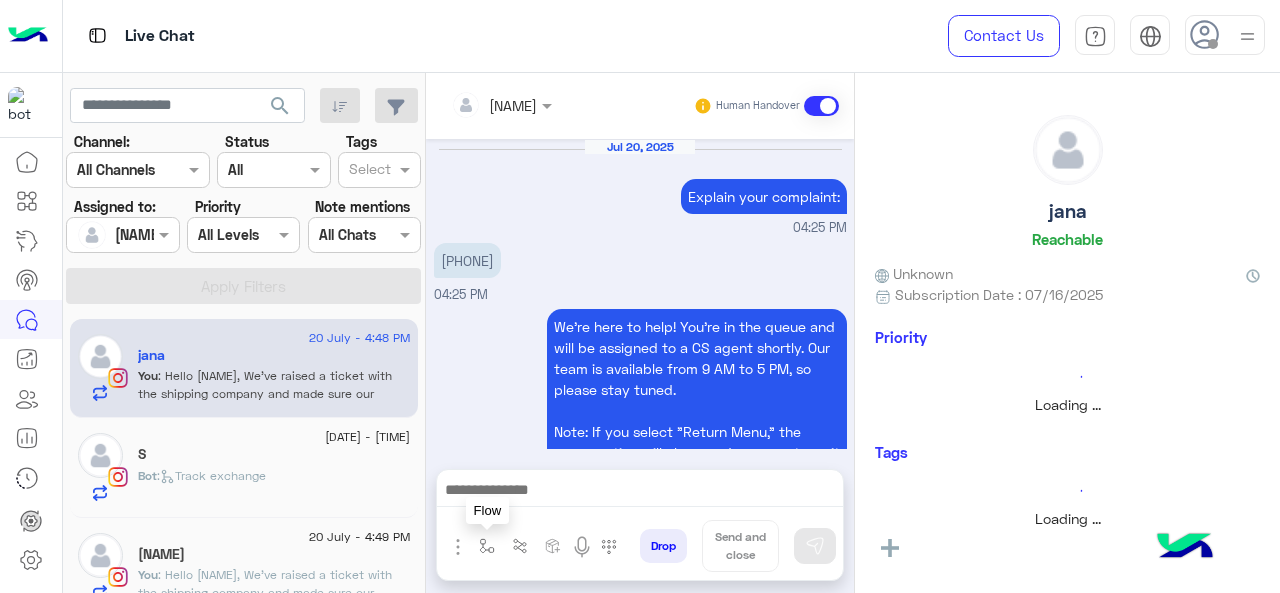 scroll, scrollTop: 606, scrollLeft: 0, axis: vertical 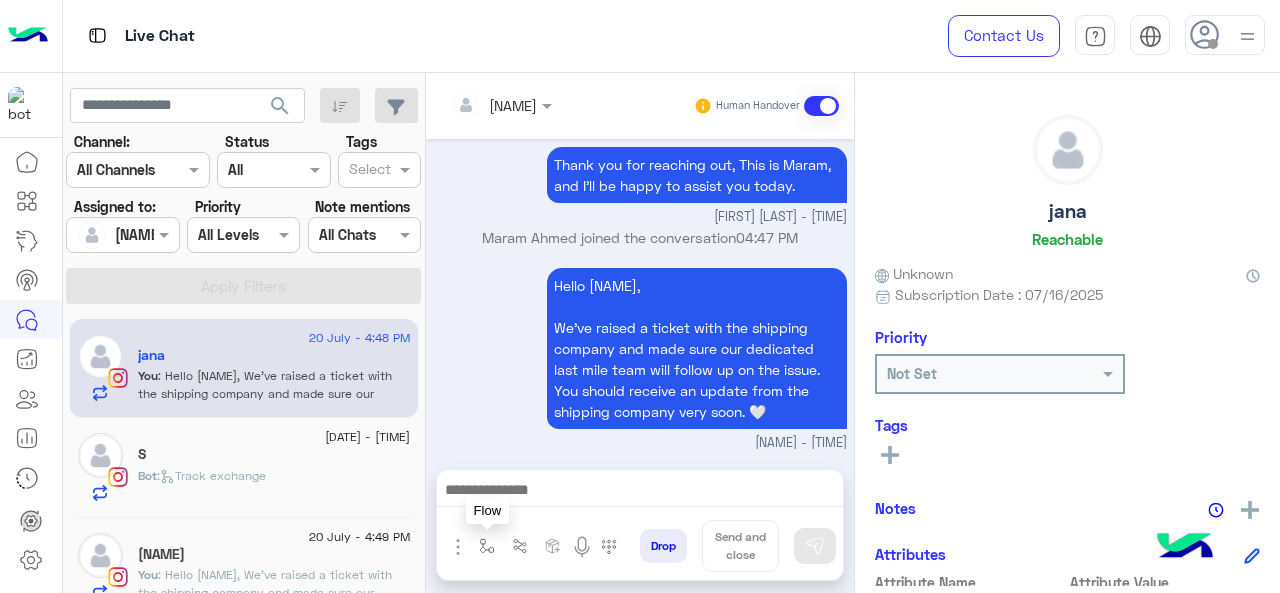 click at bounding box center [487, 546] 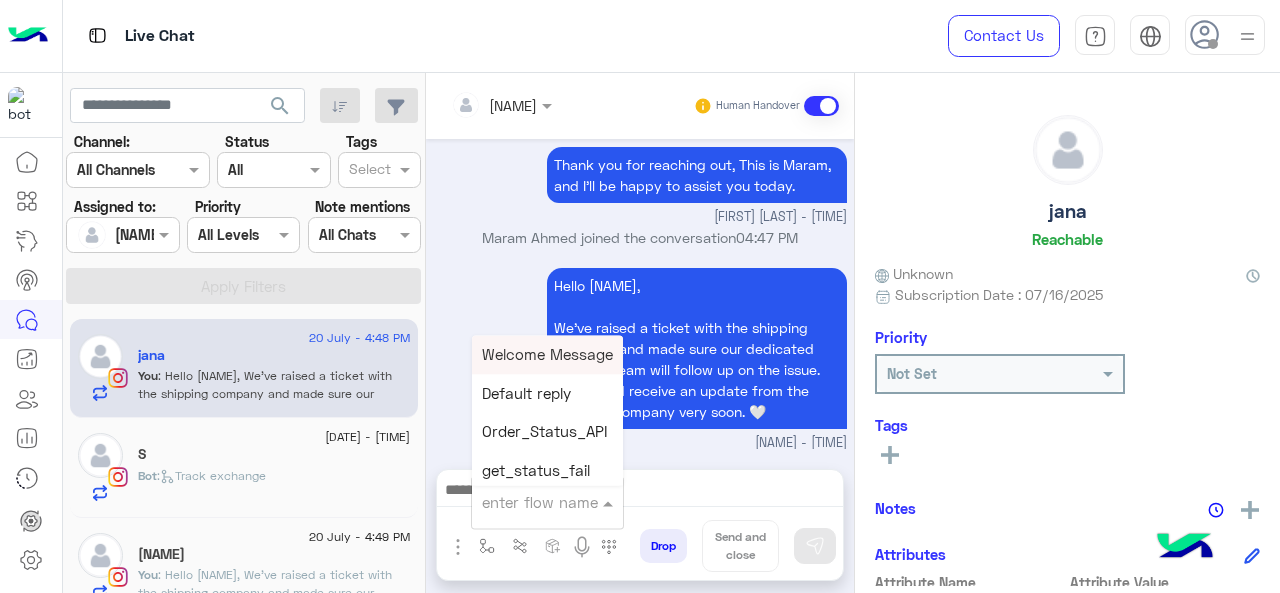 click on "enter flow name" at bounding box center [547, 502] 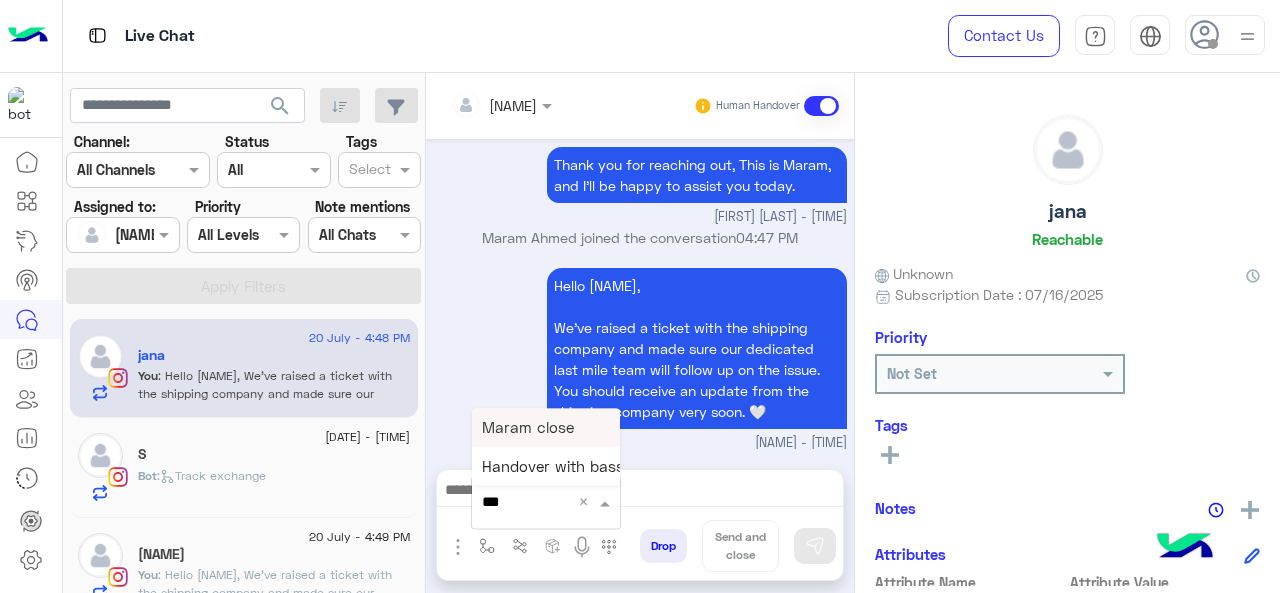 type on "****" 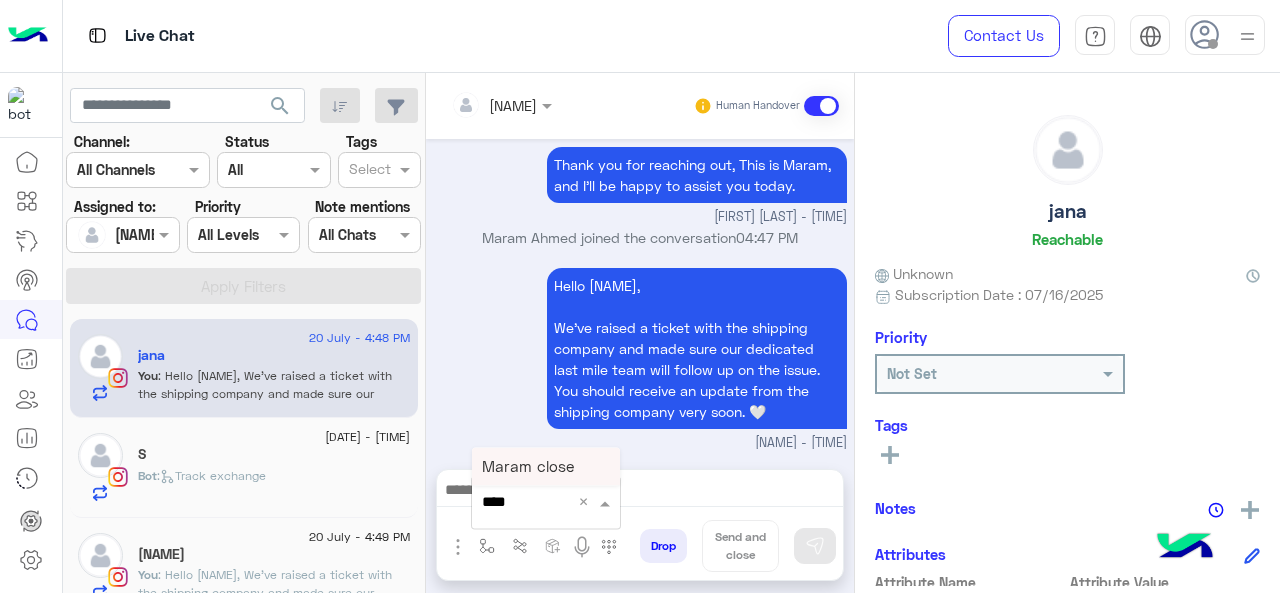 click on "Maram close" at bounding box center (528, 466) 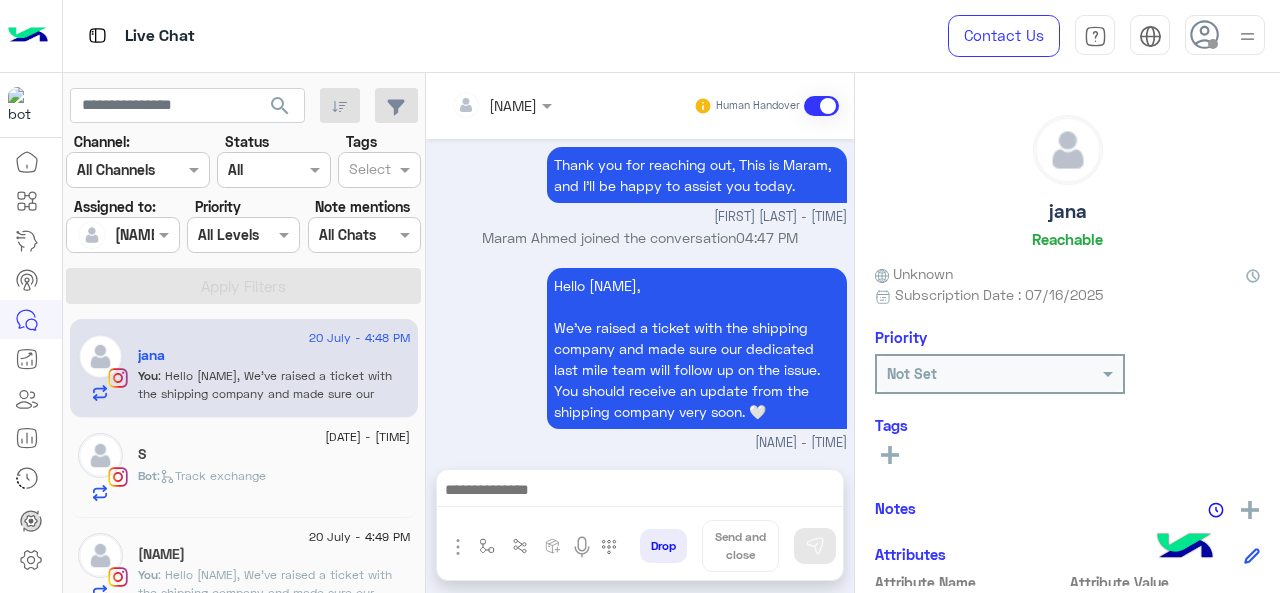 type on "**********" 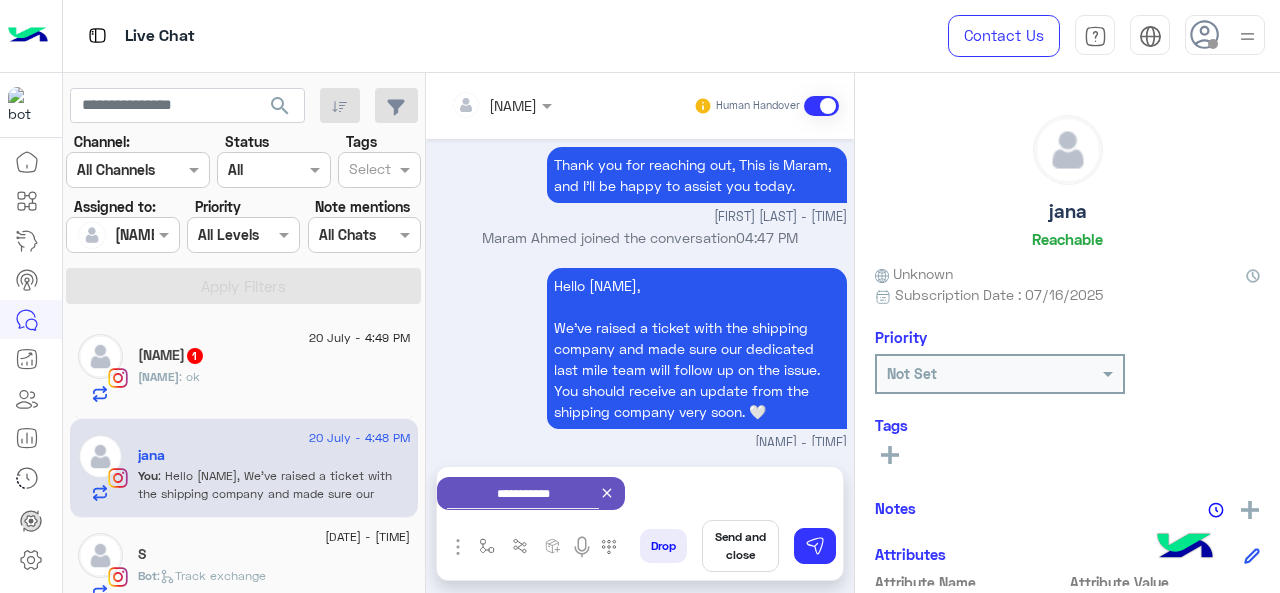click on "20 July - 4:49 PM" 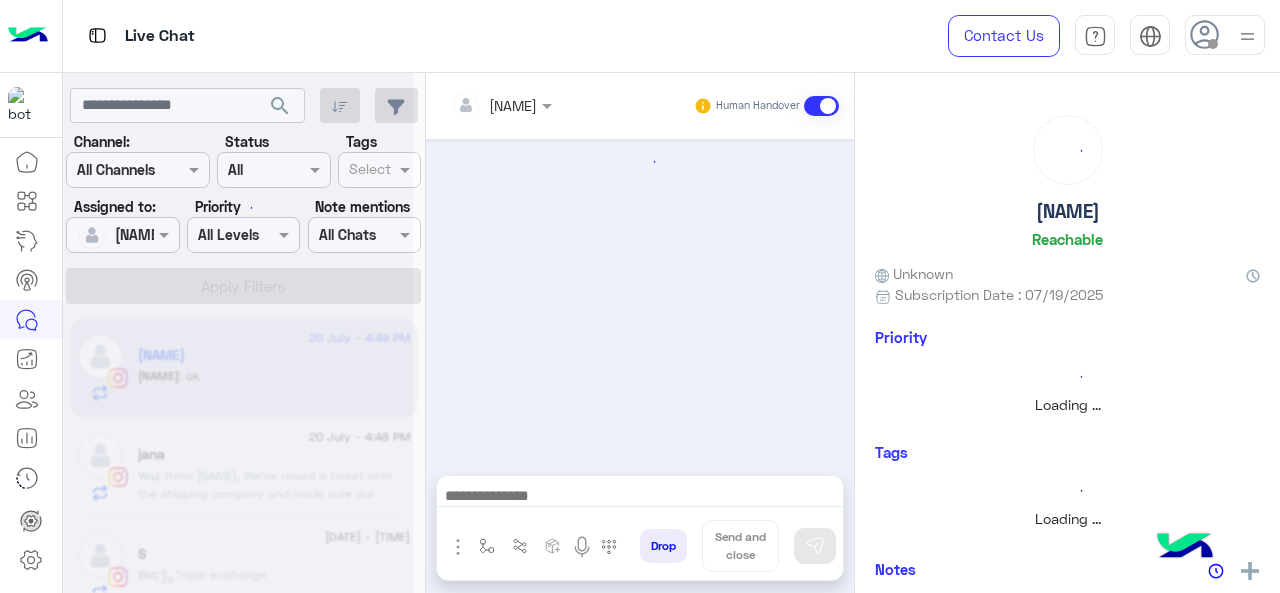 scroll, scrollTop: 0, scrollLeft: 0, axis: both 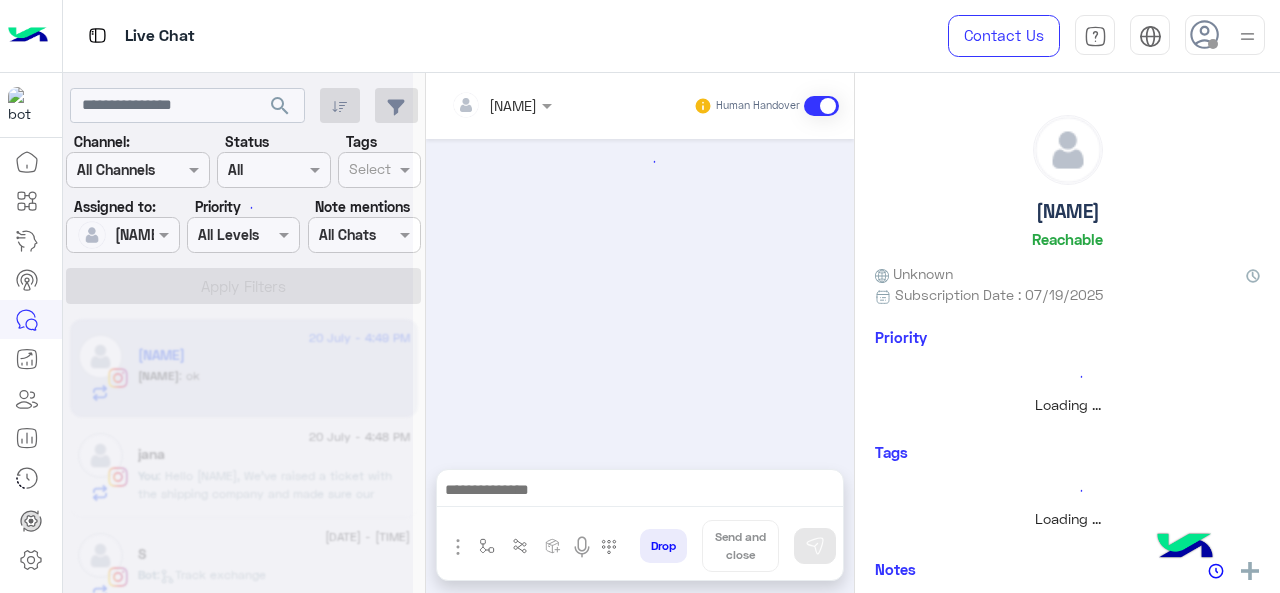 click at bounding box center (640, 492) 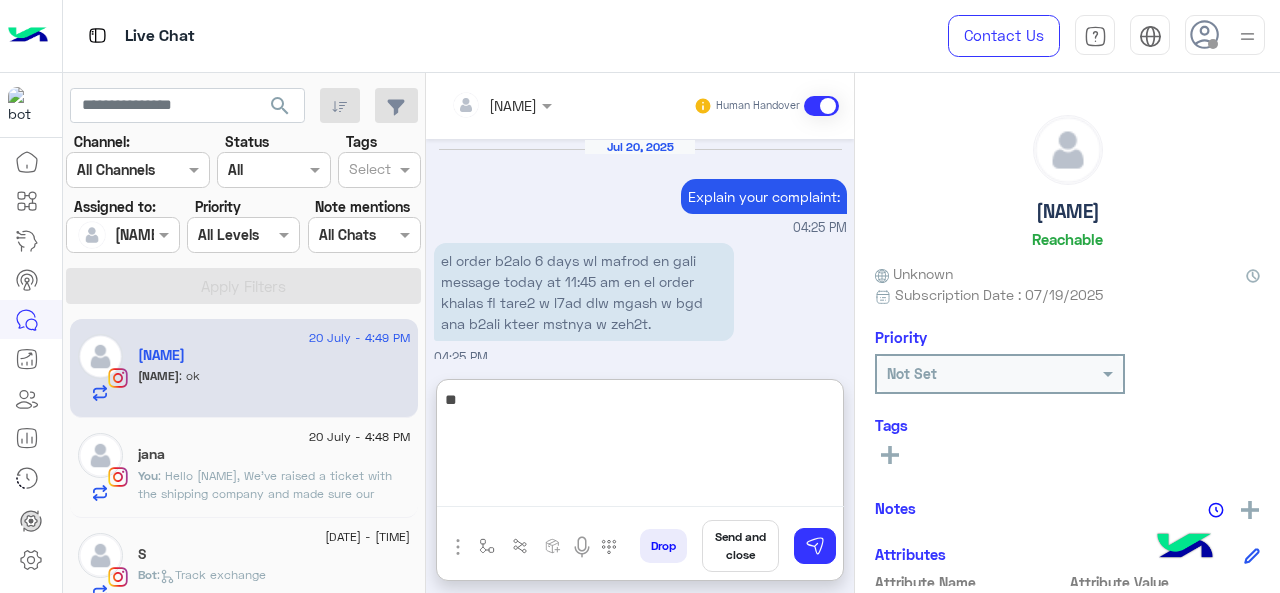 scroll, scrollTop: 760, scrollLeft: 0, axis: vertical 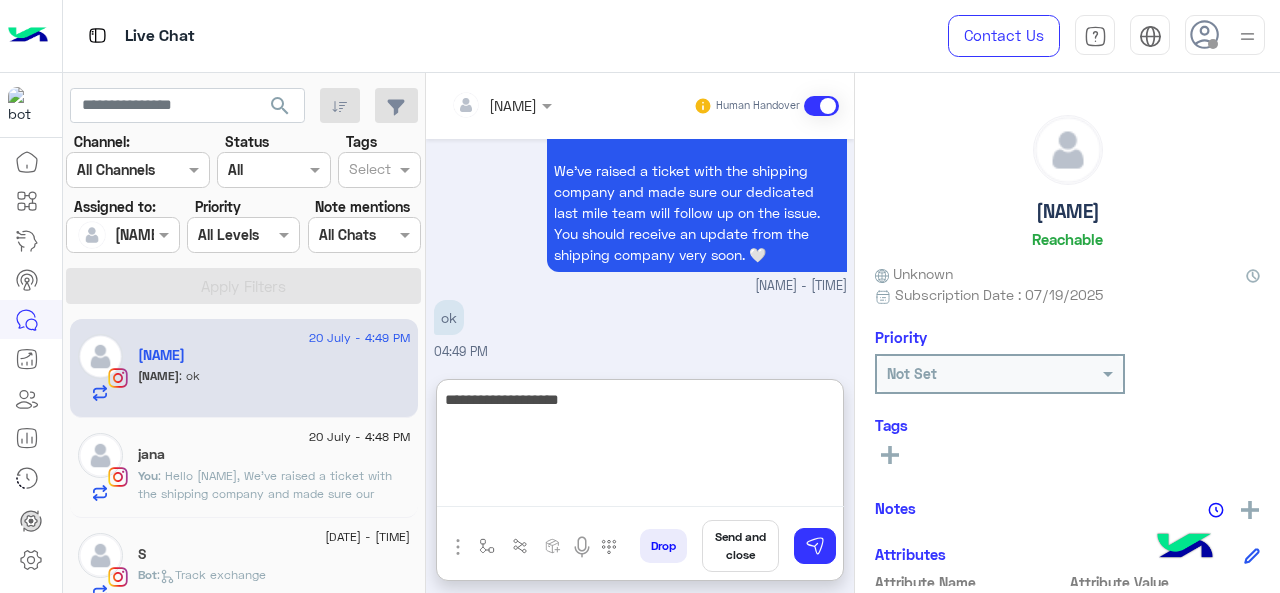 type on "**********" 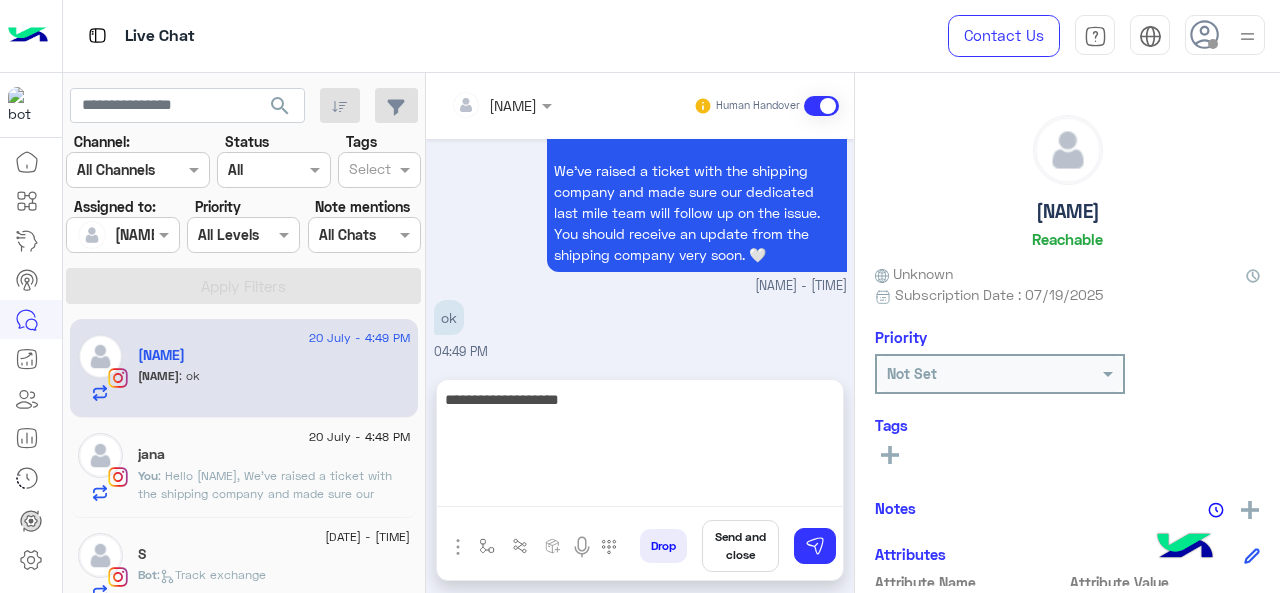 click on "Send and close" at bounding box center (740, 546) 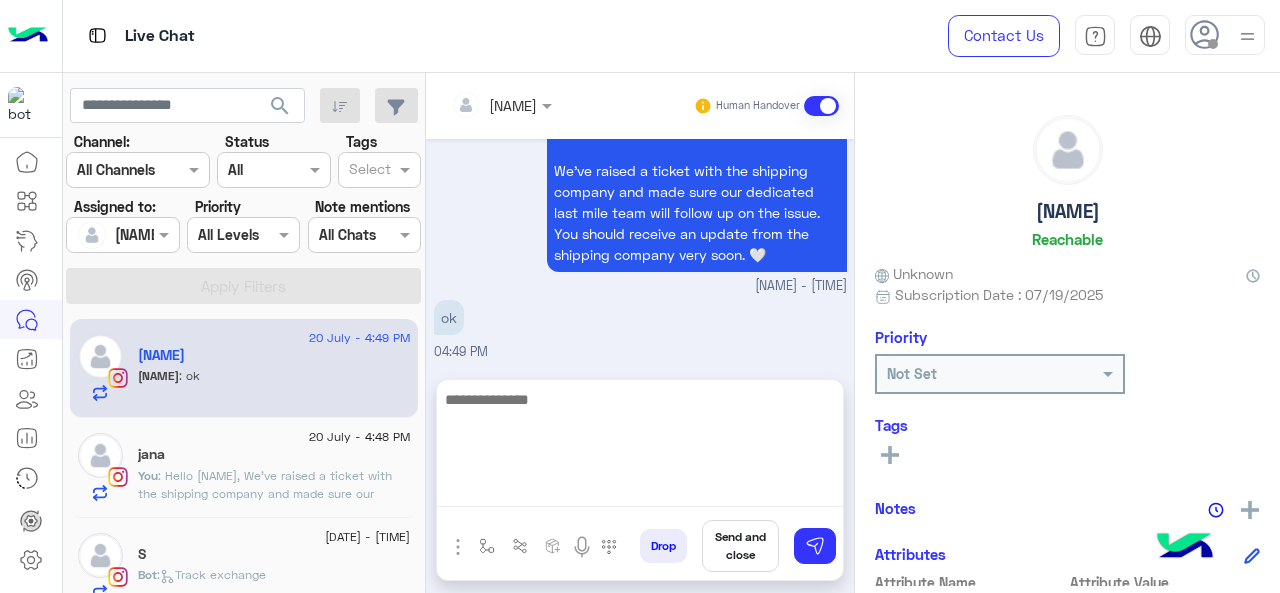 scroll, scrollTop: 733, scrollLeft: 0, axis: vertical 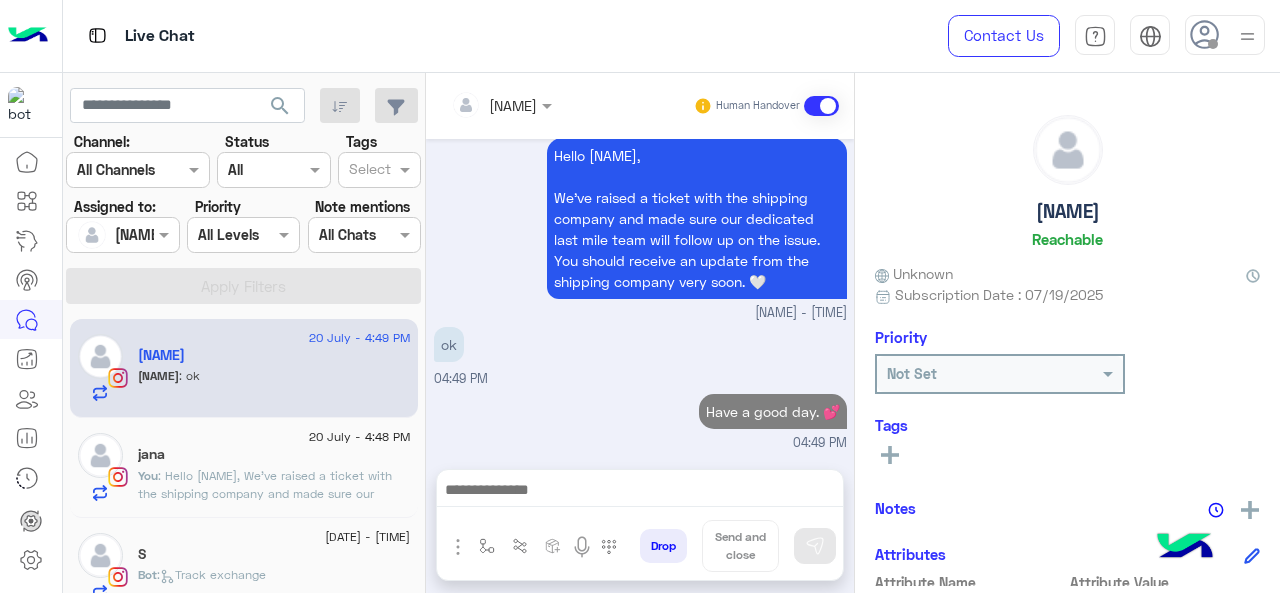 click on "jana" 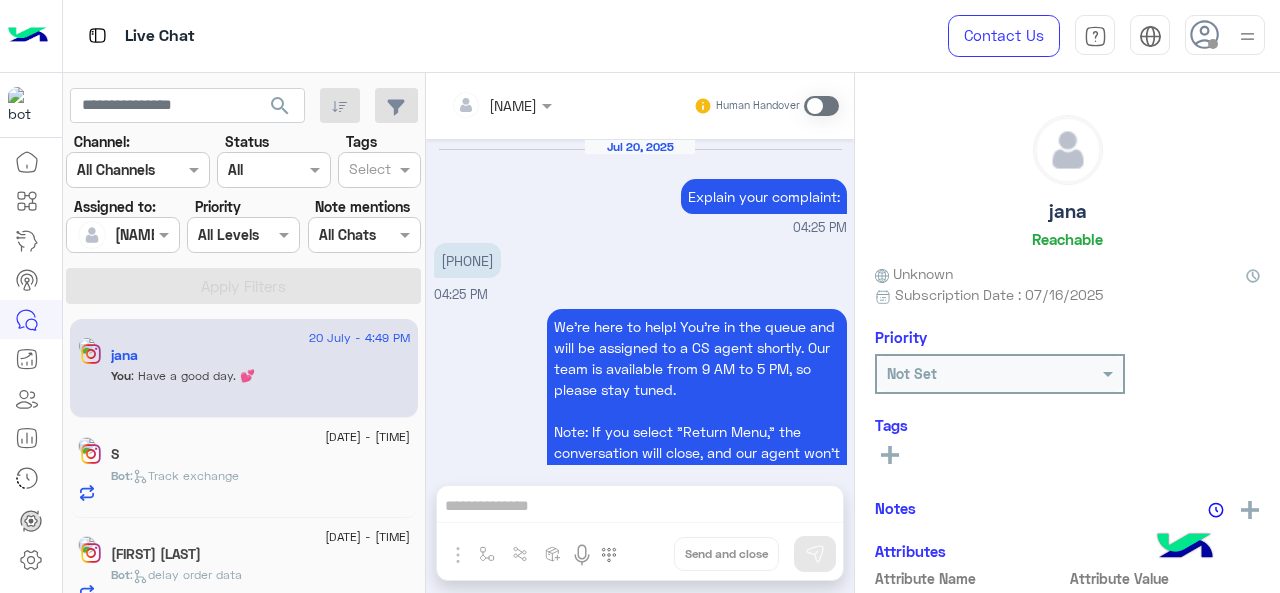 scroll, scrollTop: 591, scrollLeft: 0, axis: vertical 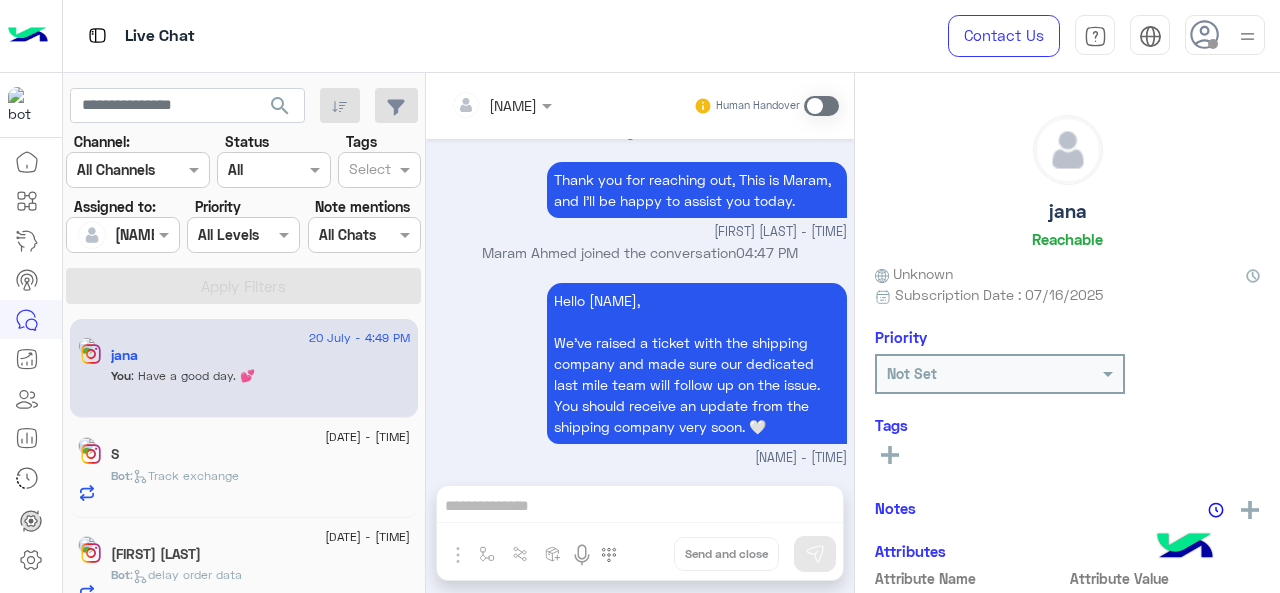 click on "[FIRST] [LAST] Human Handover [DATE] Explain your complaint: [TIME] [PHONE] [TIME] We're here to help! You’re in the queue and will be assigned to a CS agent shortly. Our team is available from 9 AM to 5 PM, so please stay tuned. Note: If you select "Return Menu," the conversation will close, and our agent won’t be able to respond unless you reach out again. Return to main menu [TIME] Conversation has been assigned to Last mile [TIME] order is late [TIME] Conversation has been assigned to [FIRST] [LAST] [TIME] Thank you for reaching out, This is [FIRST] [LAST], and I’ll be happy to assist you today. [FIRST] [LAST] - [TIME] Hello [NAME], We’ve raised a ticket with the shipping company and made sure our dedicated last mile team will follow up on the issue. You should receive an update from the shipping company very soon. 🤍 [FIRST] [LAST] - [TIME] Drop" at bounding box center (640, 337) 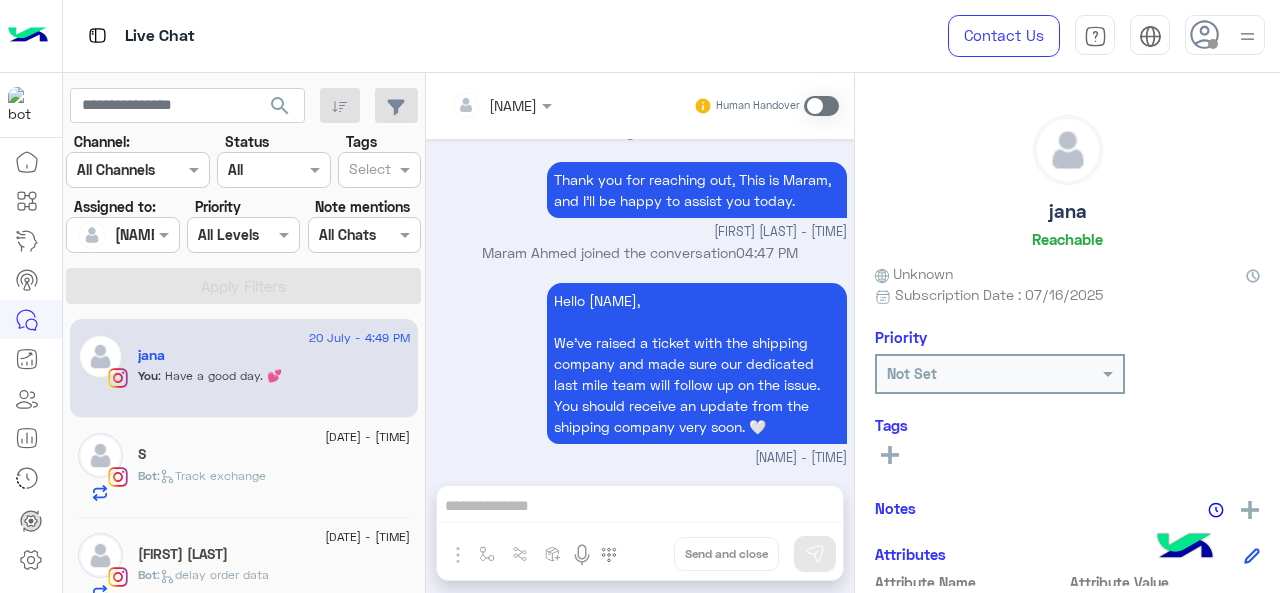 click on "[FIRST] [LAST] Human Handover [DATE] Explain your complaint: [TIME] [PHONE] [TIME] We're here to help! You’re in the queue and will be assigned to a CS agent shortly. Our team is available from 9 AM to 5 PM, so please stay tuned. Note: If you select "Return Menu," the conversation will close, and our agent won’t be able to respond unless you reach out again. Return to main menu [TIME] Conversation has been assigned to Last mile [TIME] order is late [TIME] Conversation has been assigned to [FIRST] [LAST] [TIME] Thank you for reaching out, This is [FIRST] [LAST], and I’ll be happy to assist you today. [FIRST] [LAST] - [TIME] Hello [NAME], We’ve raised a ticket with the shipping company and made sure our dedicated last mile team will follow up on the issue. You should receive an update from the shipping company very soon. 🤍 [FIRST] [LAST] - [TIME] Drop" at bounding box center (640, 337) 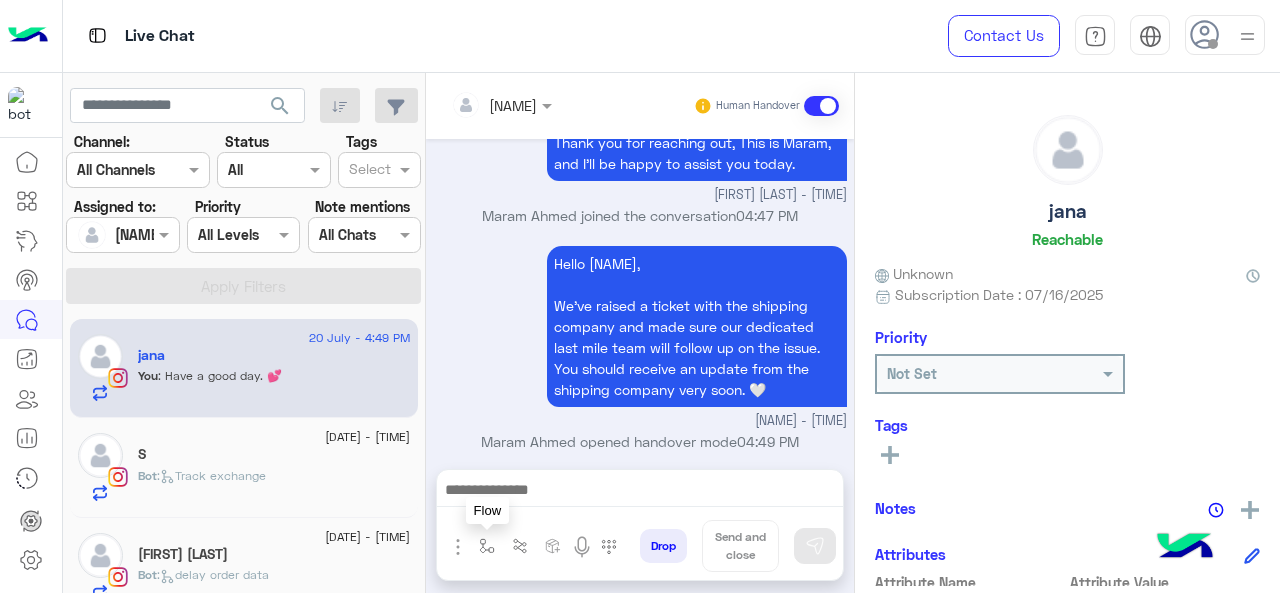 click at bounding box center (487, 546) 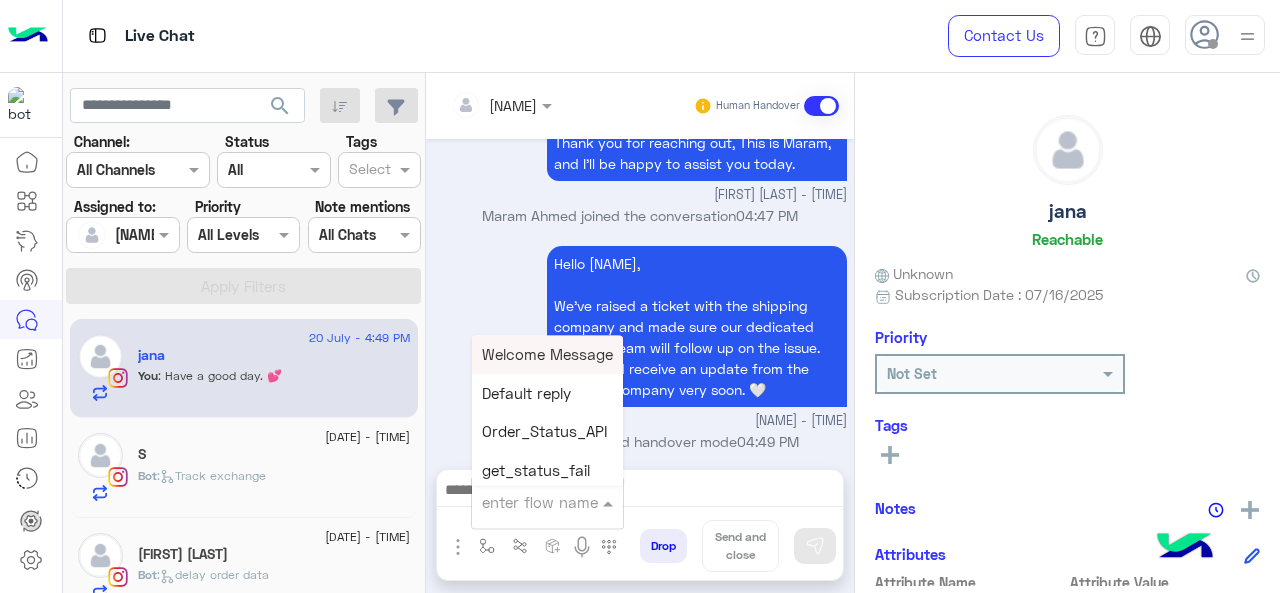 click at bounding box center [523, 502] 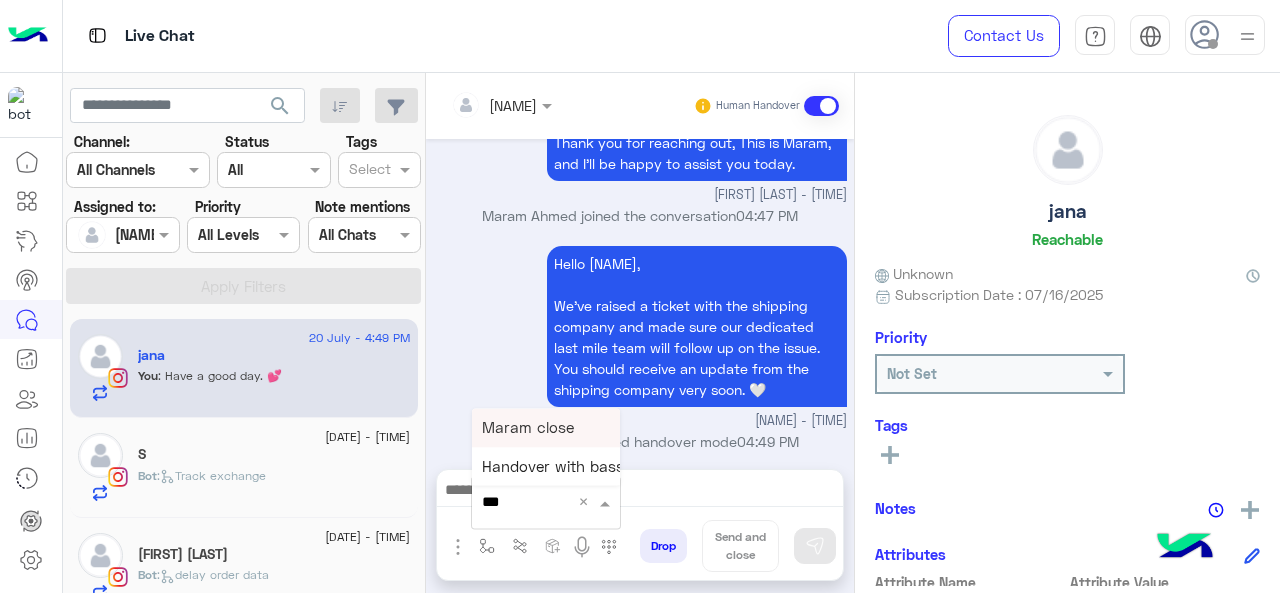 type on "****" 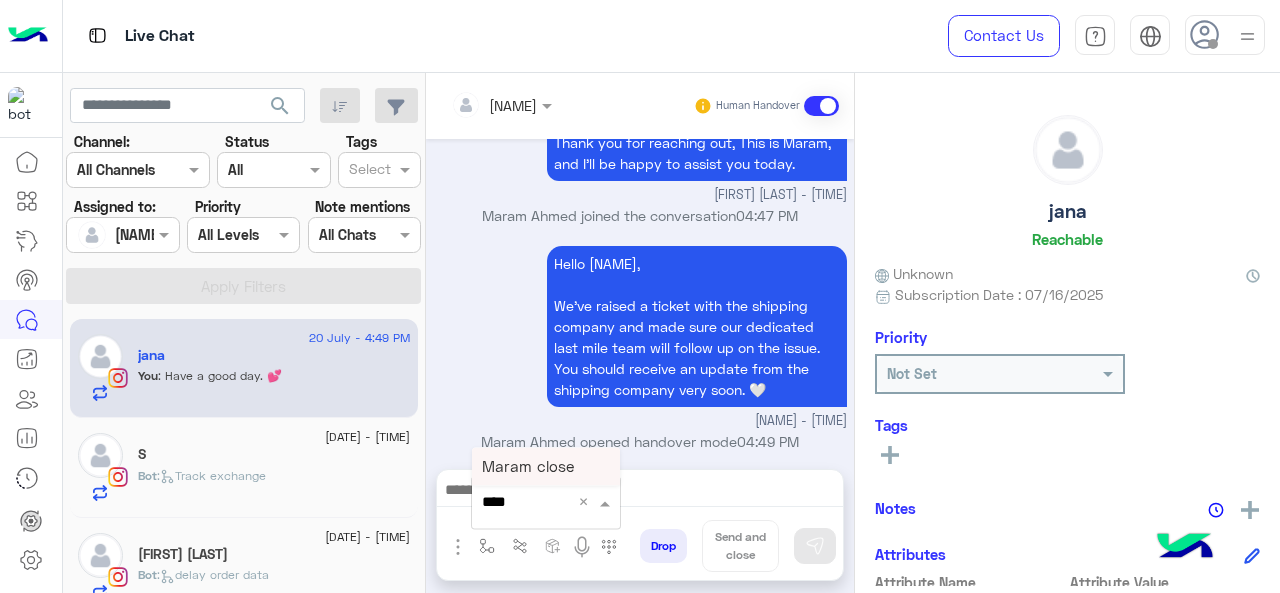 click on "Maram close" at bounding box center [528, 466] 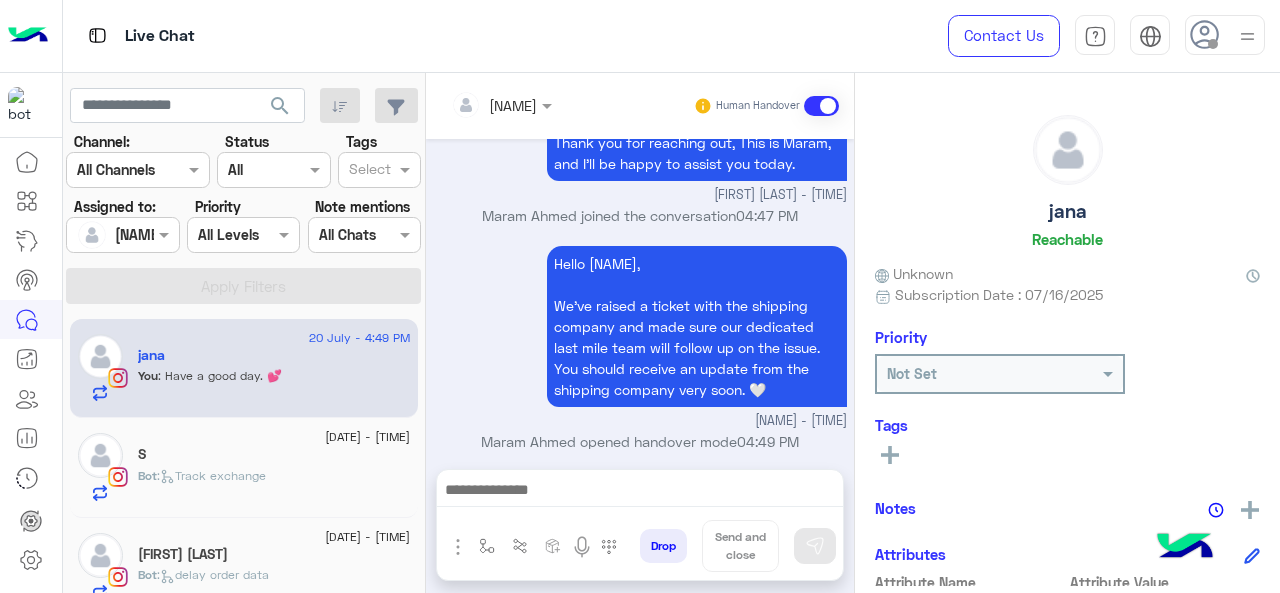 type on "**********" 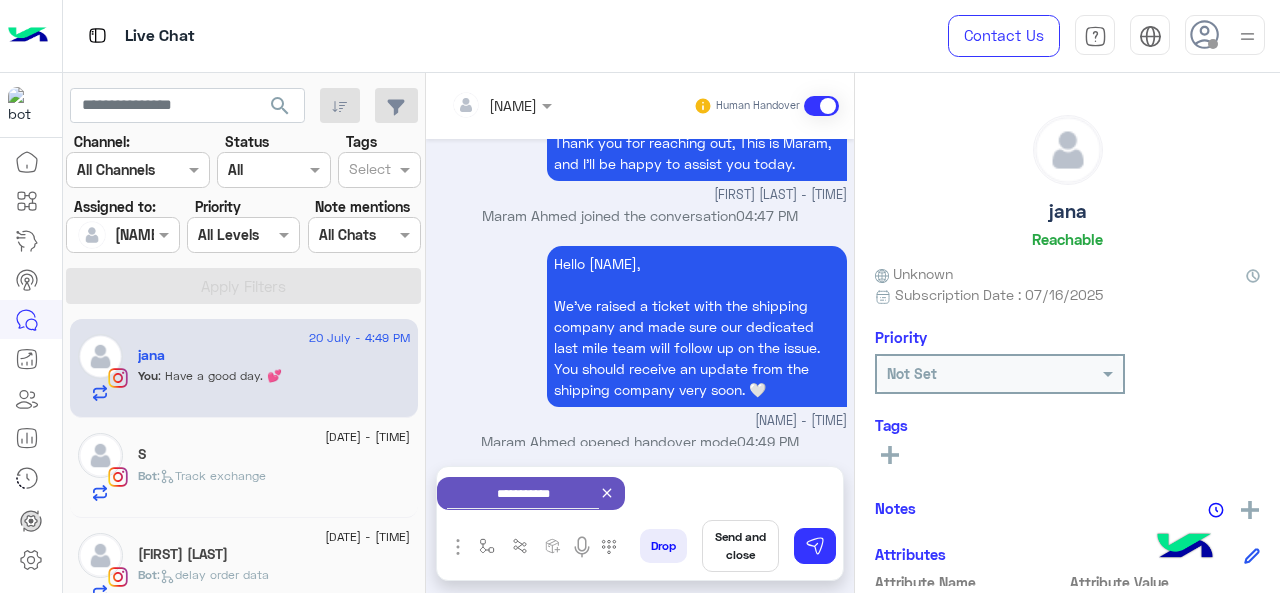 click on "Send and close" at bounding box center (740, 546) 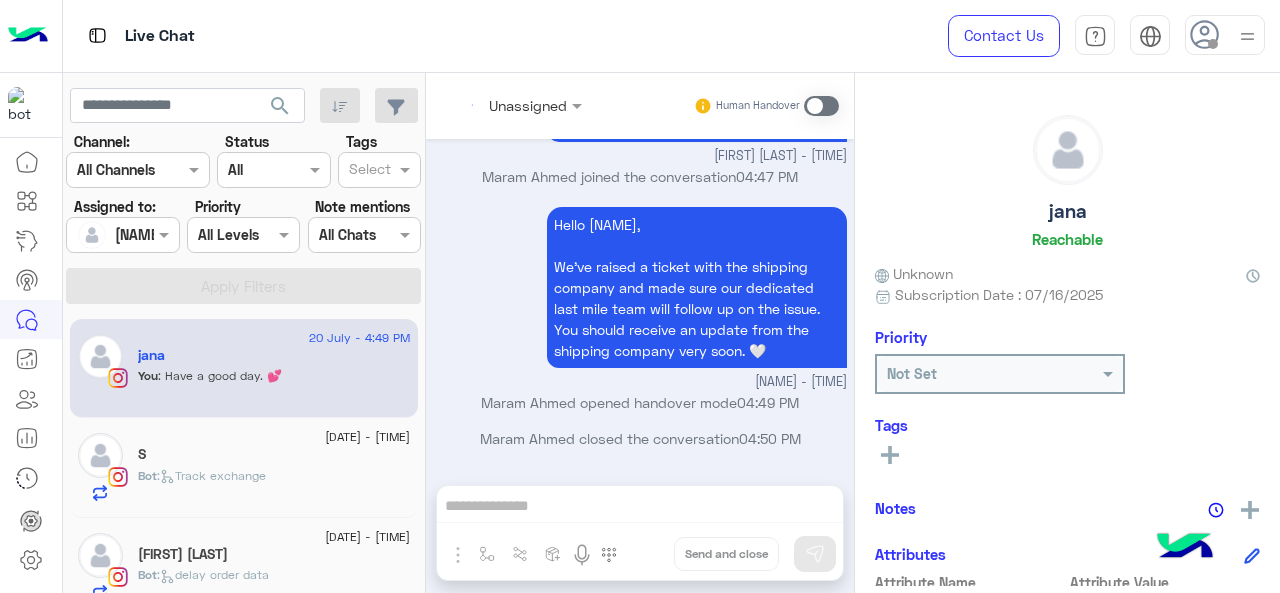 scroll, scrollTop: 664, scrollLeft: 0, axis: vertical 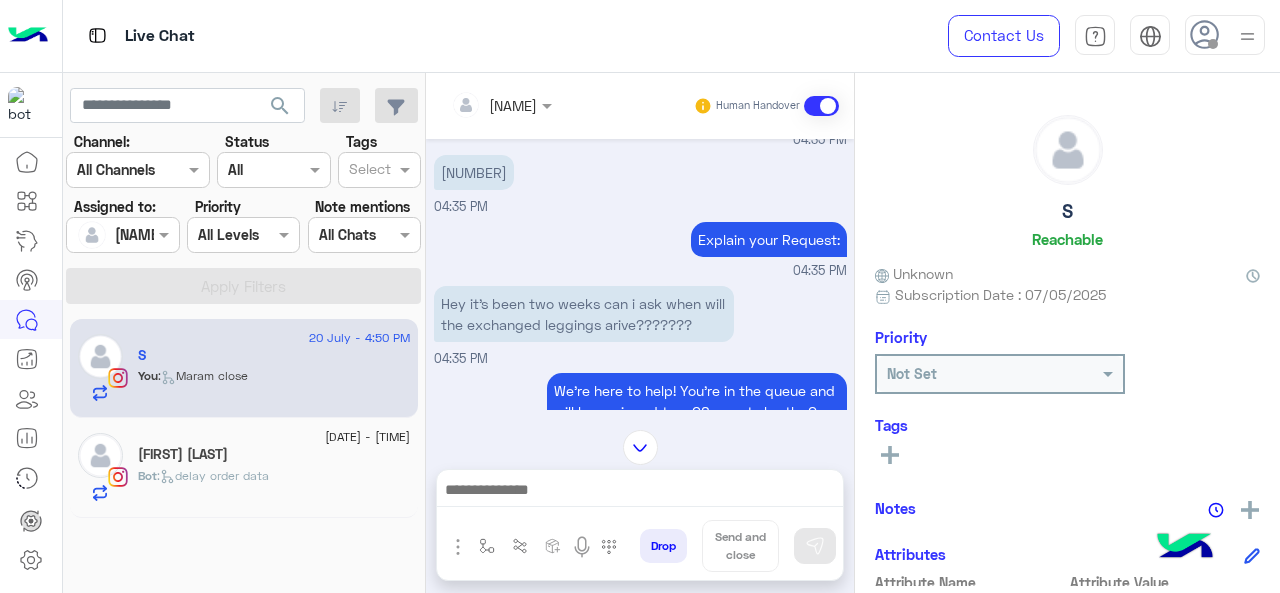 click on "[NUMBER]" at bounding box center [474, 172] 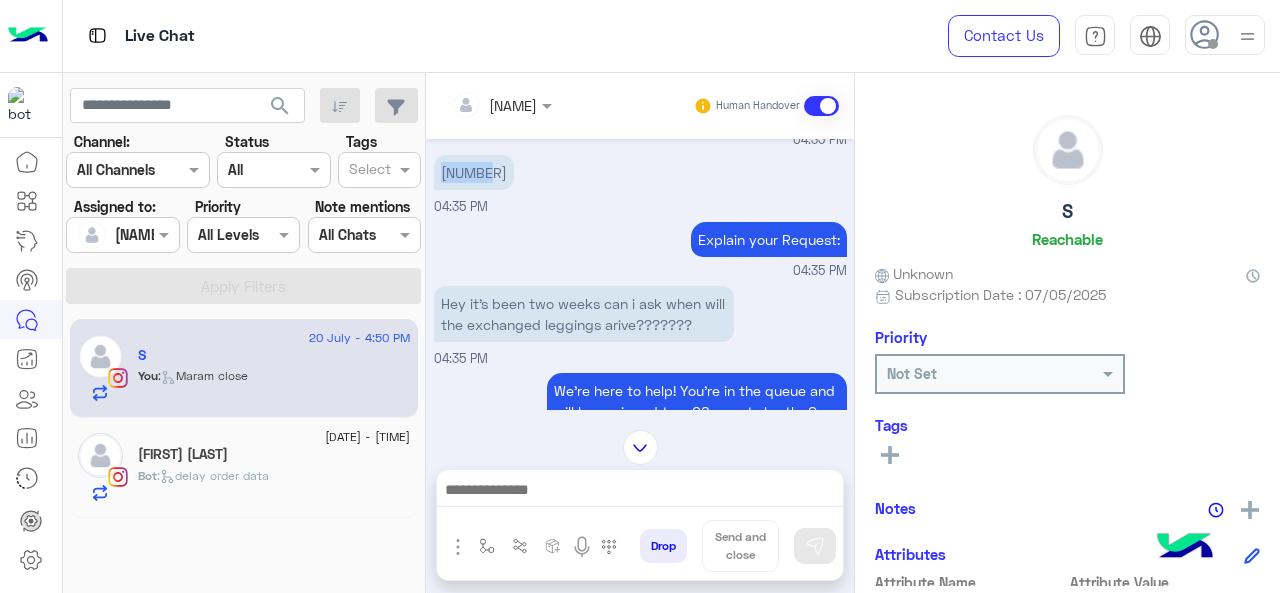 click on "[NUMBER]" at bounding box center (474, 172) 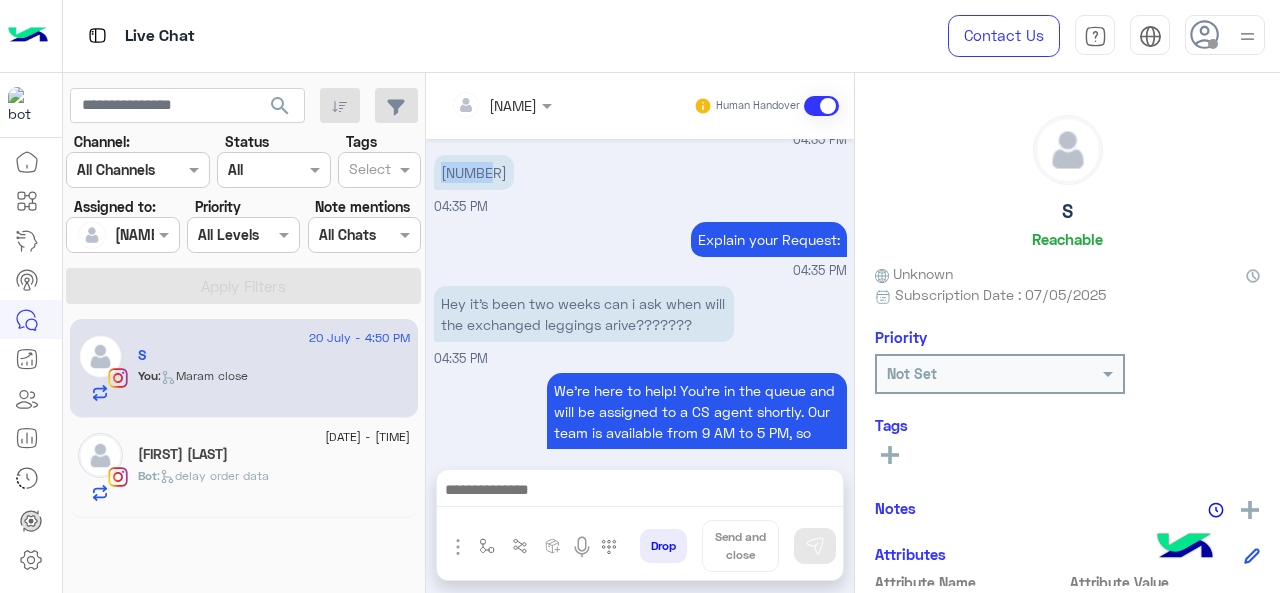 scroll, scrollTop: 754, scrollLeft: 0, axis: vertical 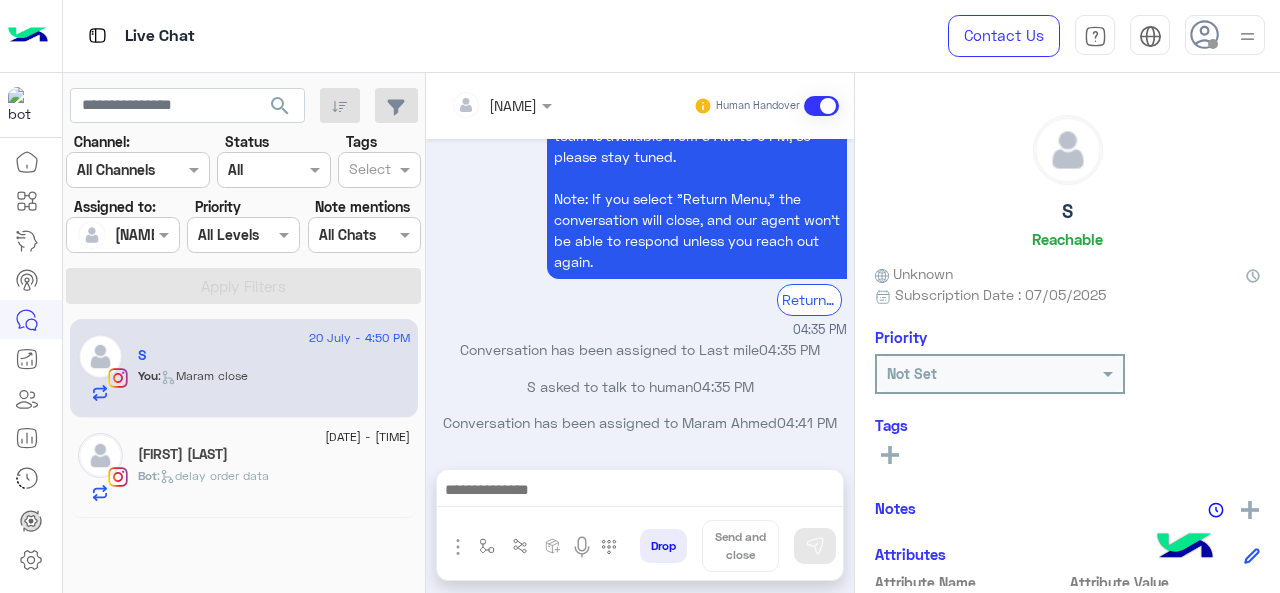 click on "[NAME] Reachable Unknown Subscription Date : [DATE] Priority Not Set Tags See All Notes Notes History No notes added yet. Add note Attributes Attribute Name Attribute Value first_name [NAME] last_name profile_pic gender locale timezone Unknown signup_date [DATE] last_visited_flow Track exchange last_interaction [DATE], [TIME] last_message Hey it’s been two weeks can i ask when will the exchanged leggings arive?????? last_clicked_button Support for Exchange/Refund phone_number ChannelId Instagram HandoverOn true UserId [NUMBER] email last_message_sentiment Neutral last_message_id [BASE64] [NAME] Reachable Tags Back" 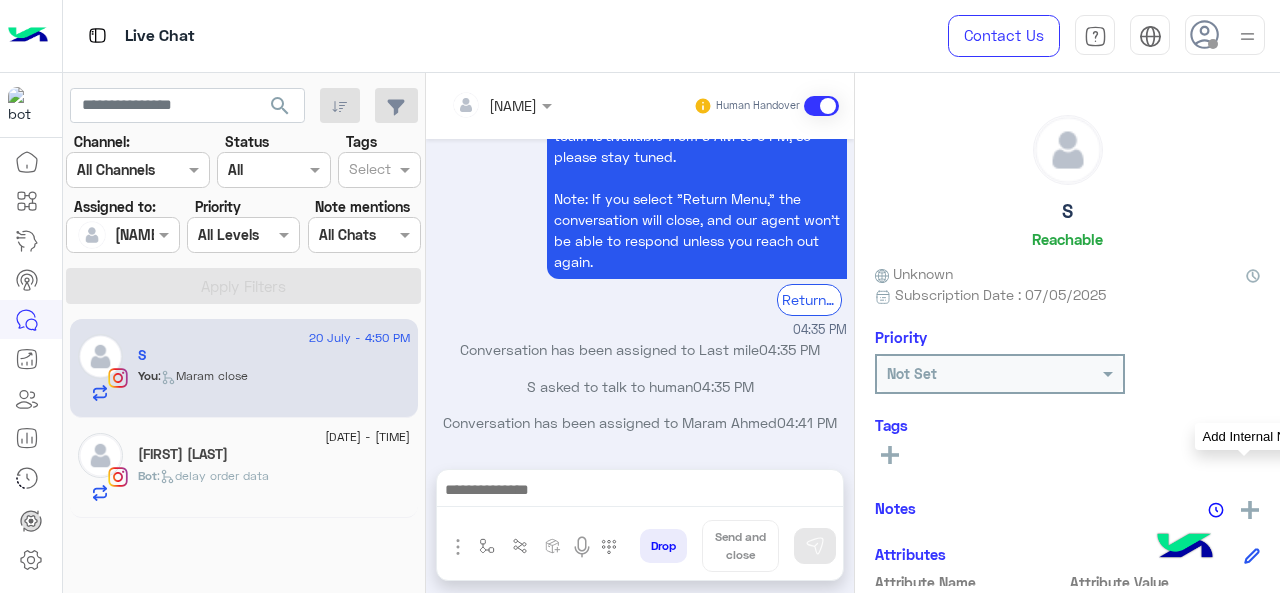 click 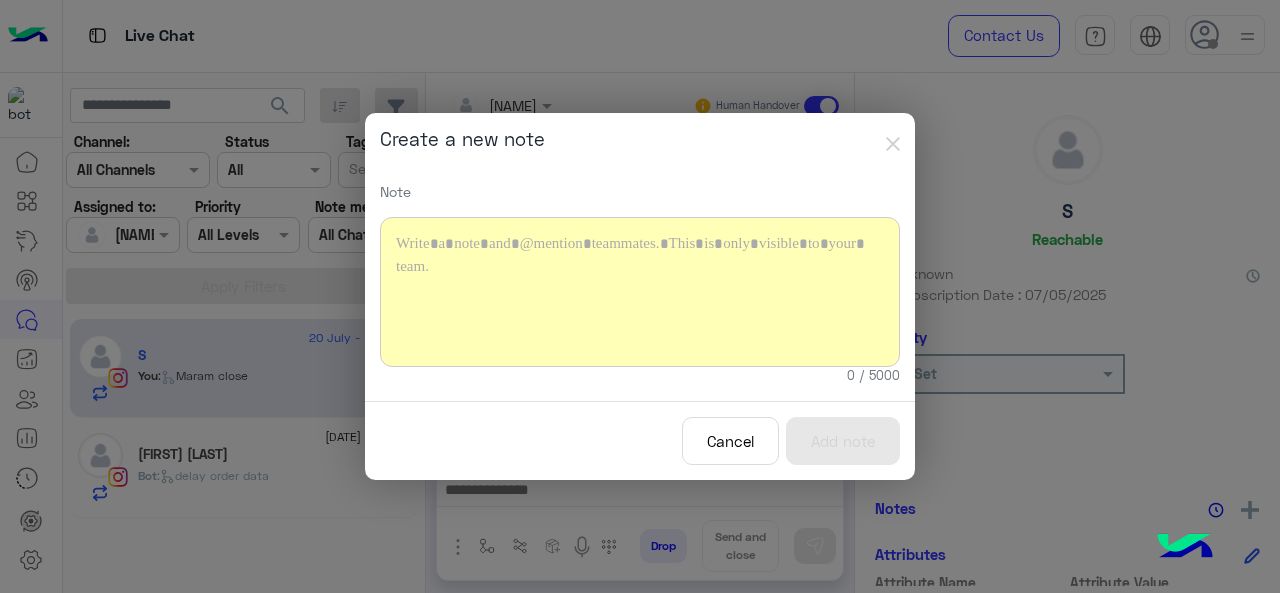 type 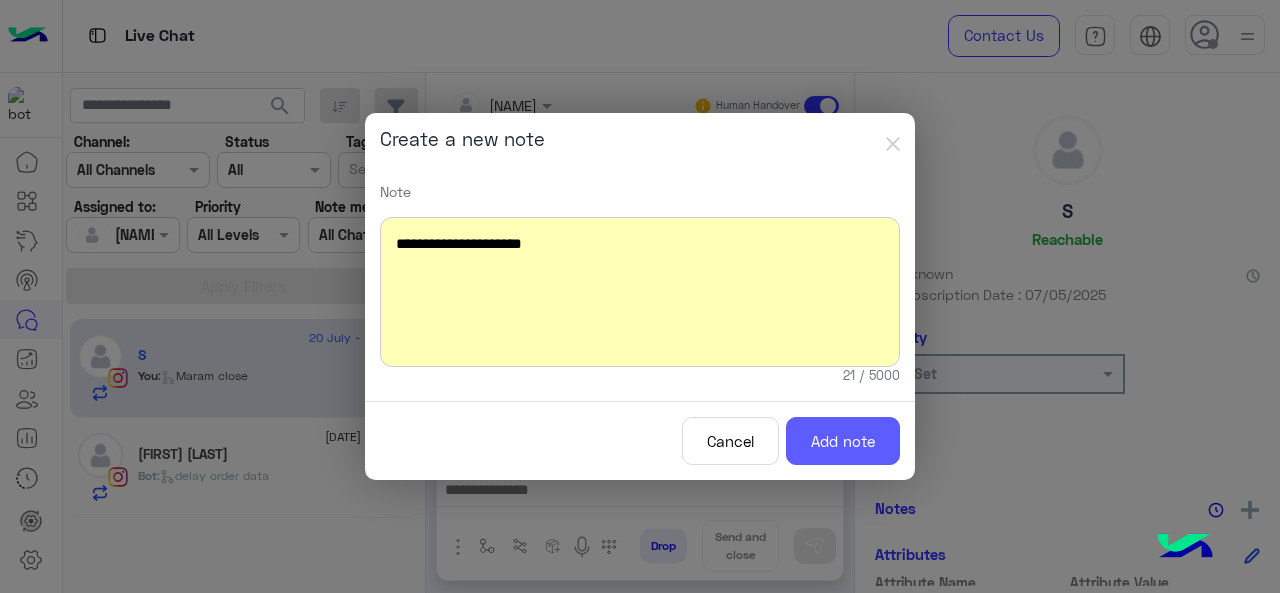 click on "Add note" 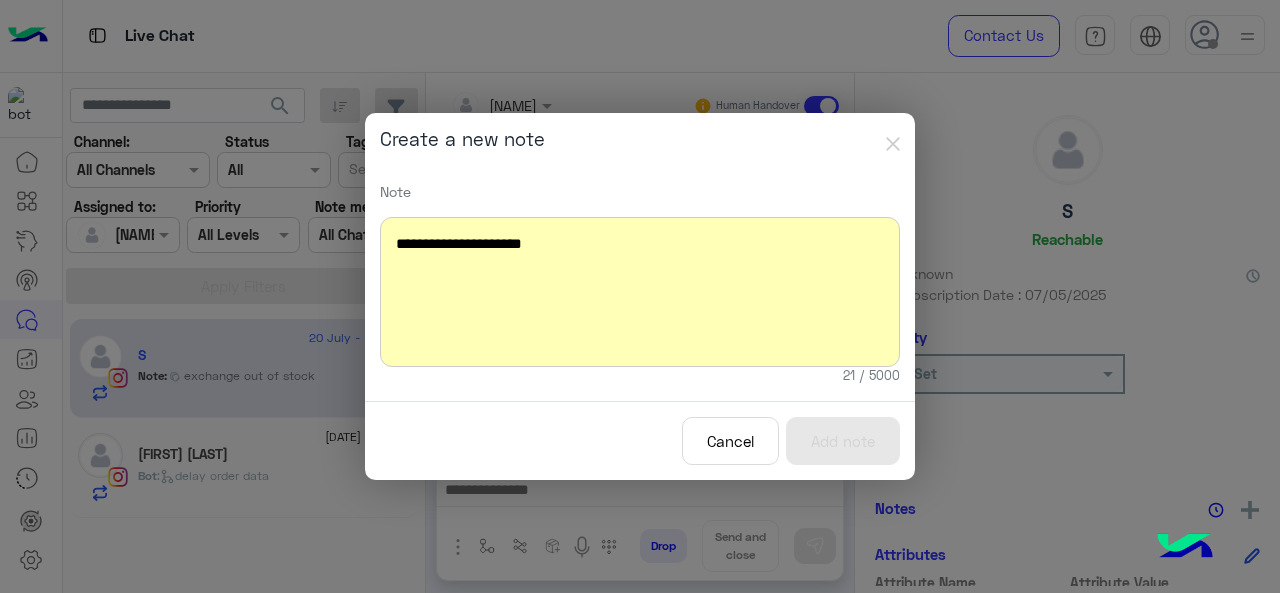 scroll, scrollTop: 878, scrollLeft: 0, axis: vertical 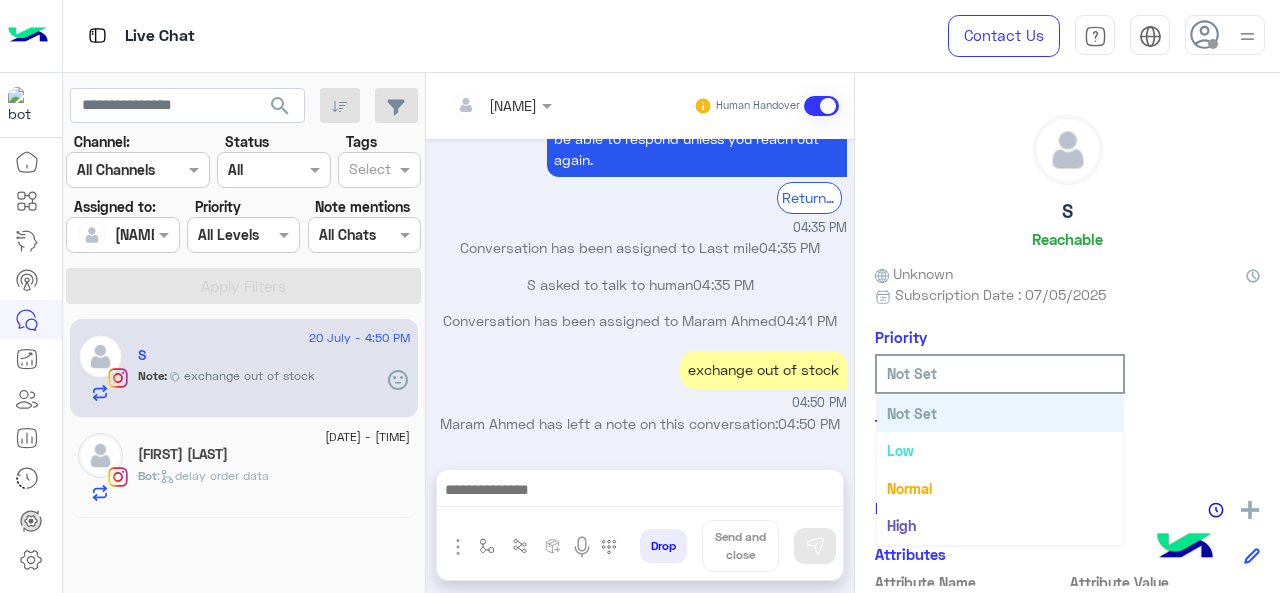 click 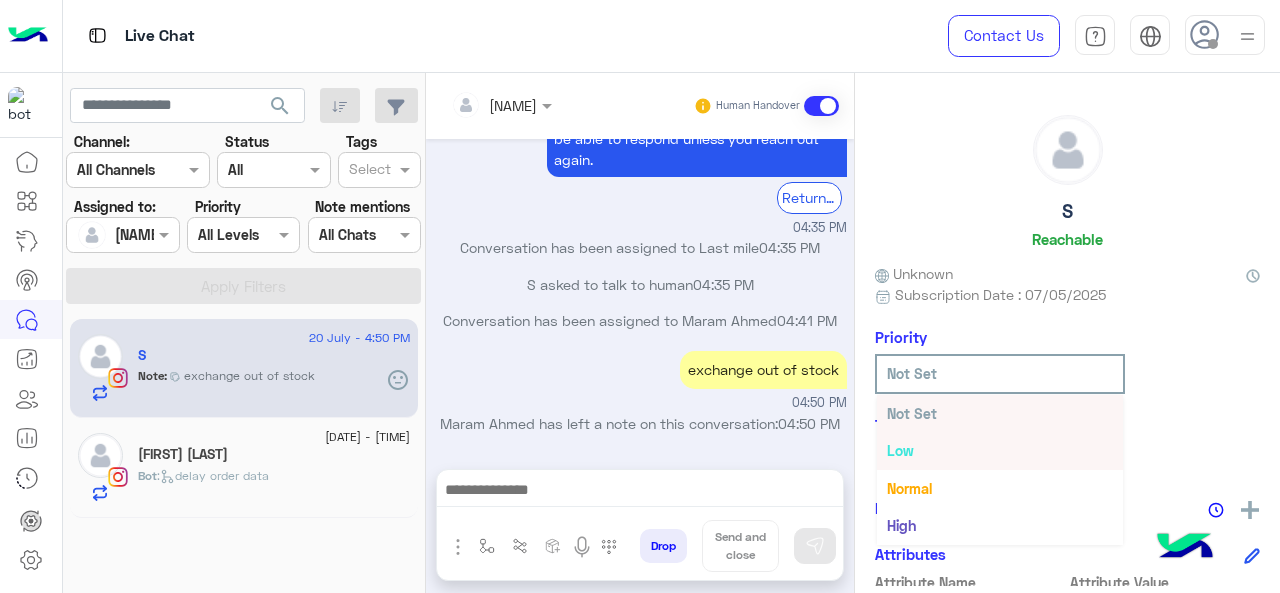 scroll, scrollTop: 36, scrollLeft: 0, axis: vertical 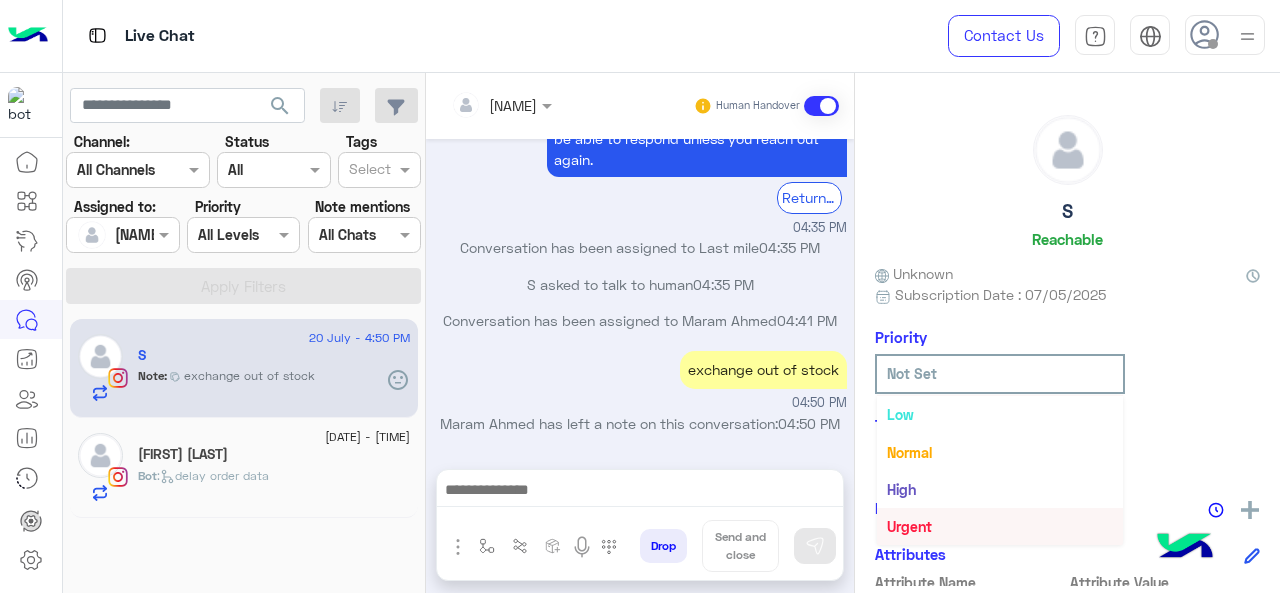 click on "Urgent" at bounding box center [909, 526] 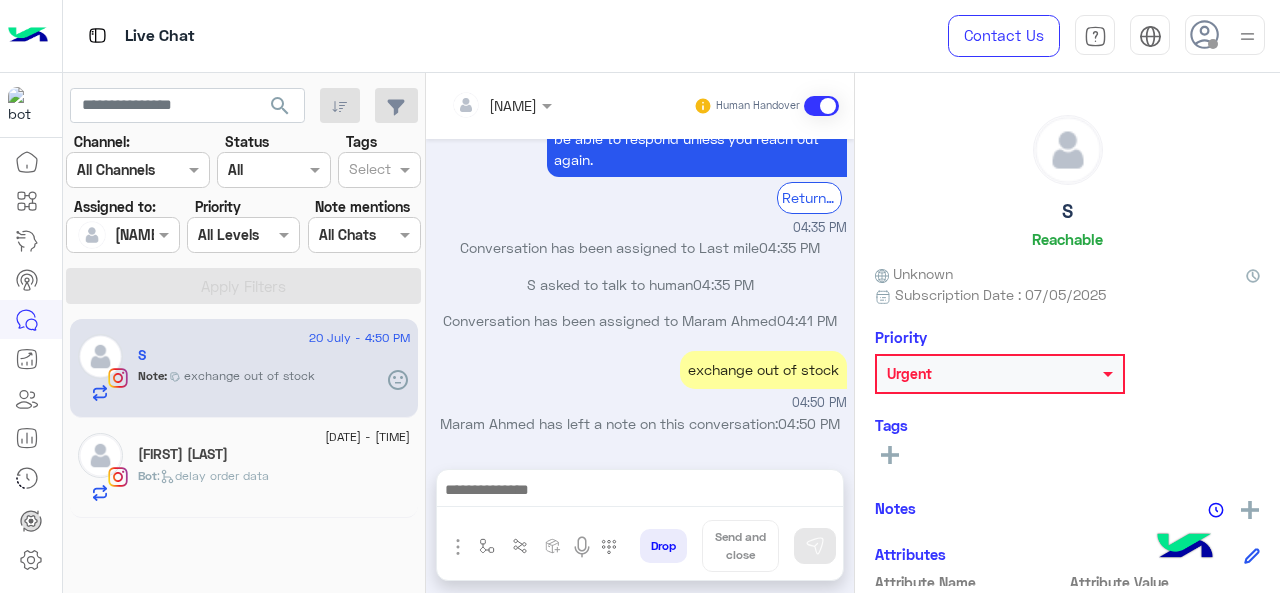 click at bounding box center [478, 105] 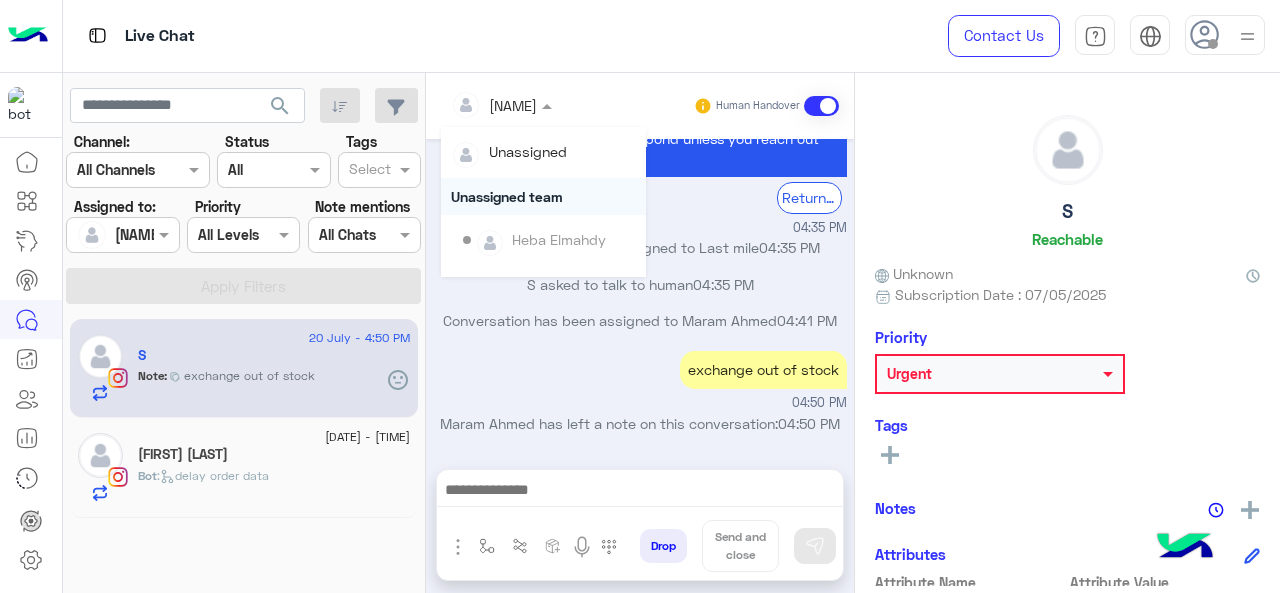 scroll, scrollTop: 354, scrollLeft: 0, axis: vertical 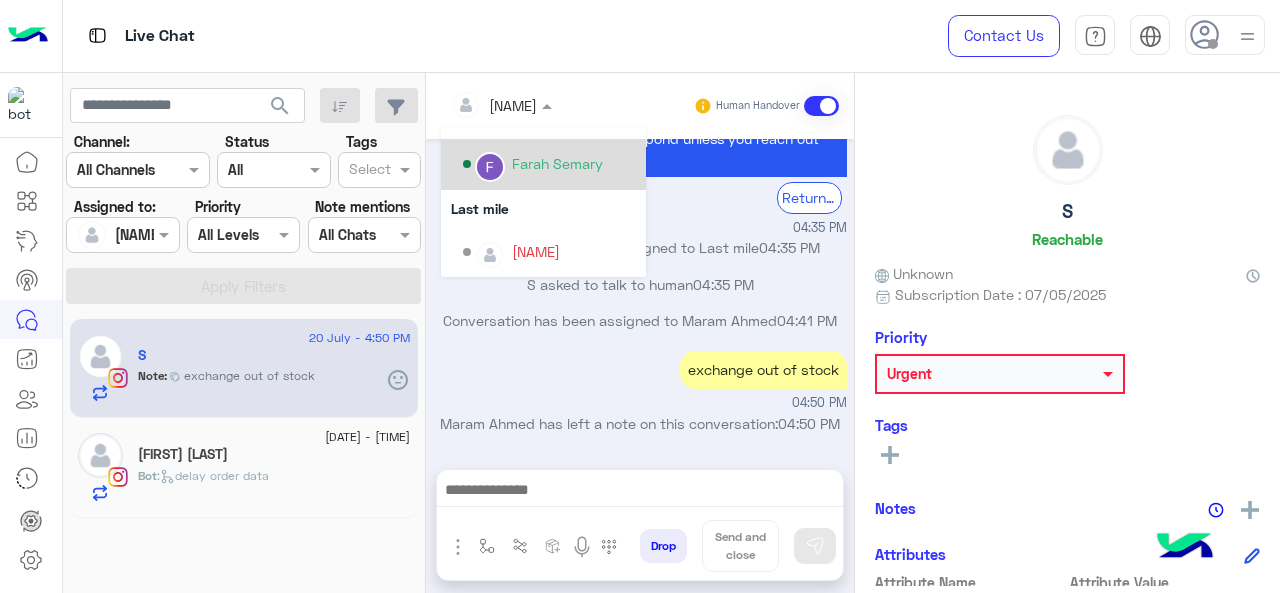 click on "Farah Semary" at bounding box center (557, 163) 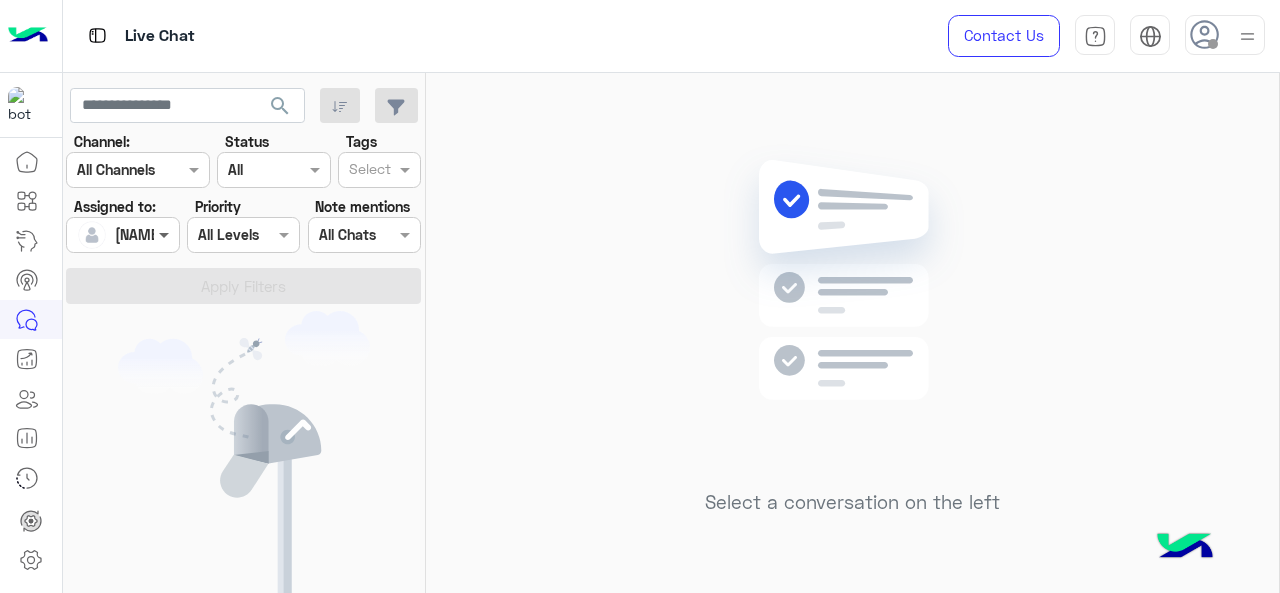 click at bounding box center [166, 234] 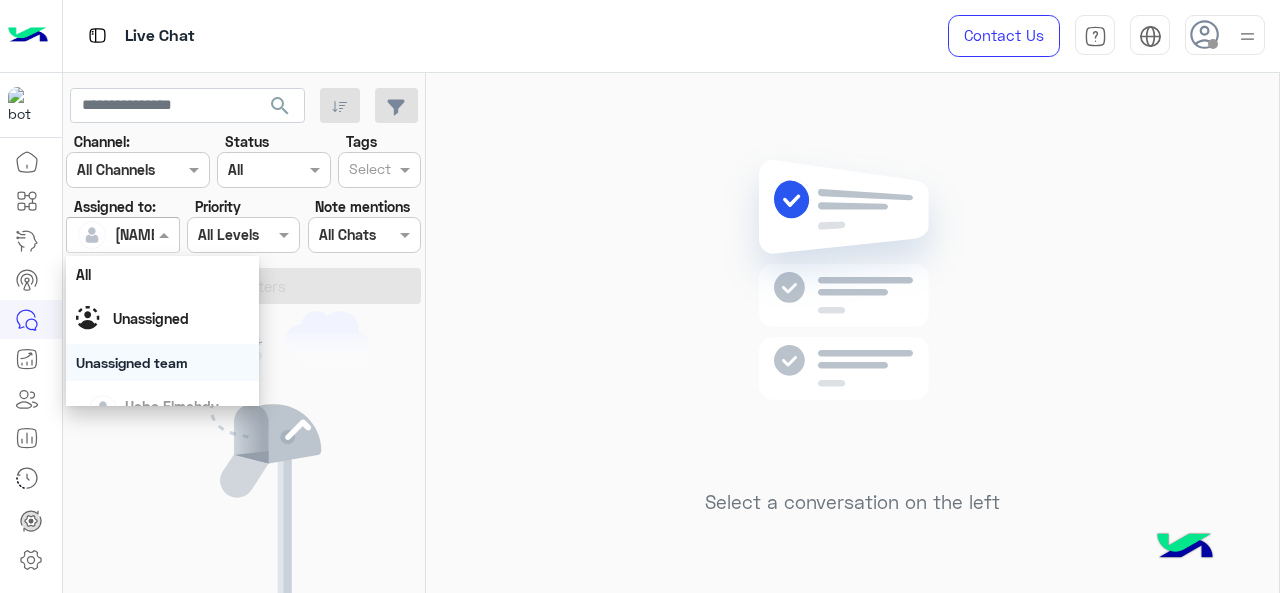 scroll, scrollTop: 392, scrollLeft: 0, axis: vertical 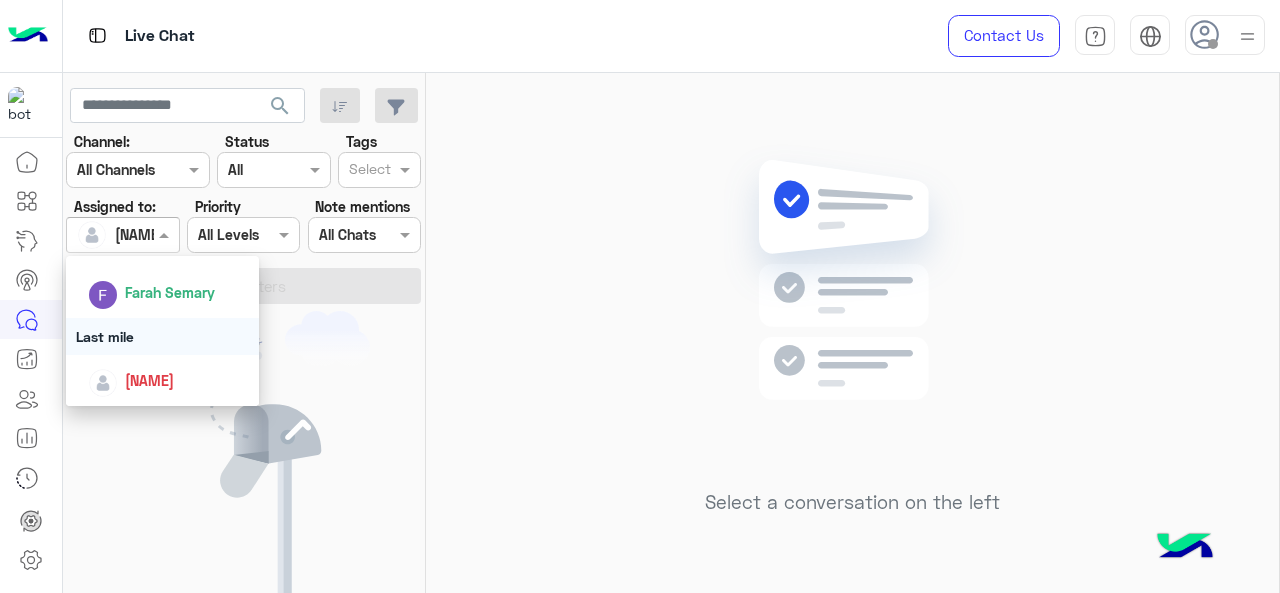 click on "Last mile" at bounding box center (163, 336) 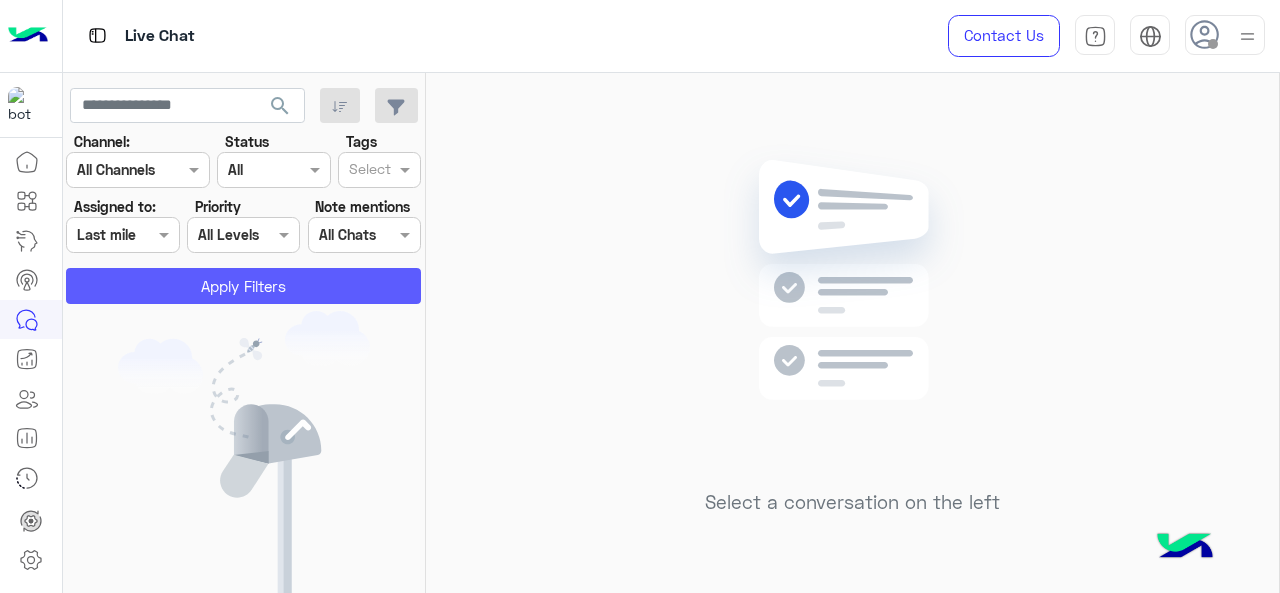 click on "Apply Filters" 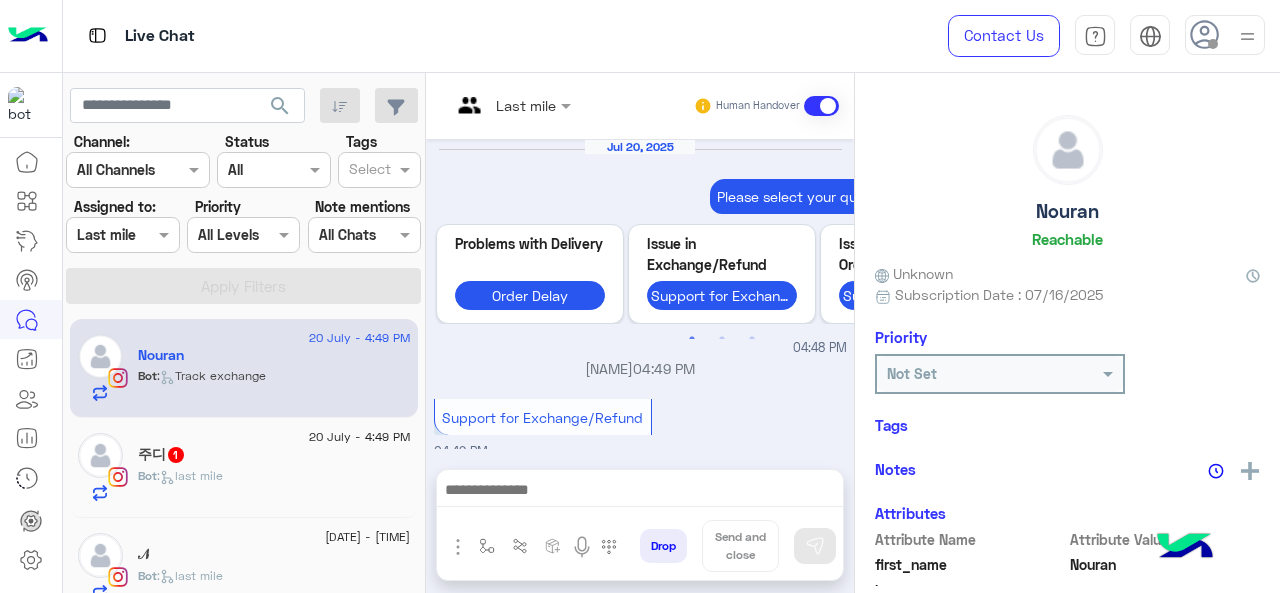 scroll, scrollTop: 775, scrollLeft: 0, axis: vertical 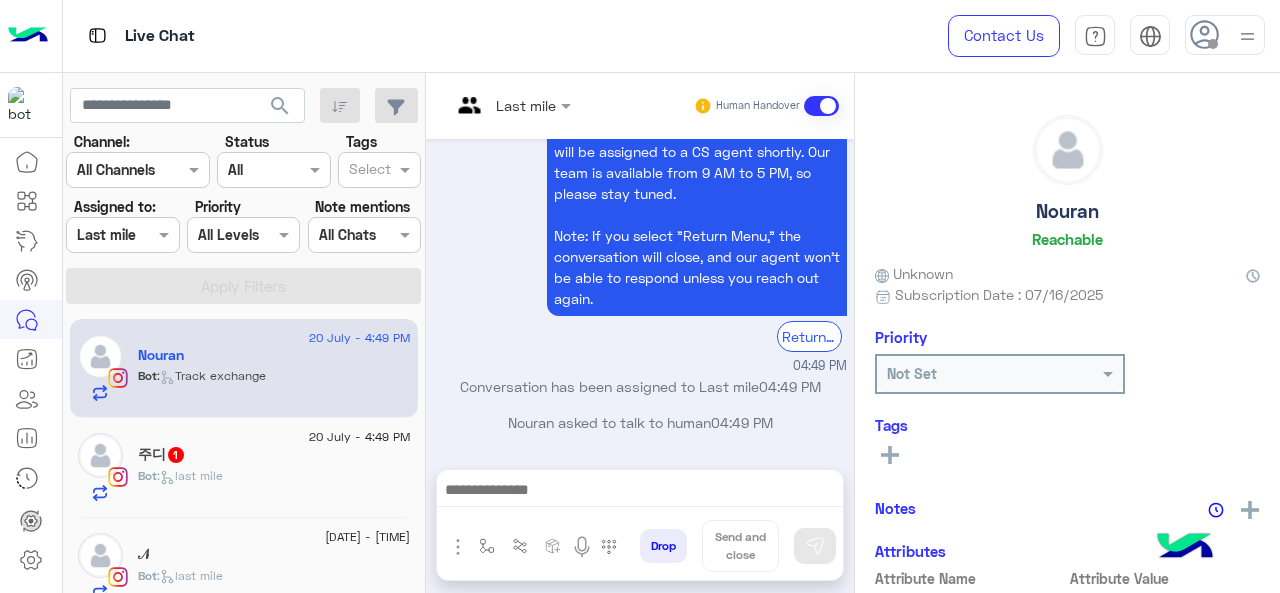 click on "Bot :   last mile" 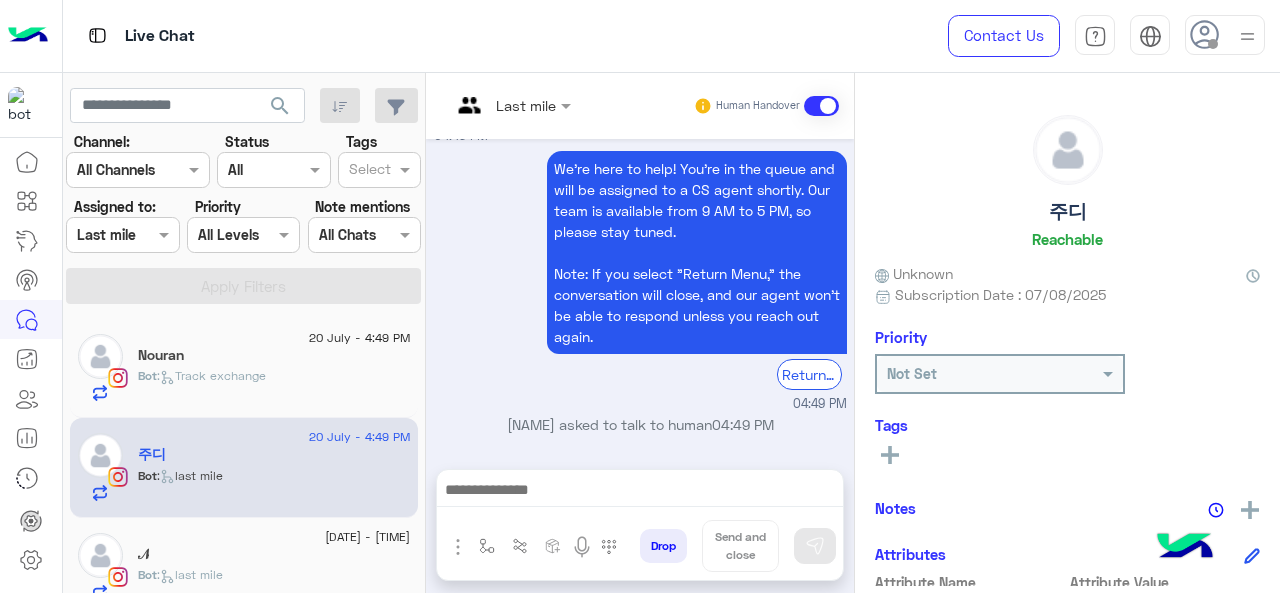 scroll, scrollTop: 760, scrollLeft: 0, axis: vertical 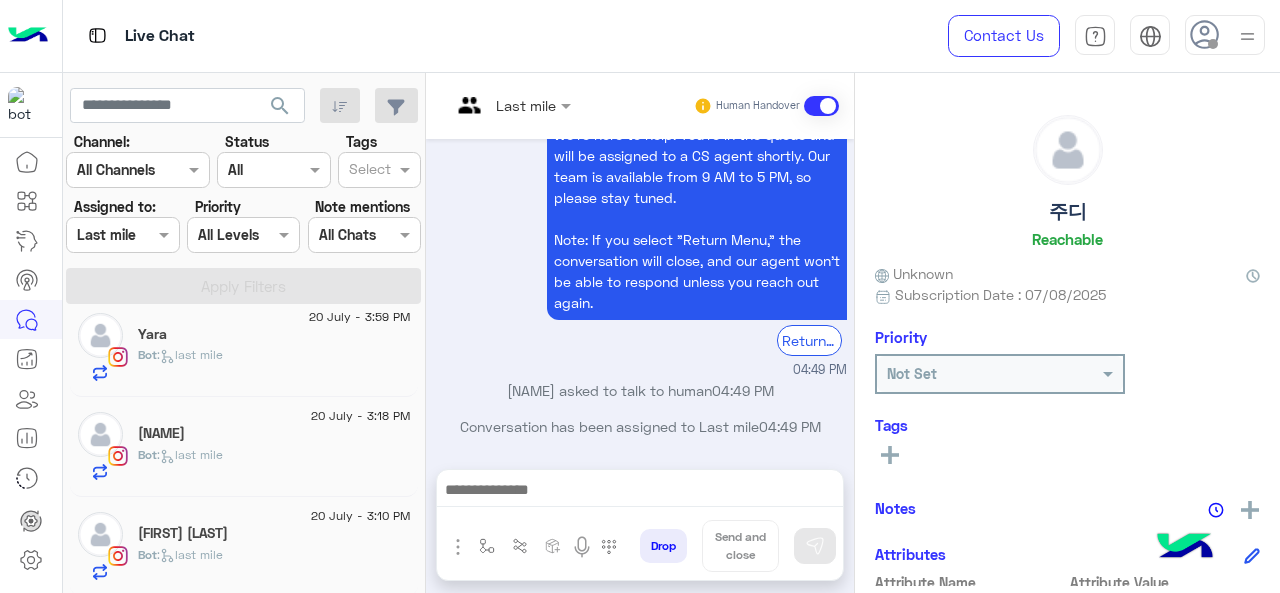 click on "[FIRST] [LAST]" 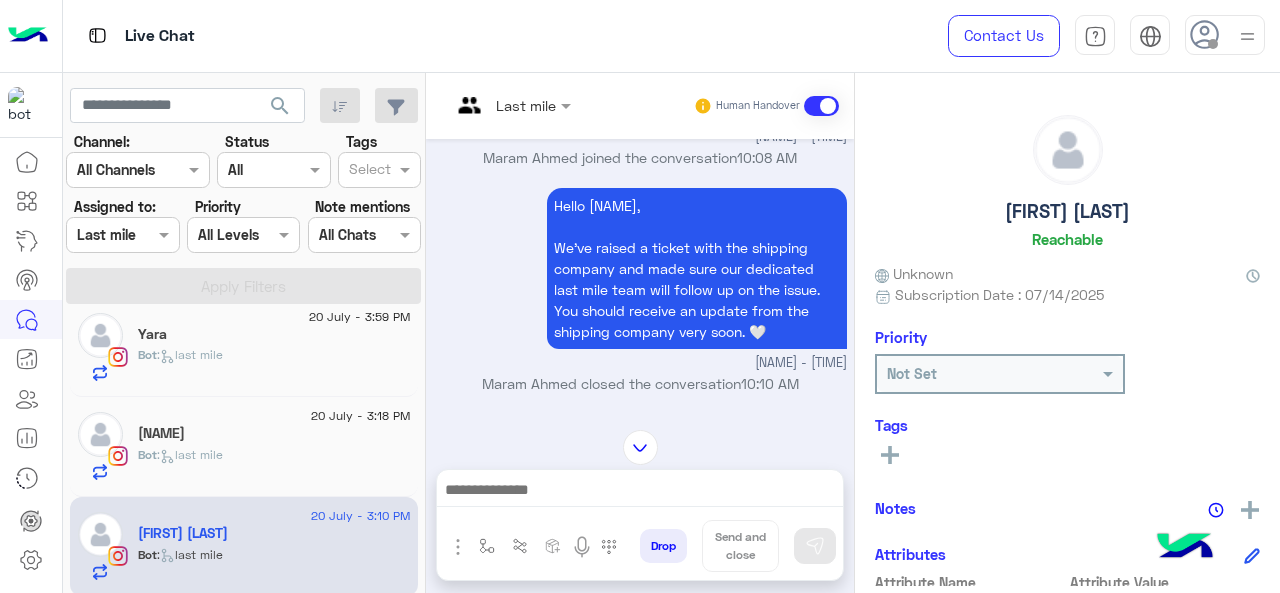 scroll, scrollTop: 760, scrollLeft: 0, axis: vertical 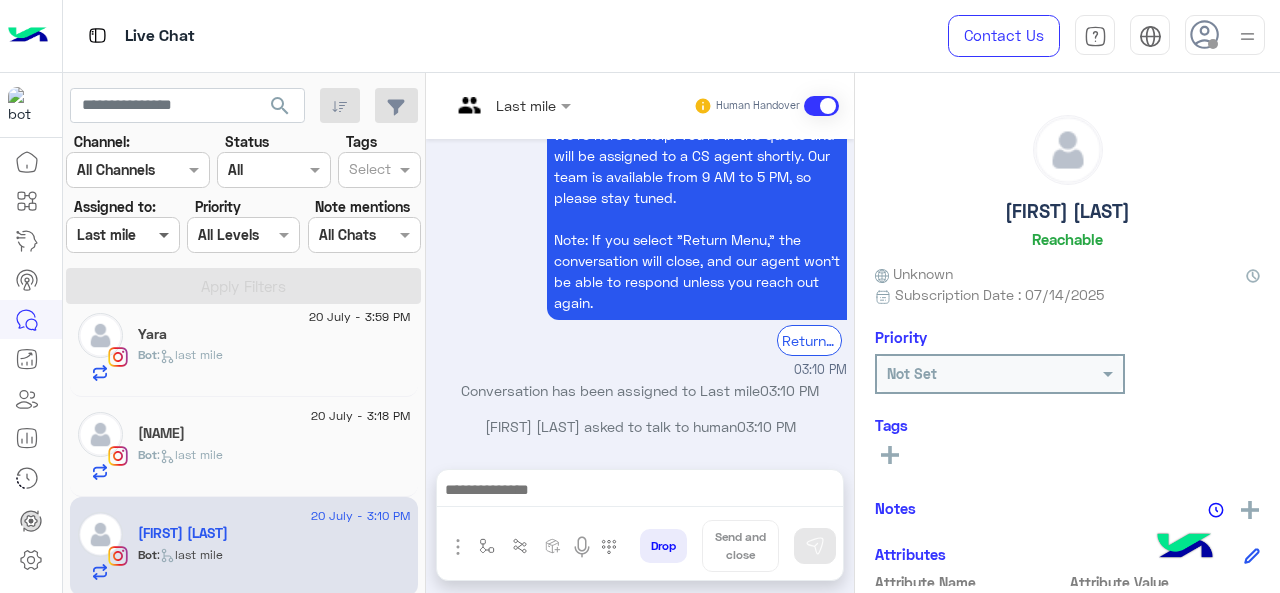click at bounding box center [166, 234] 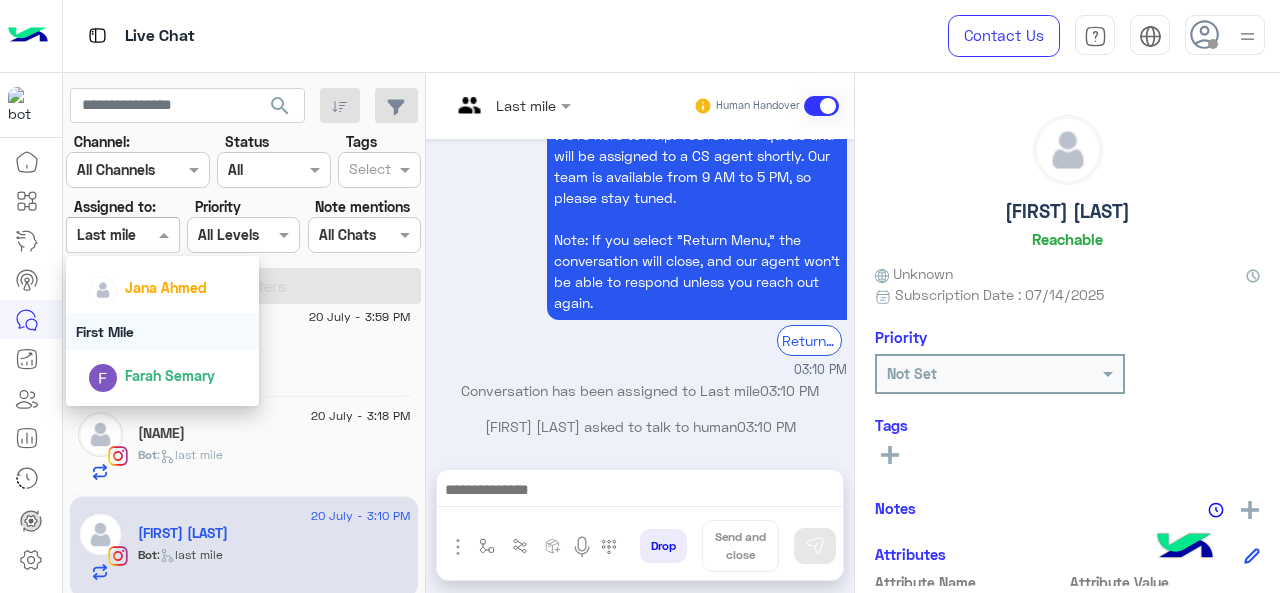 scroll, scrollTop: 392, scrollLeft: 0, axis: vertical 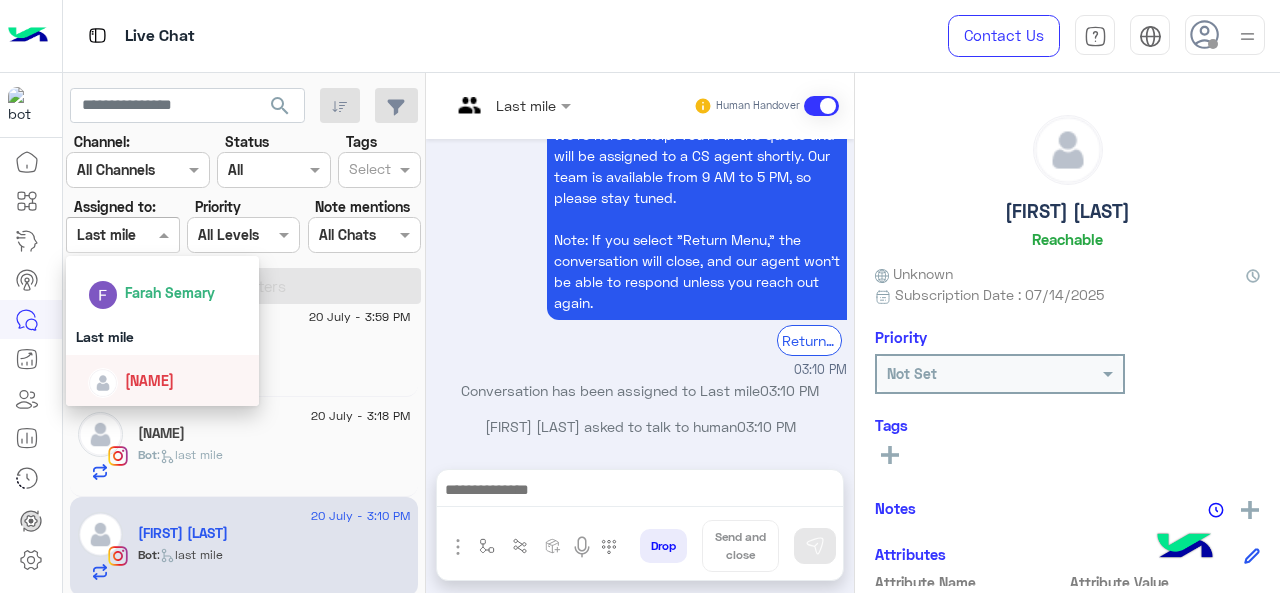 click on "[NAME]" at bounding box center (149, 380) 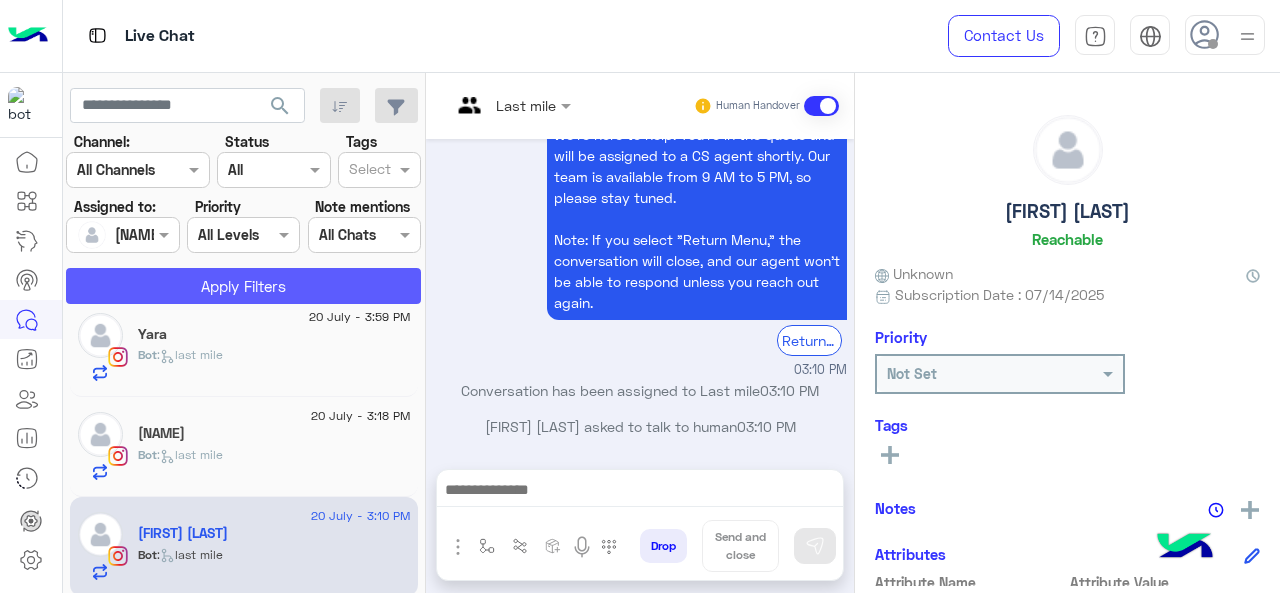 click on "Apply Filters" 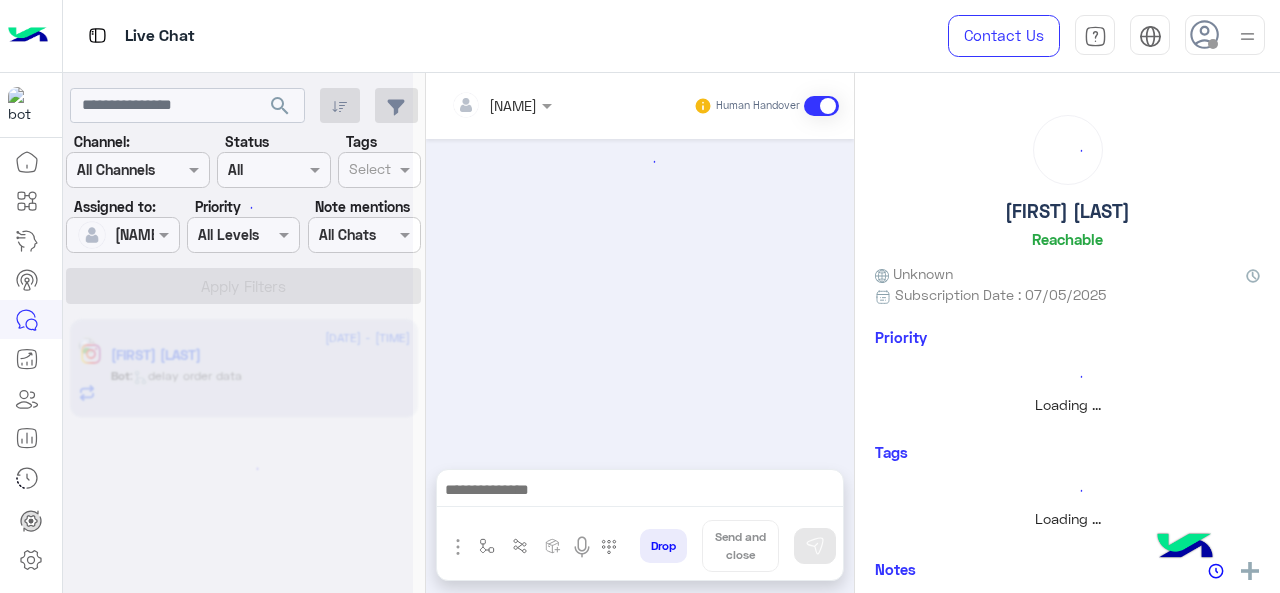 scroll, scrollTop: 0, scrollLeft: 0, axis: both 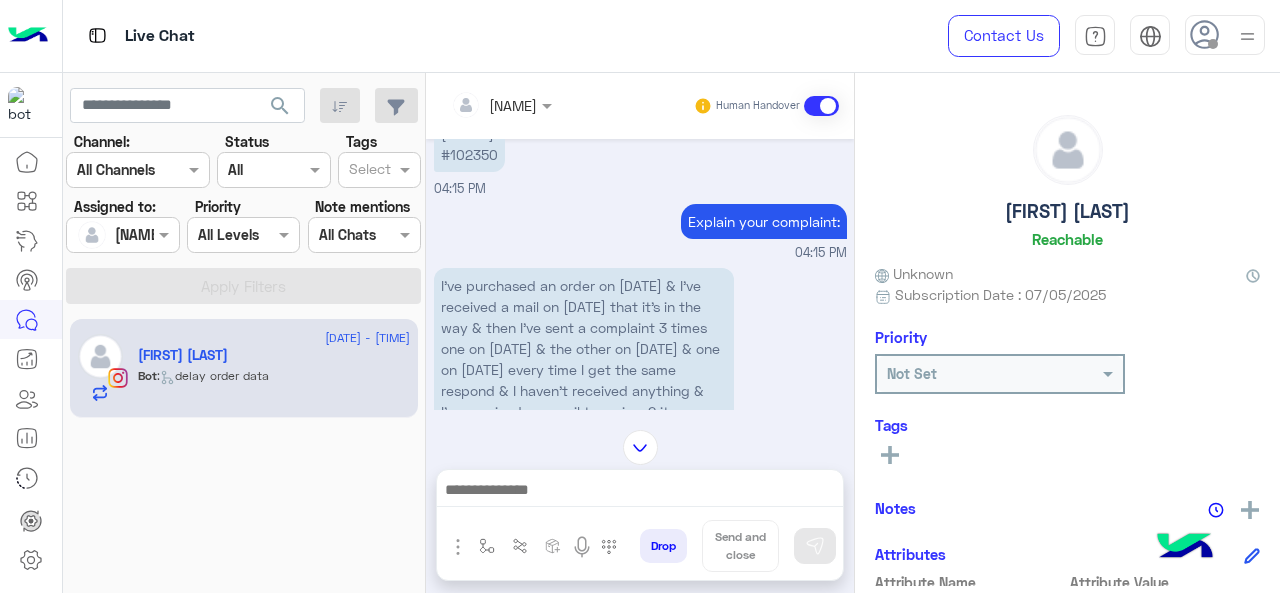 click on "[PHONE] #[NUMBER]" at bounding box center (469, 144) 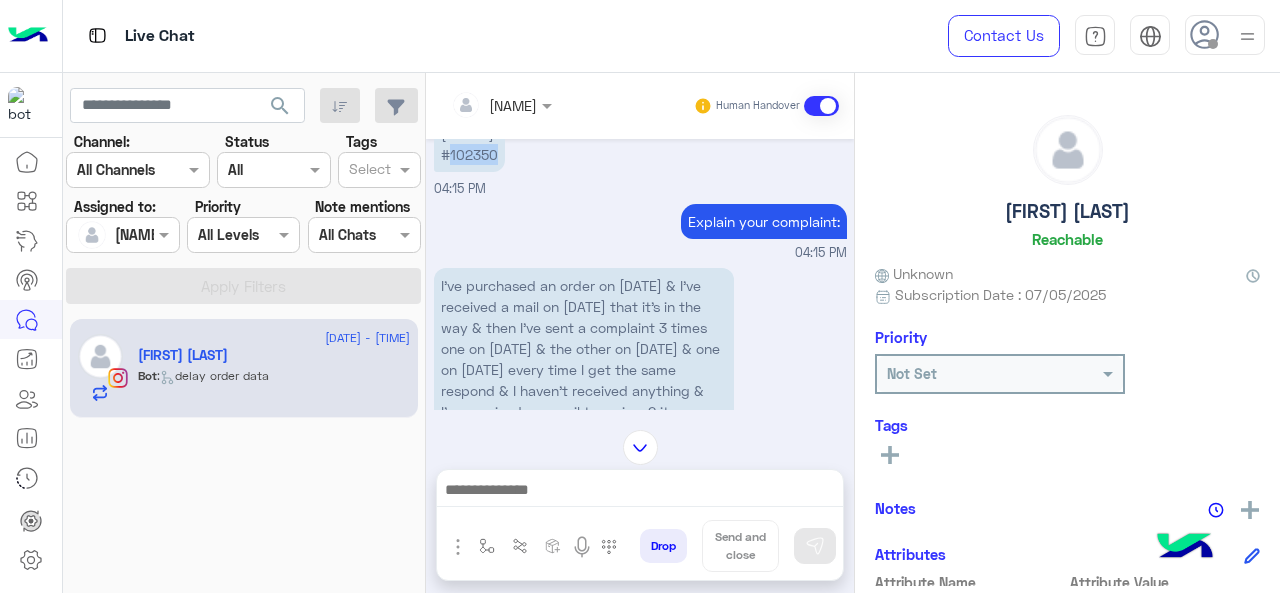 click on "[PHONE] #[NUMBER]" at bounding box center [469, 144] 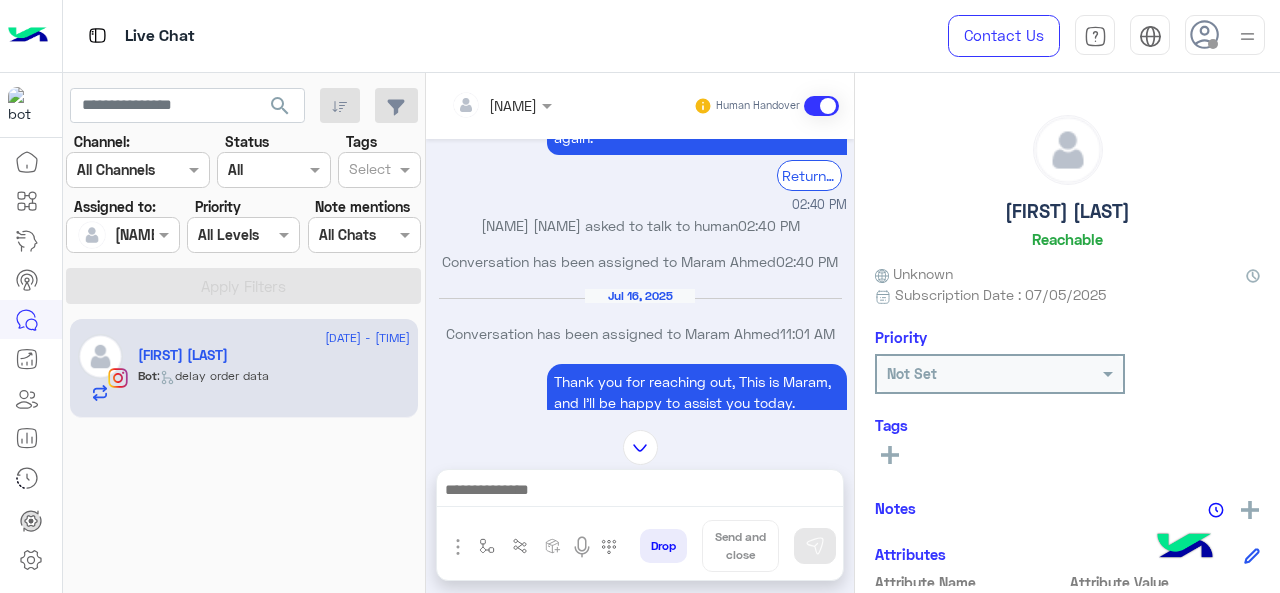 scroll, scrollTop: 757, scrollLeft: 0, axis: vertical 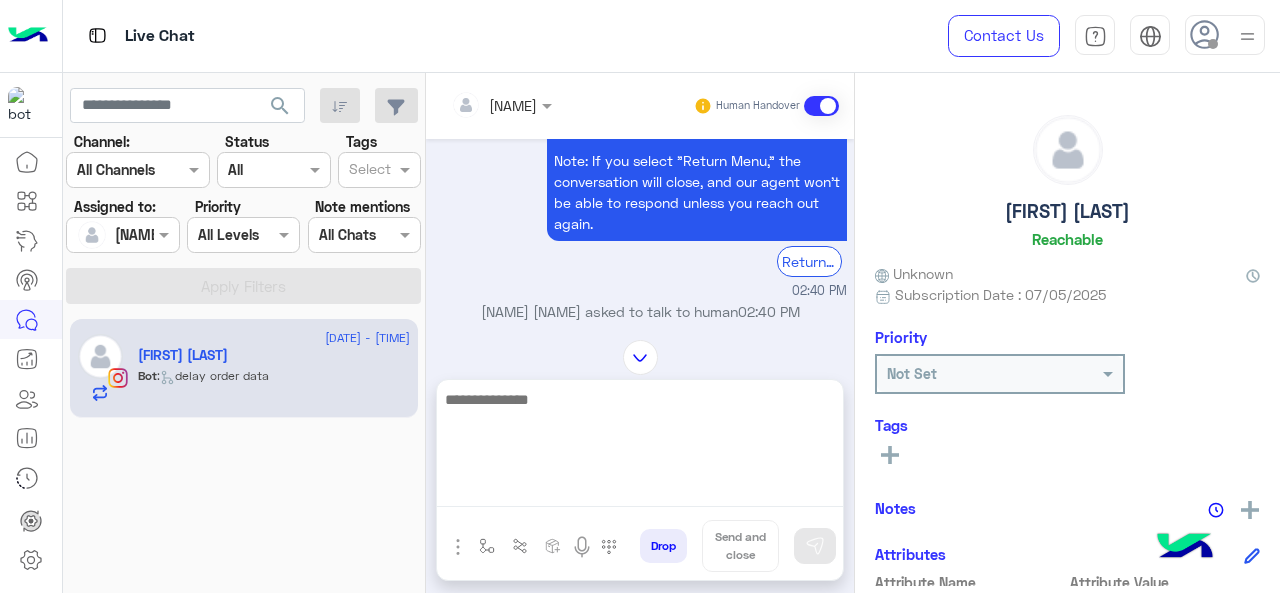 click at bounding box center (640, 447) 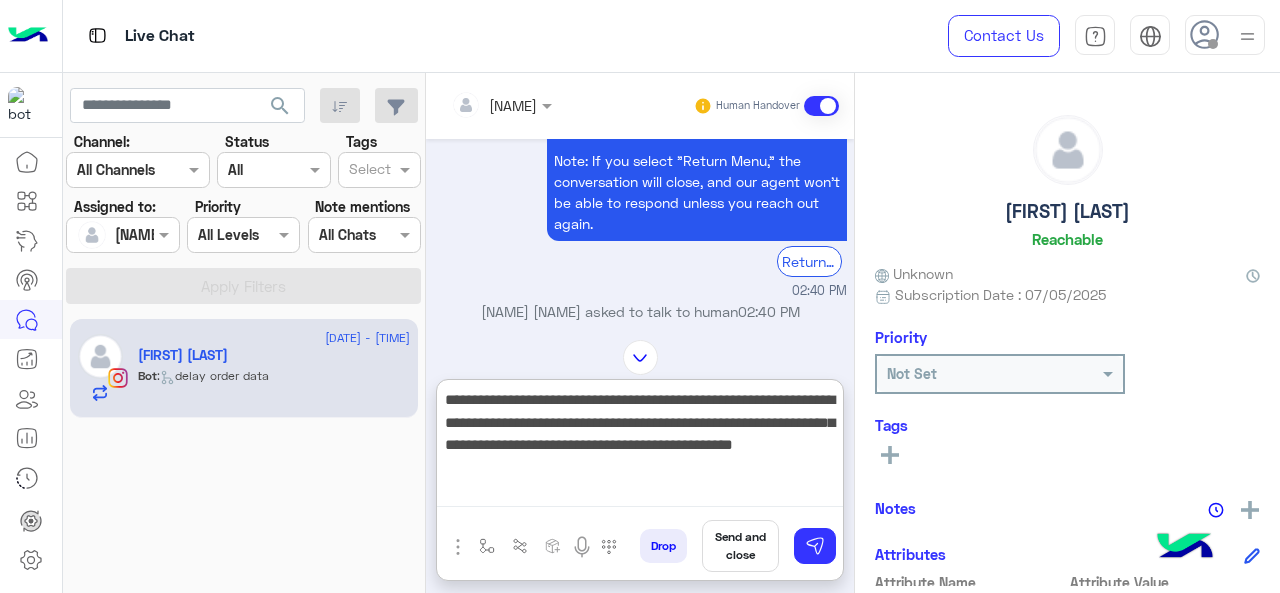 paste on "**********" 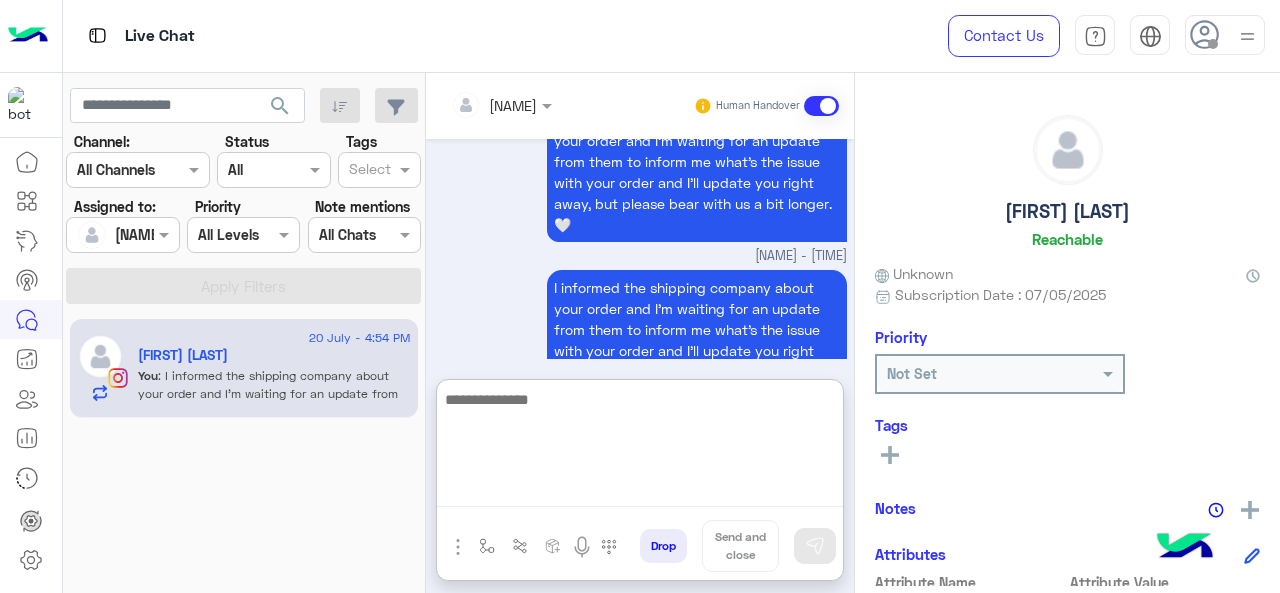 scroll, scrollTop: 4247, scrollLeft: 0, axis: vertical 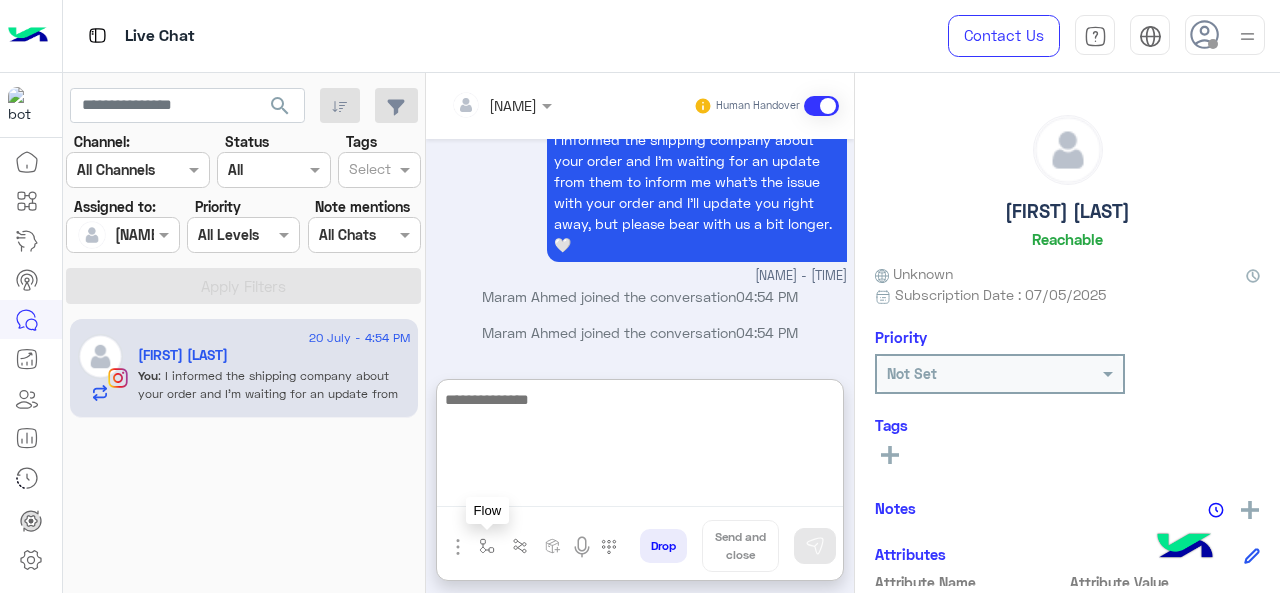 type 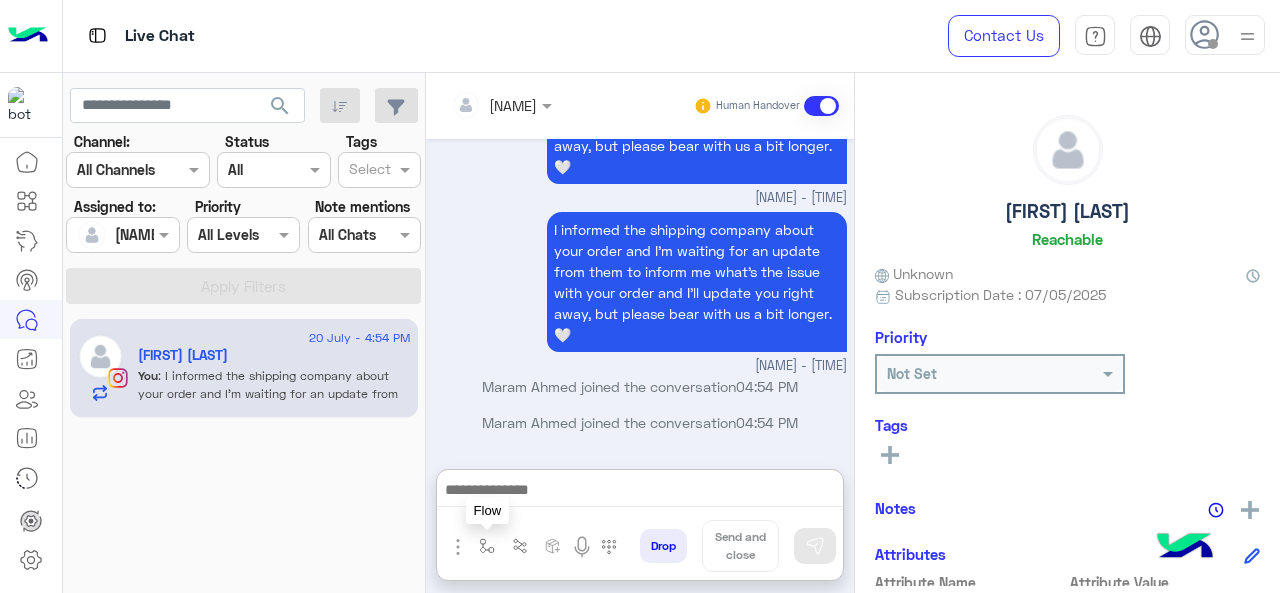 click at bounding box center [487, 546] 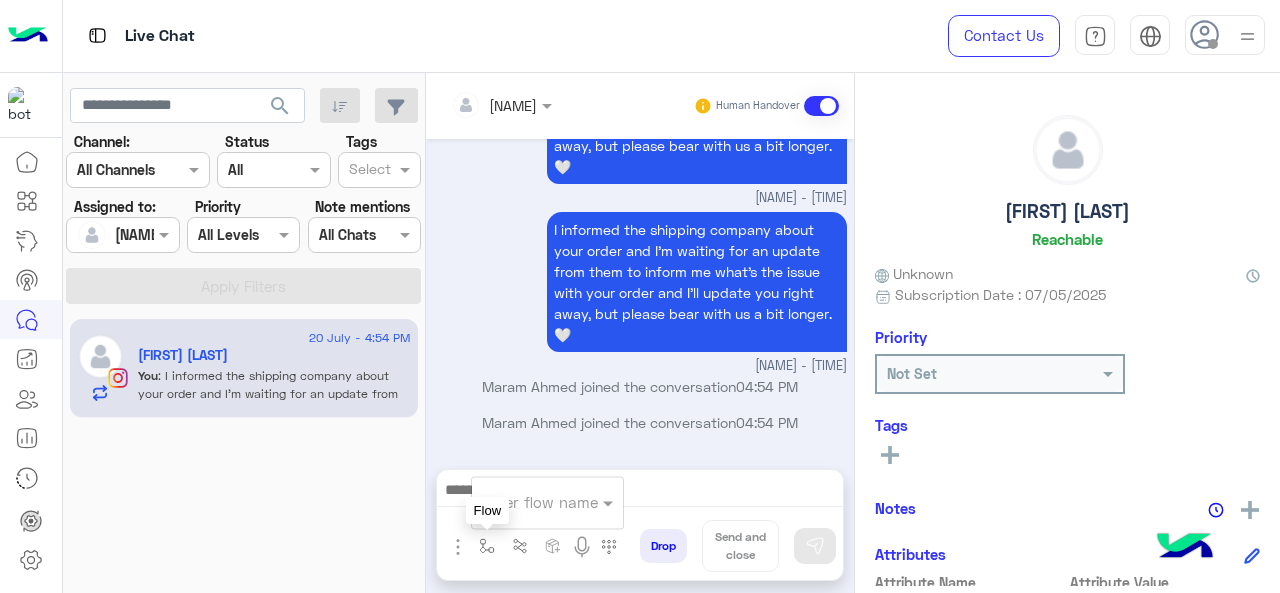 scroll, scrollTop: 4157, scrollLeft: 0, axis: vertical 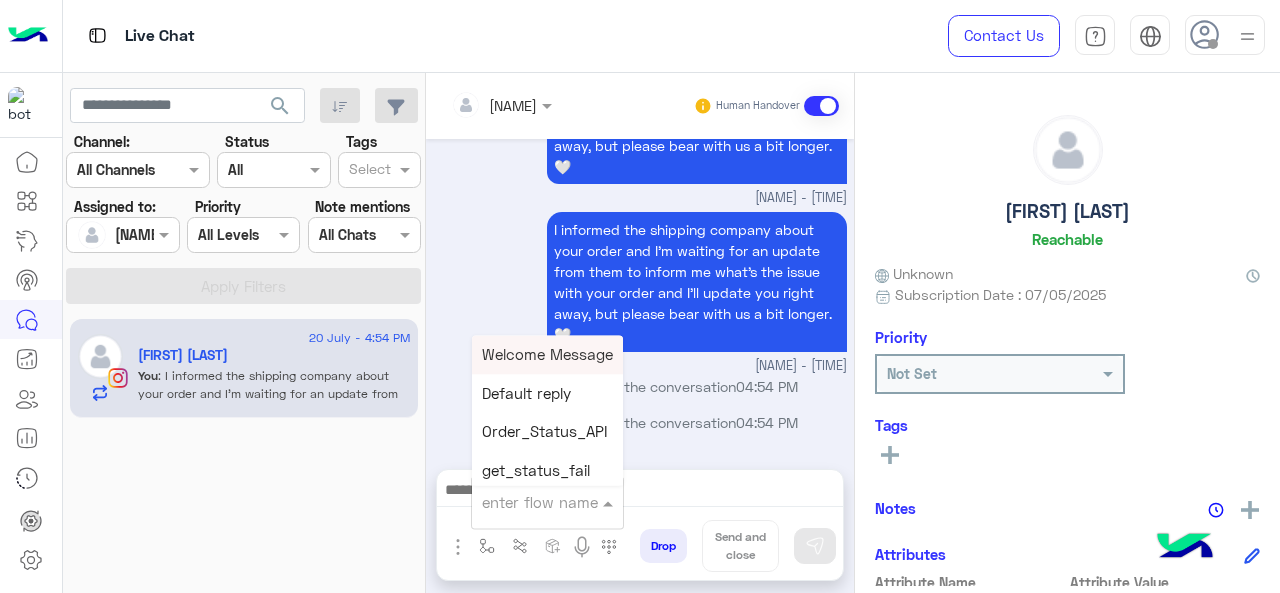 click at bounding box center (523, 502) 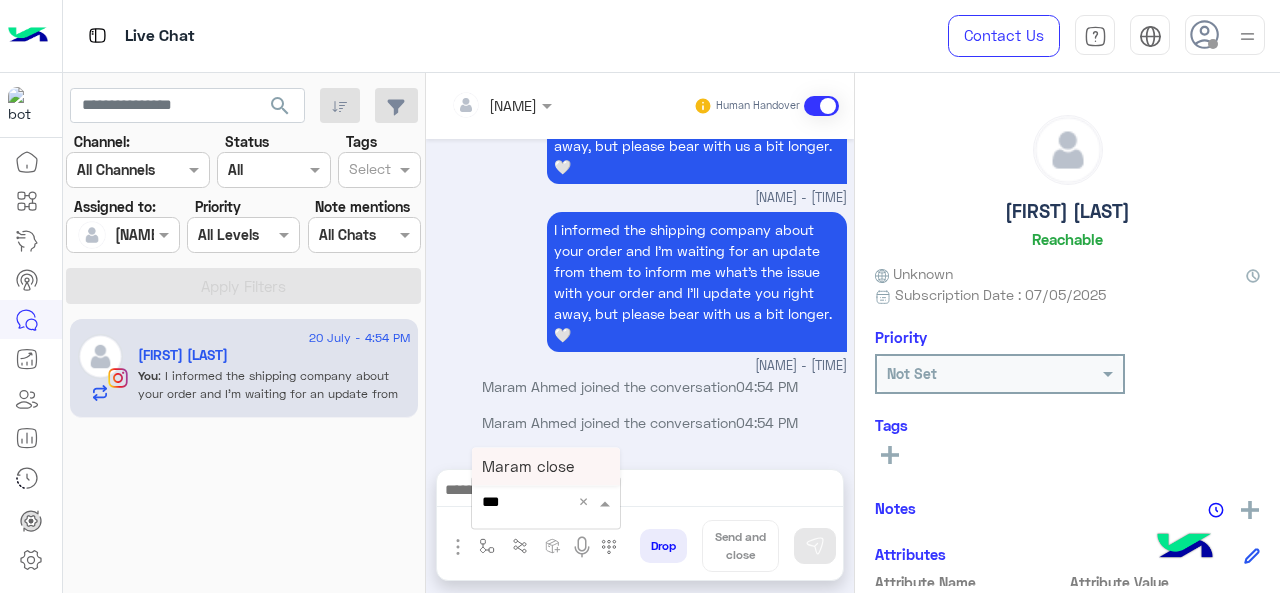 type on "****" 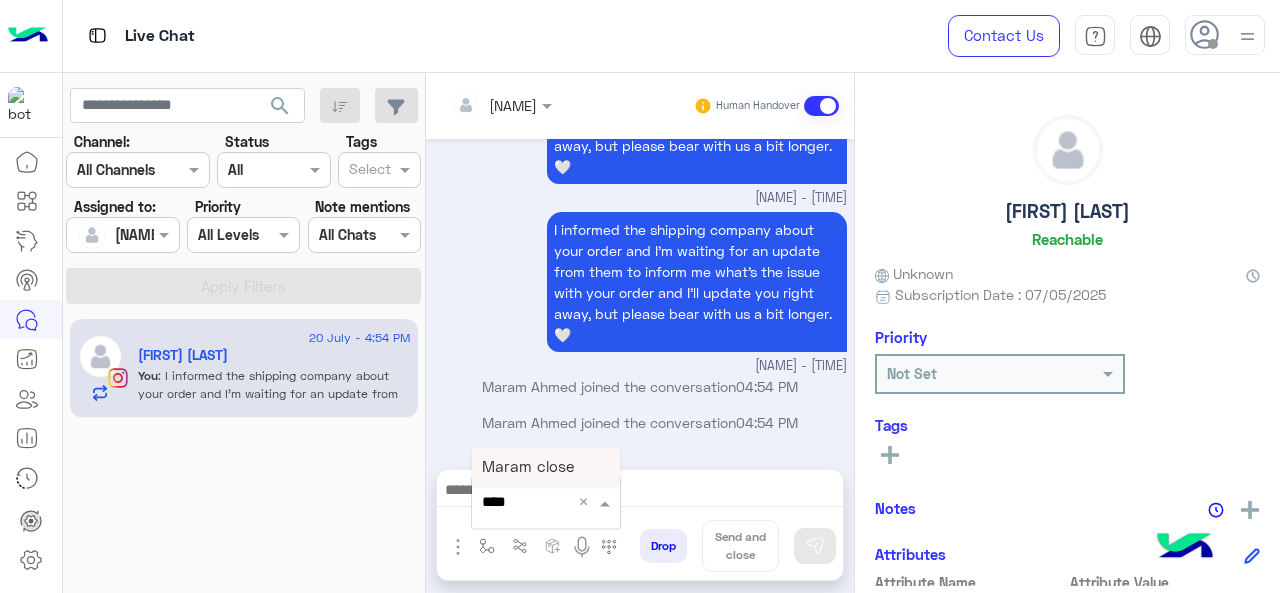 click on "Maram close" at bounding box center (546, 466) 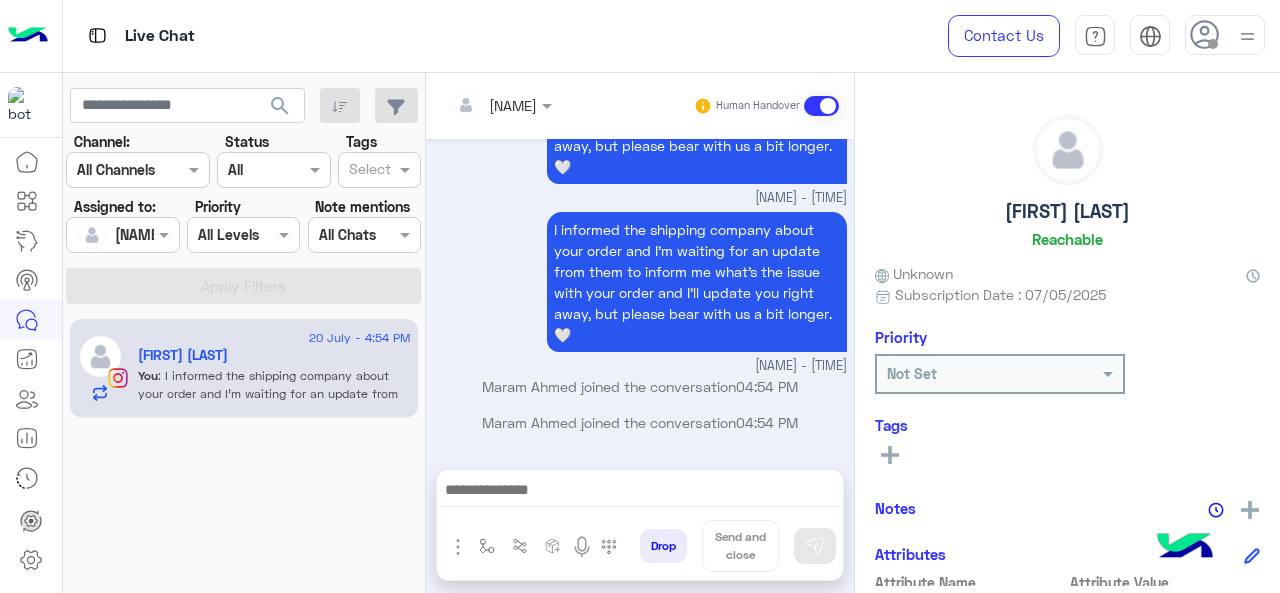 type on "**********" 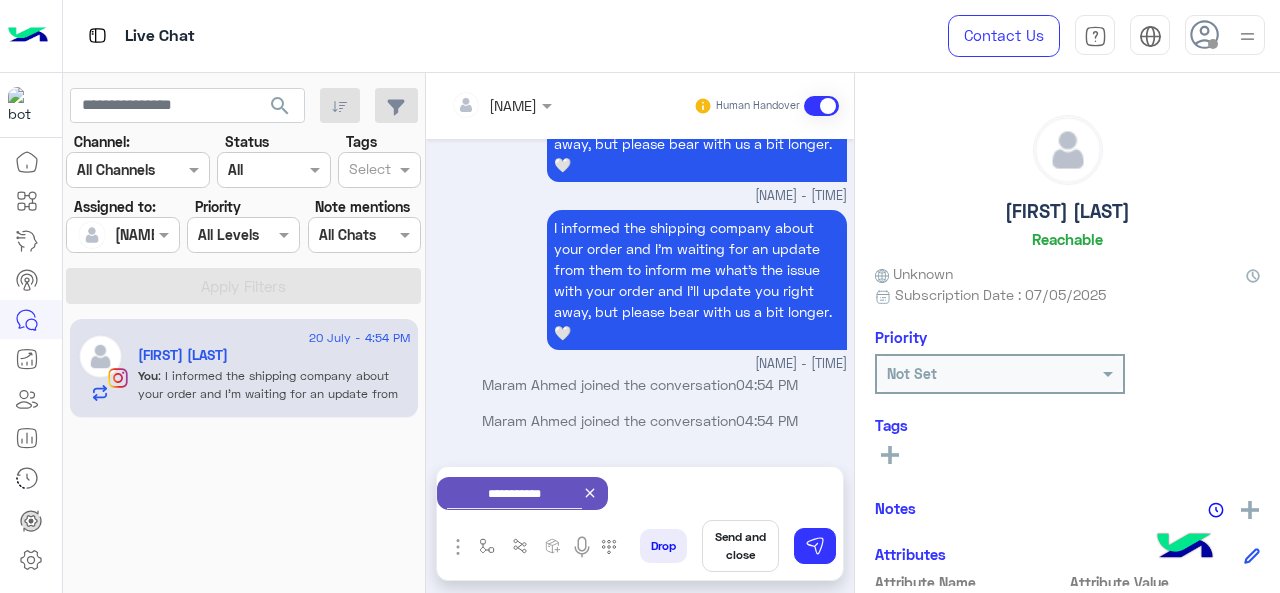 scroll, scrollTop: 4160, scrollLeft: 0, axis: vertical 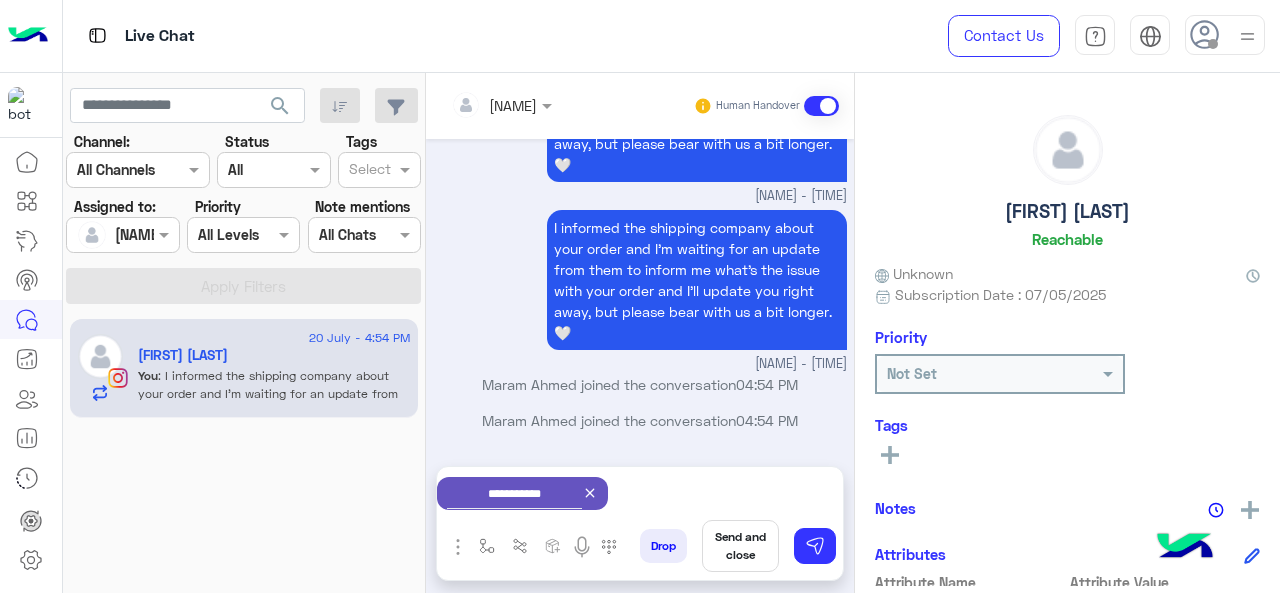 click on "Send and close" at bounding box center [740, 546] 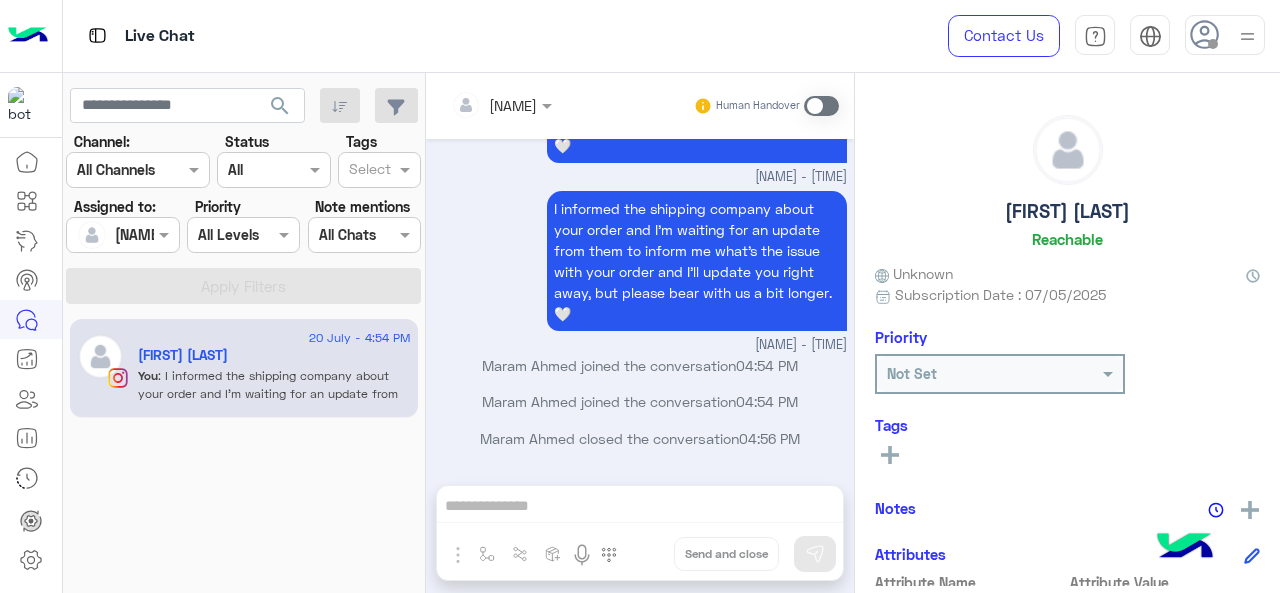scroll, scrollTop: 4425, scrollLeft: 0, axis: vertical 